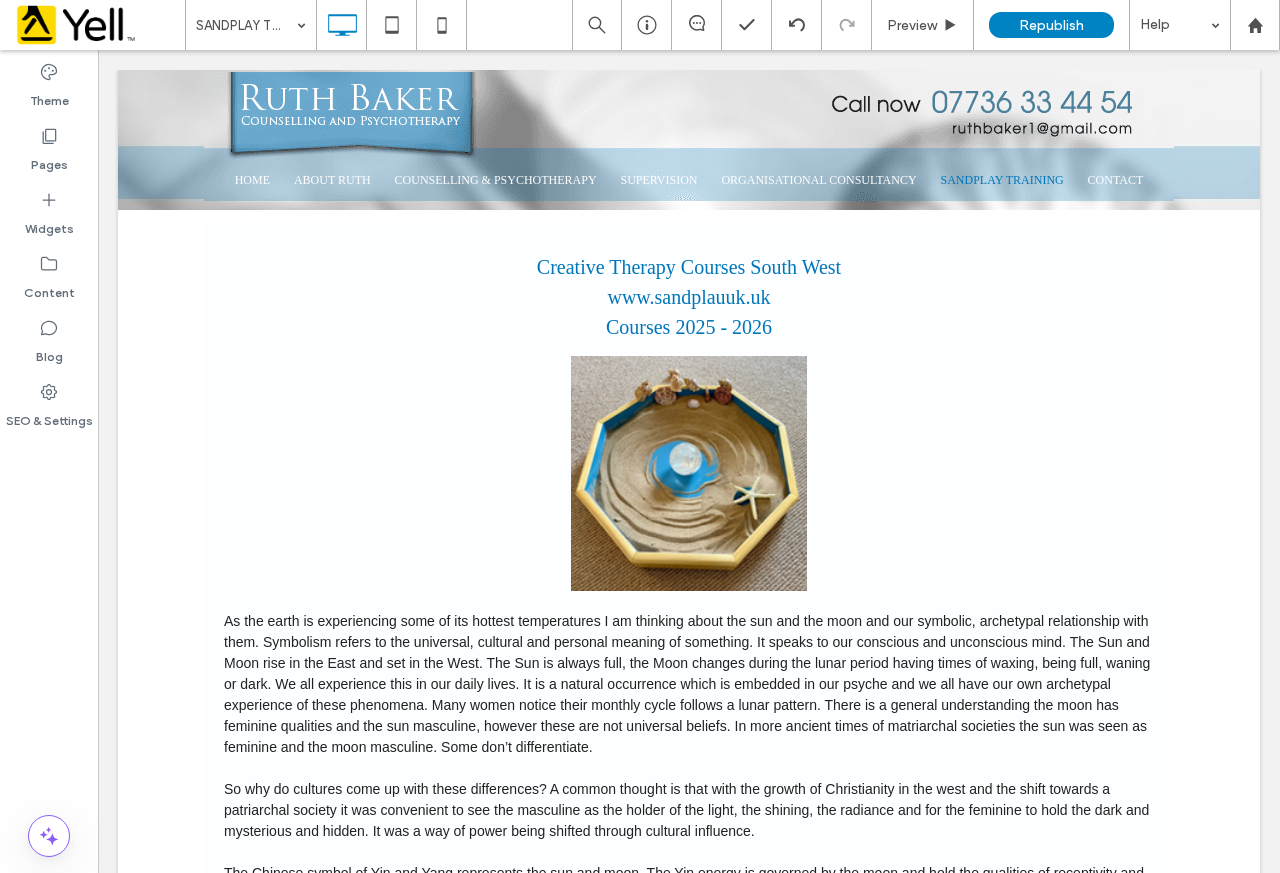 scroll, scrollTop: 1000, scrollLeft: 0, axis: vertical 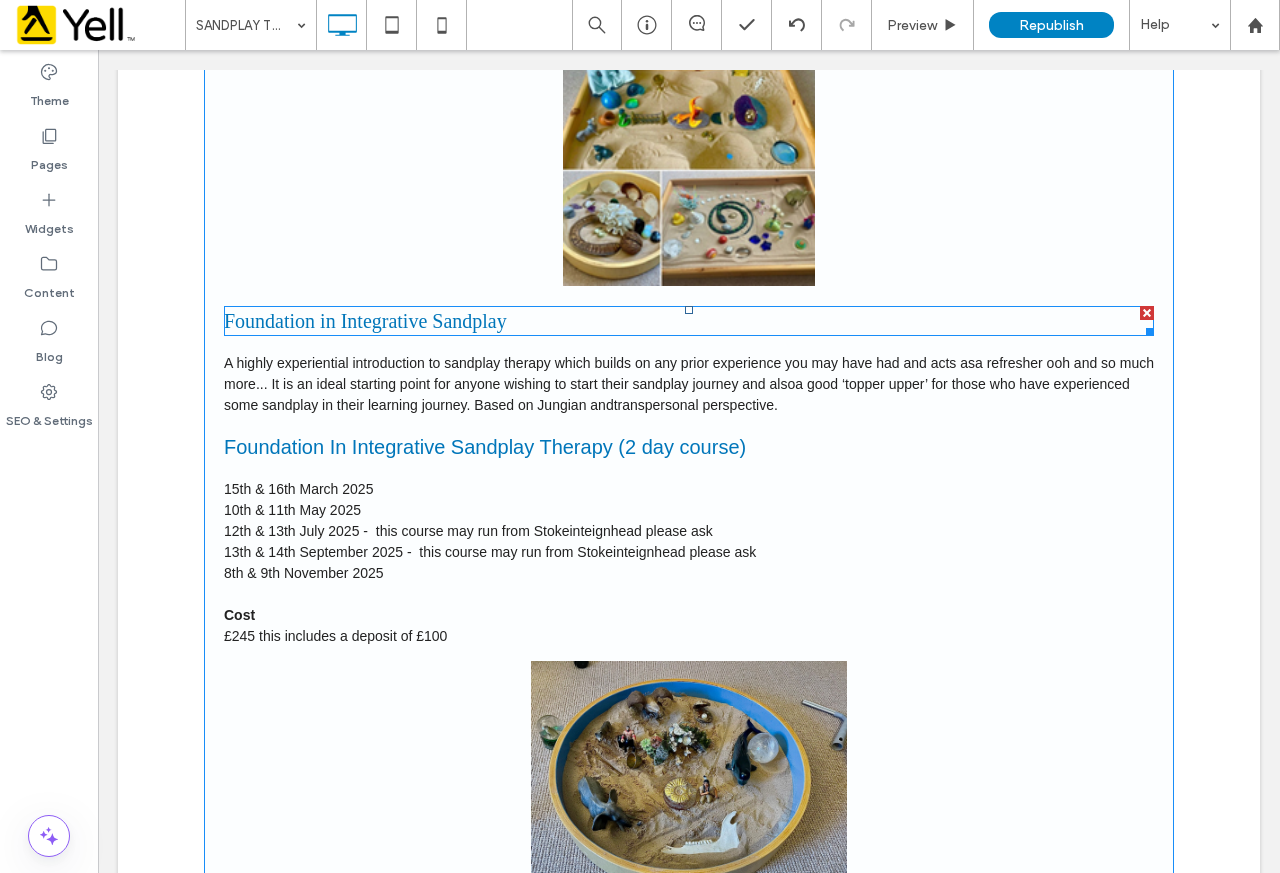 click on "Foundation in Integrative Sandplay" at bounding box center [689, 321] 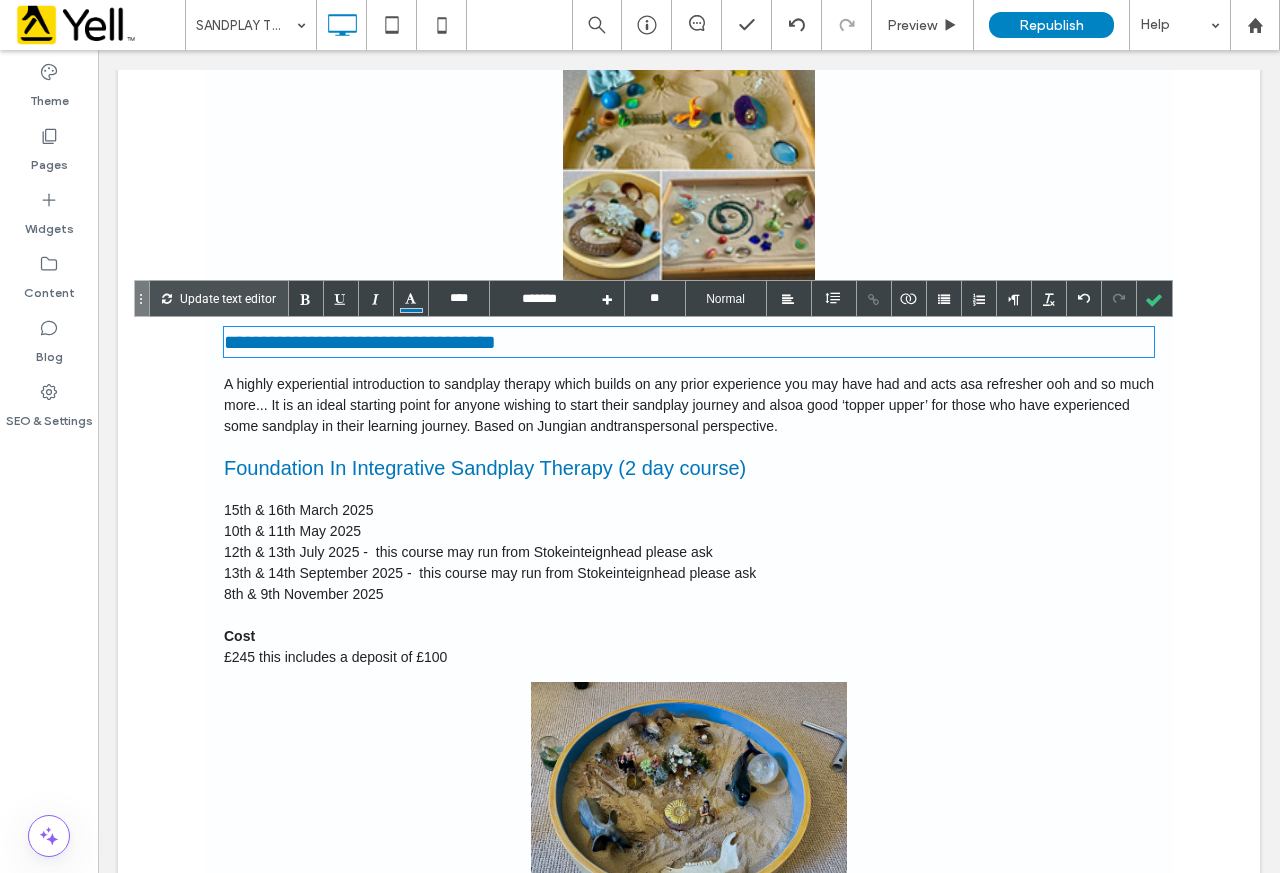 click on "Creative Therapy Courses South West www.sandplauuk.uk   Courses 2025 - 2026
So why do cultures come up with these differences? A common thought is that with the growth of Christianity in the west and the shift towards a patriarchal society it was convenient to see the masculine as the holder of the light, the shining, the radiance and for the feminine to hold the dark and mysterious and hidden.  It was a way of power being shifted through cultural influence.    The Chinese symbol of Yin and Yang represents the sun and moon. The Yin energy is governed by the moon and hold the qualities of receptivity and restorative energy. It moves downwards as in exhaling breath. It is the black aspect and linked to intuition and an ability to comprehend the complexities of our lives. As this yin energy moves inwards it converts to yang which is governed by the sun, it rises and moves outwards. It is characterised by the white side, upward energy and the inhaling of the breath." at bounding box center (689, 1942) 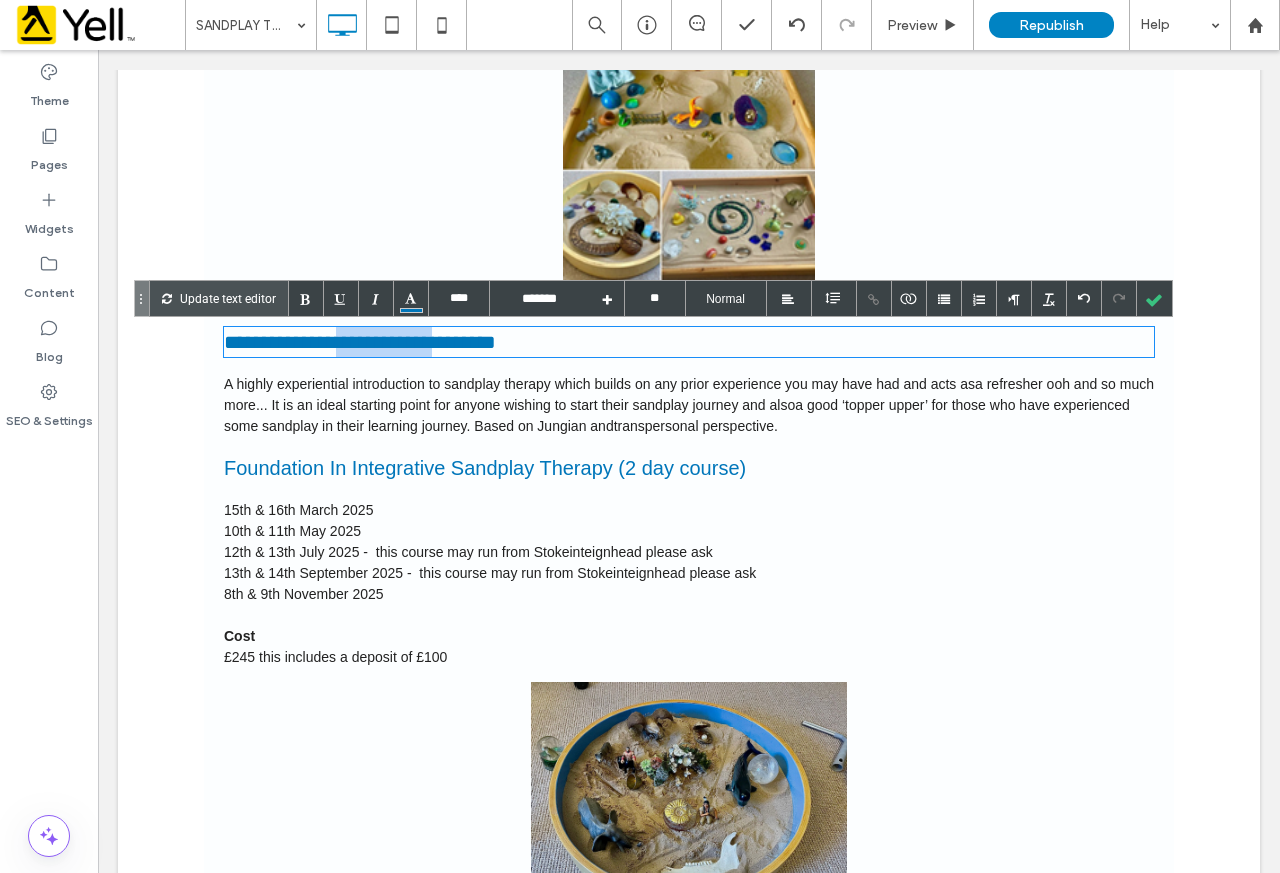 click on "**********" at bounding box center (689, 342) 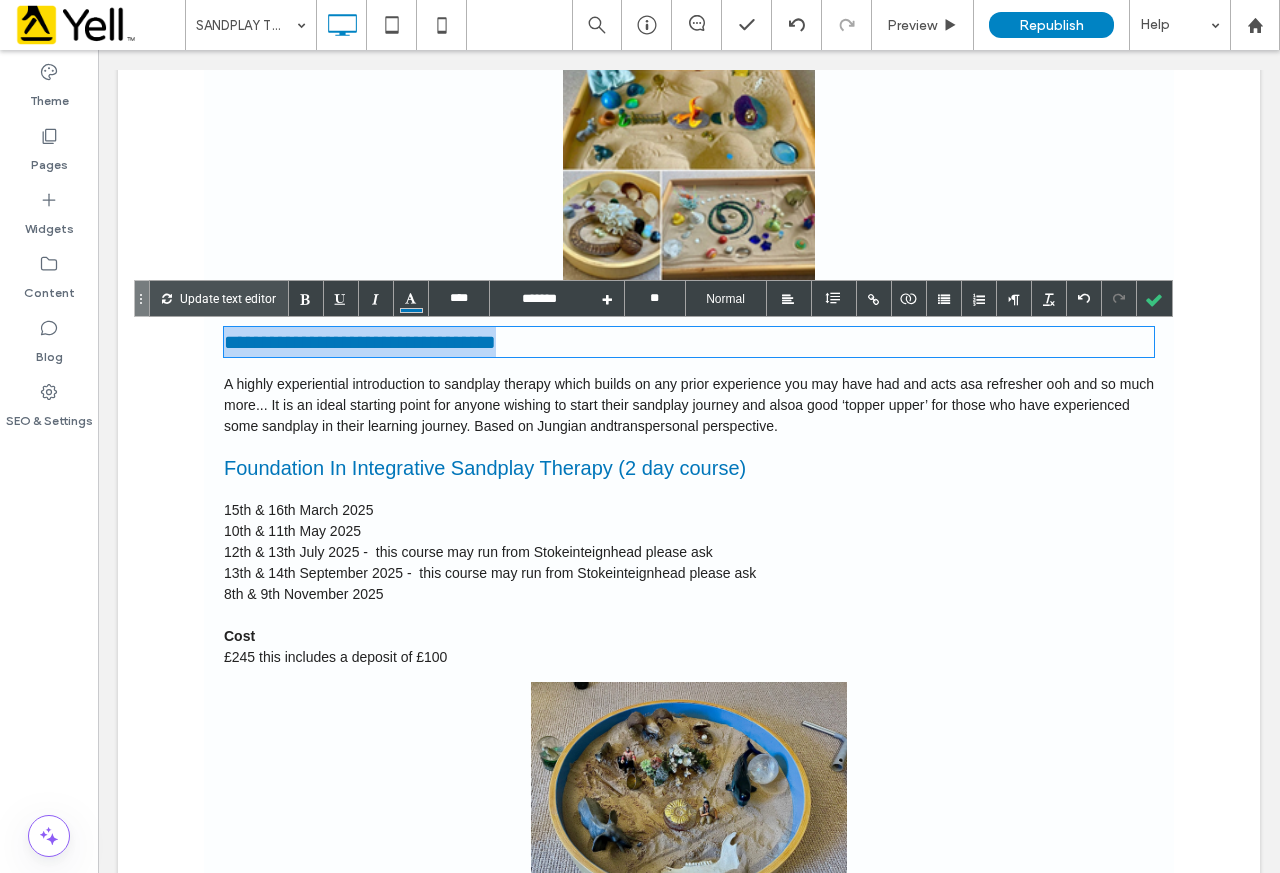 click on "**********" at bounding box center (689, 342) 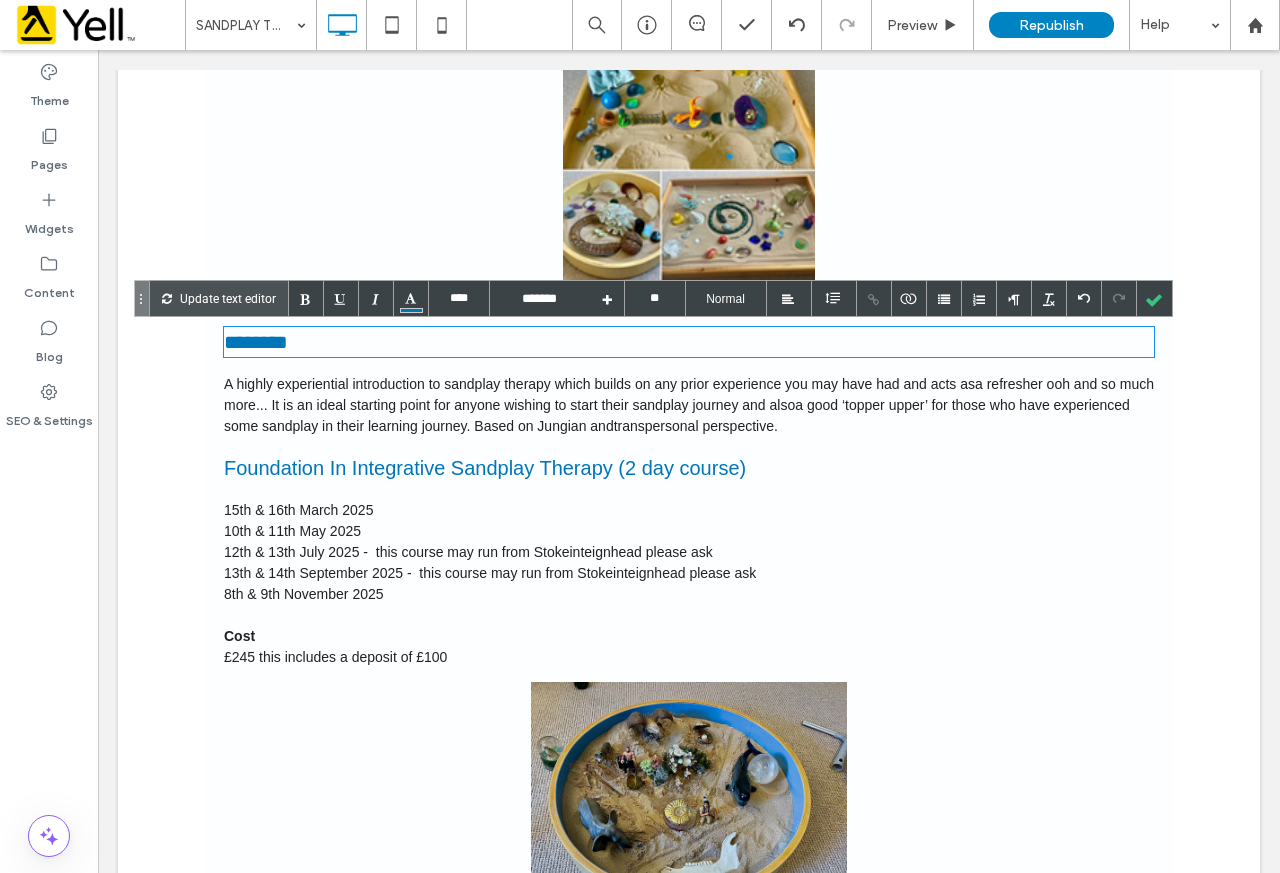 type on "****" 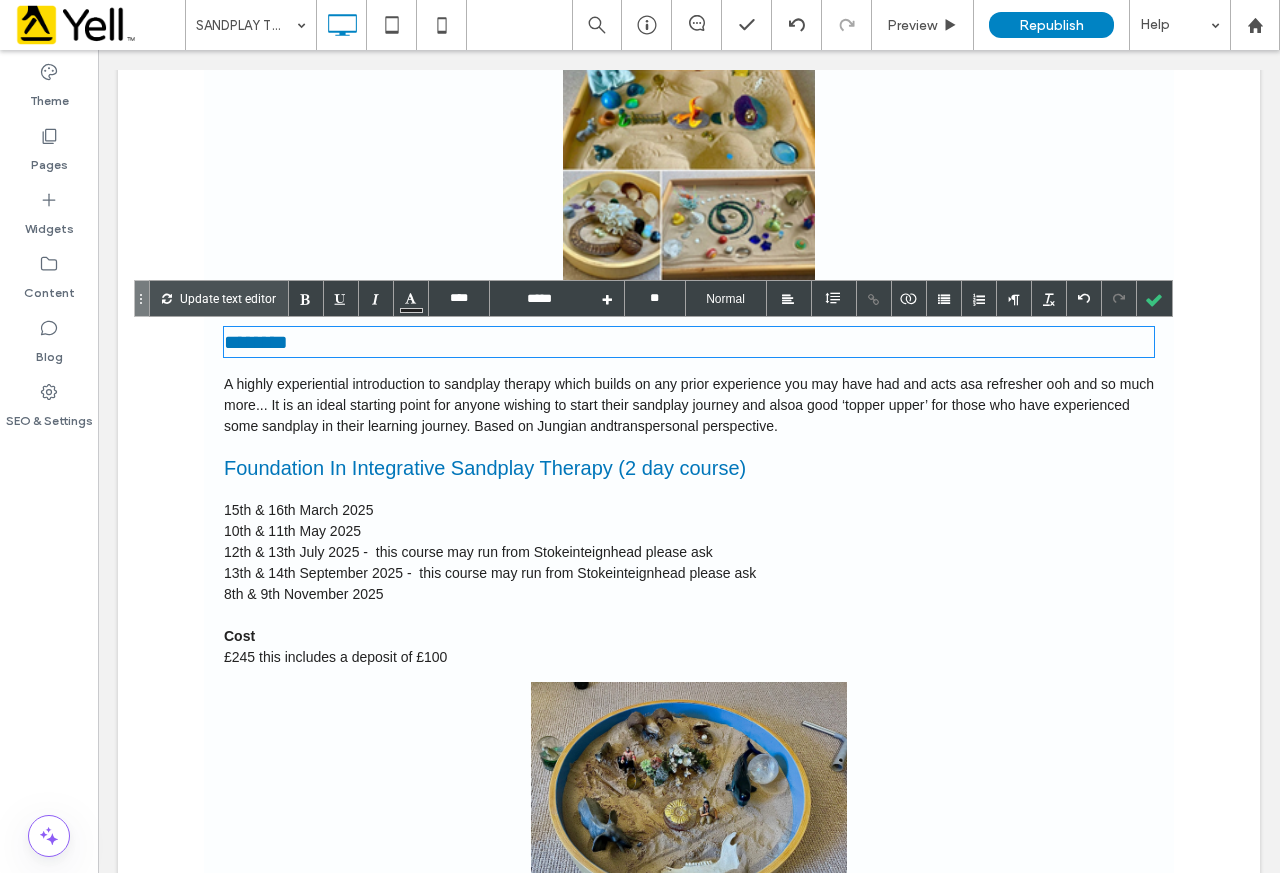 click on "a refresher ooh and so much more... It is an ideal starting point for anyone wishing to start their sandplay journey and also" at bounding box center (689, 394) 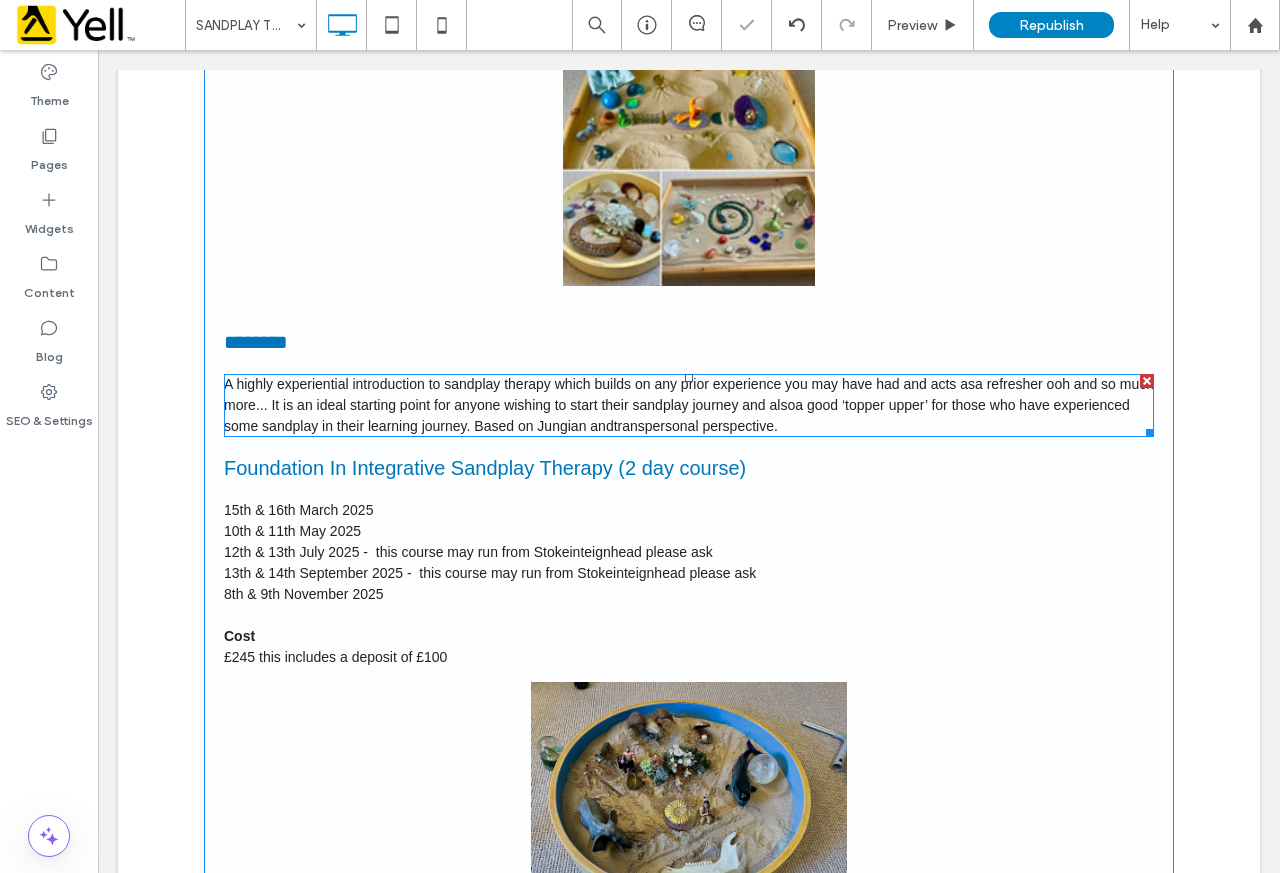 click on "a refresher ooh and so much more... It is an ideal starting point for anyone wishing to start their sandplay journey and also" at bounding box center [689, 394] 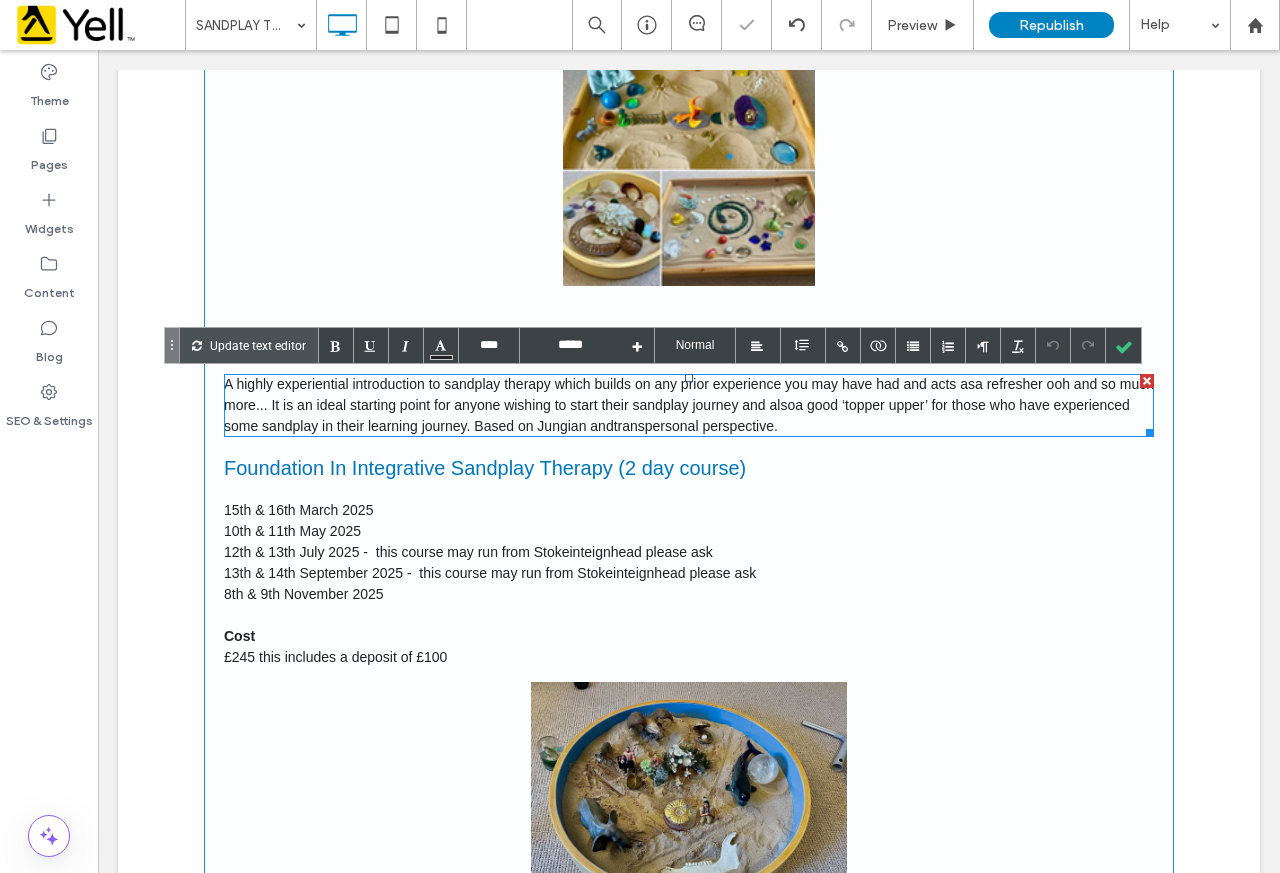 click on "a refresher ooh and so much more... It is an ideal starting point for anyone wishing to start their sandplay journey and also" at bounding box center [689, 394] 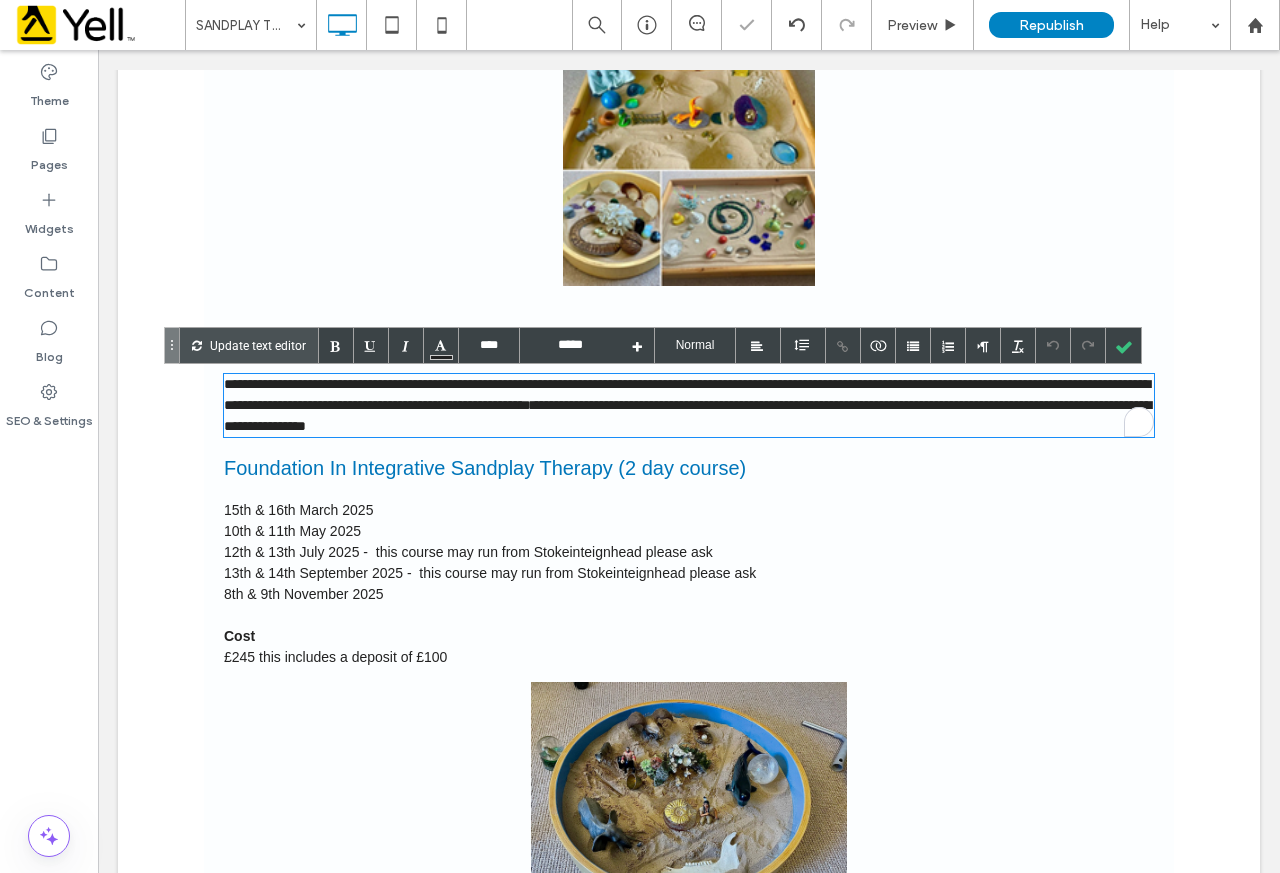 click on "**********" at bounding box center [818, 405] 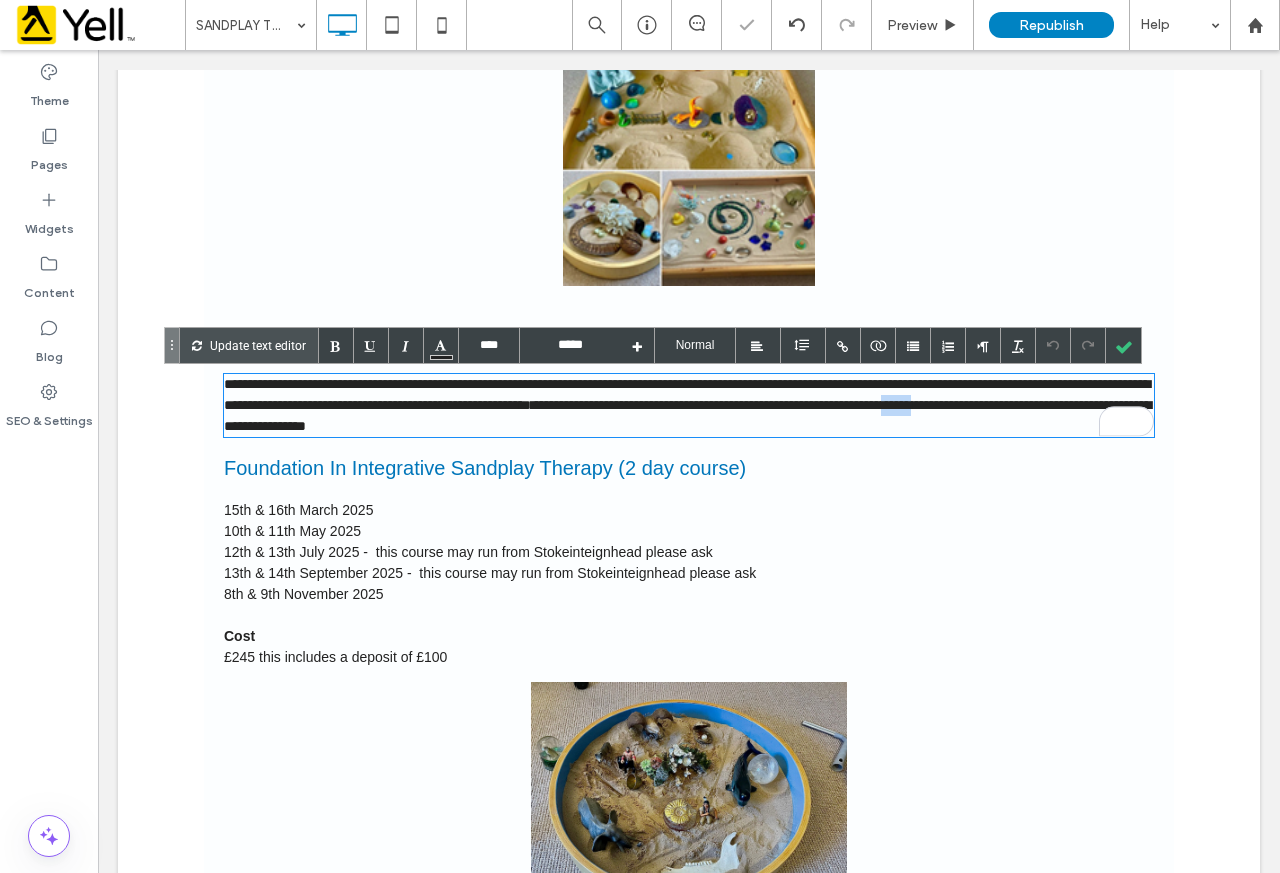 click on "**********" at bounding box center (818, 405) 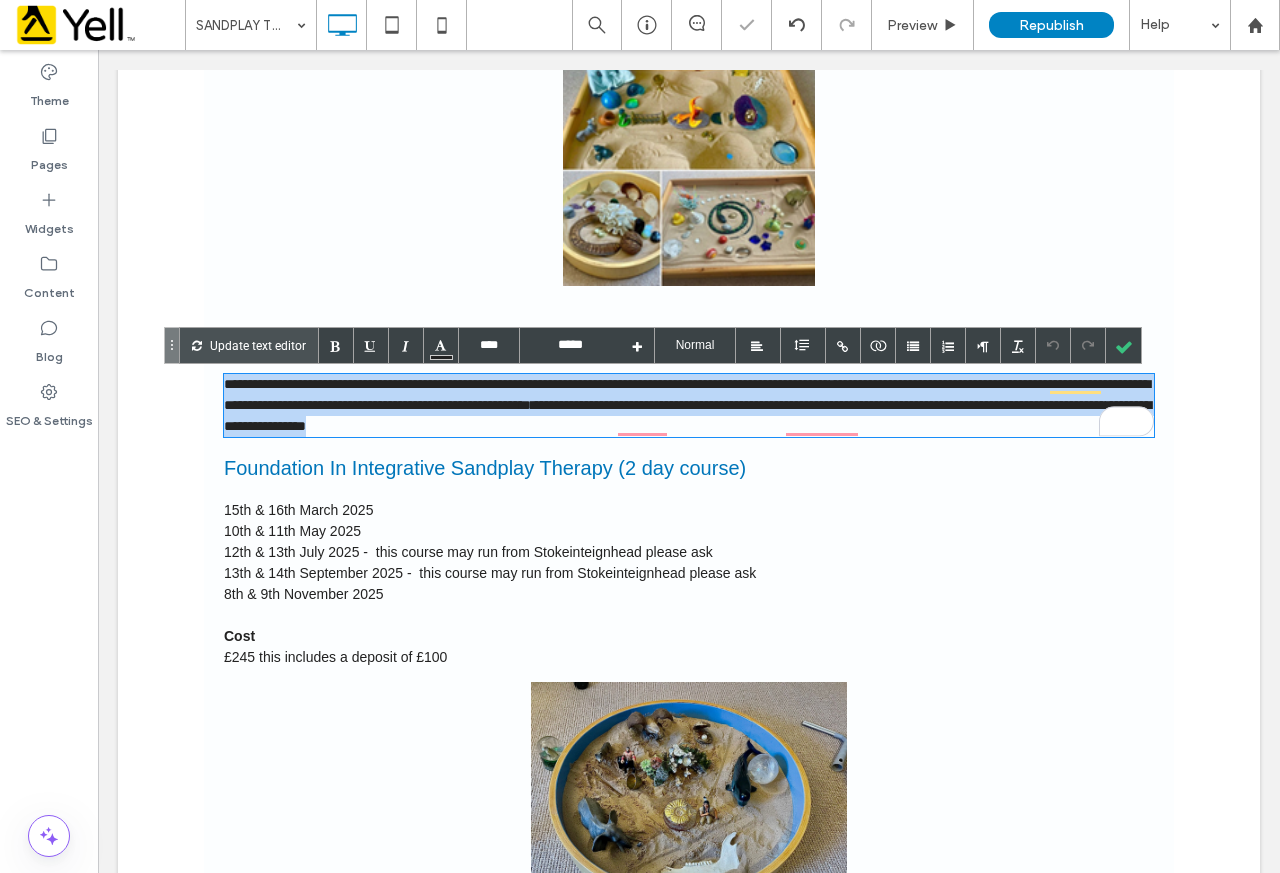 click on "**********" at bounding box center (818, 405) 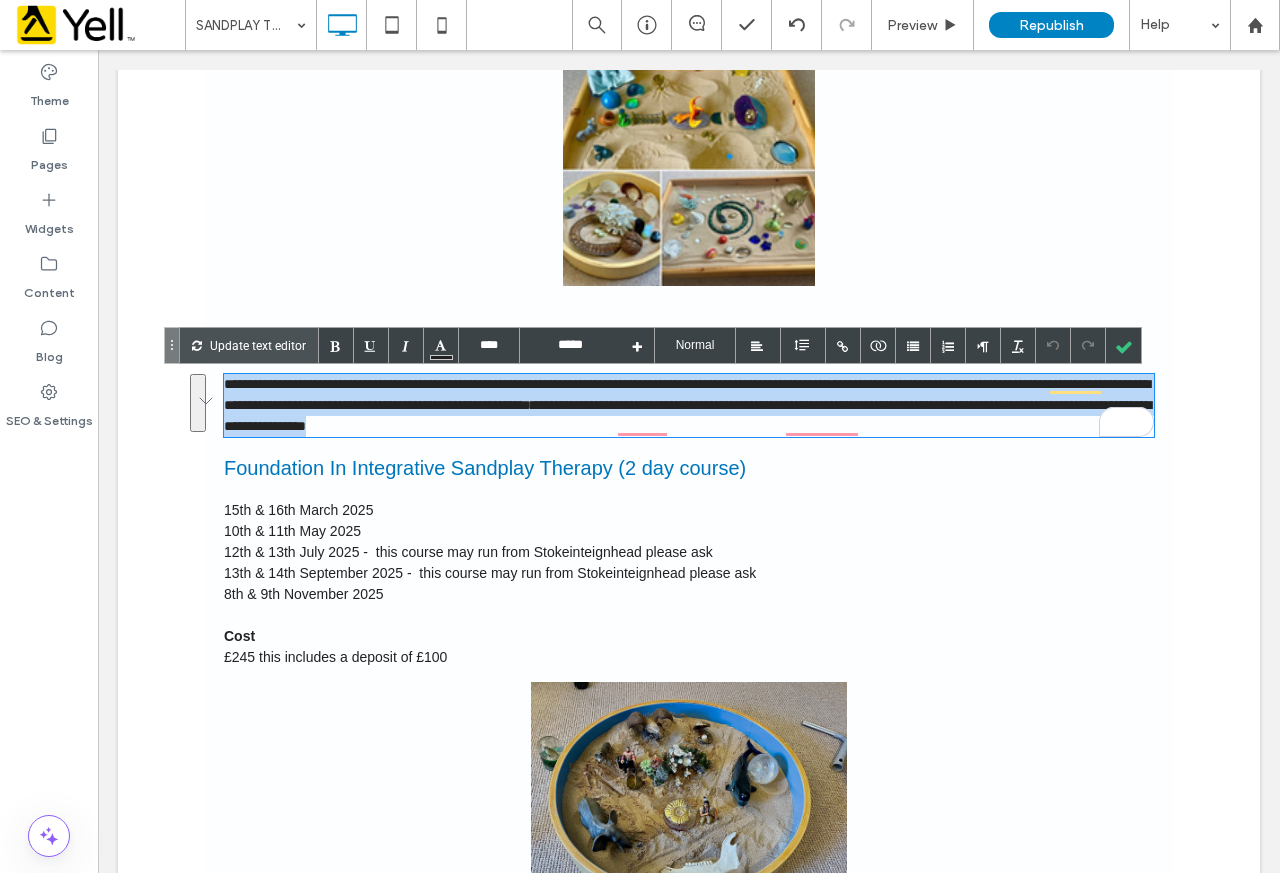 type 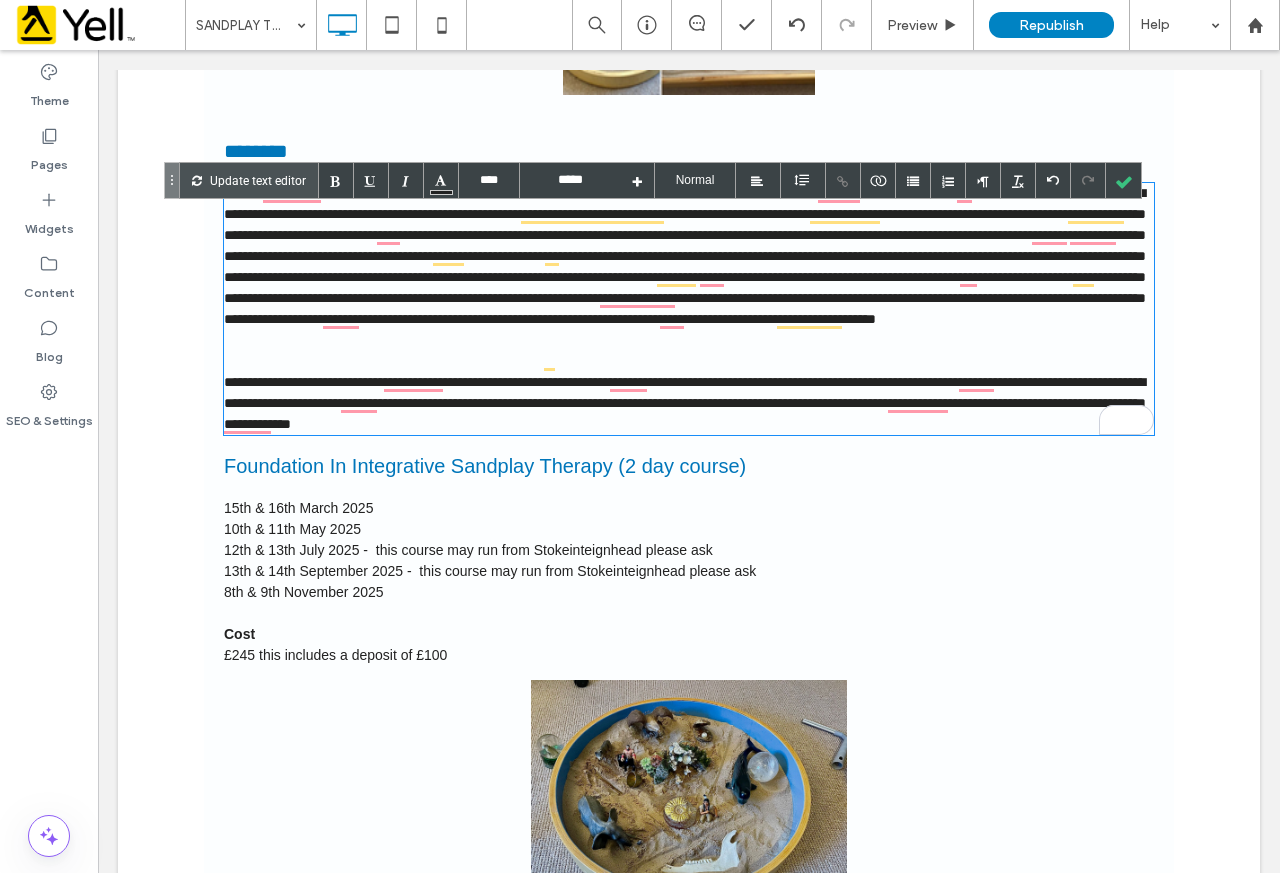 scroll, scrollTop: 1400, scrollLeft: 0, axis: vertical 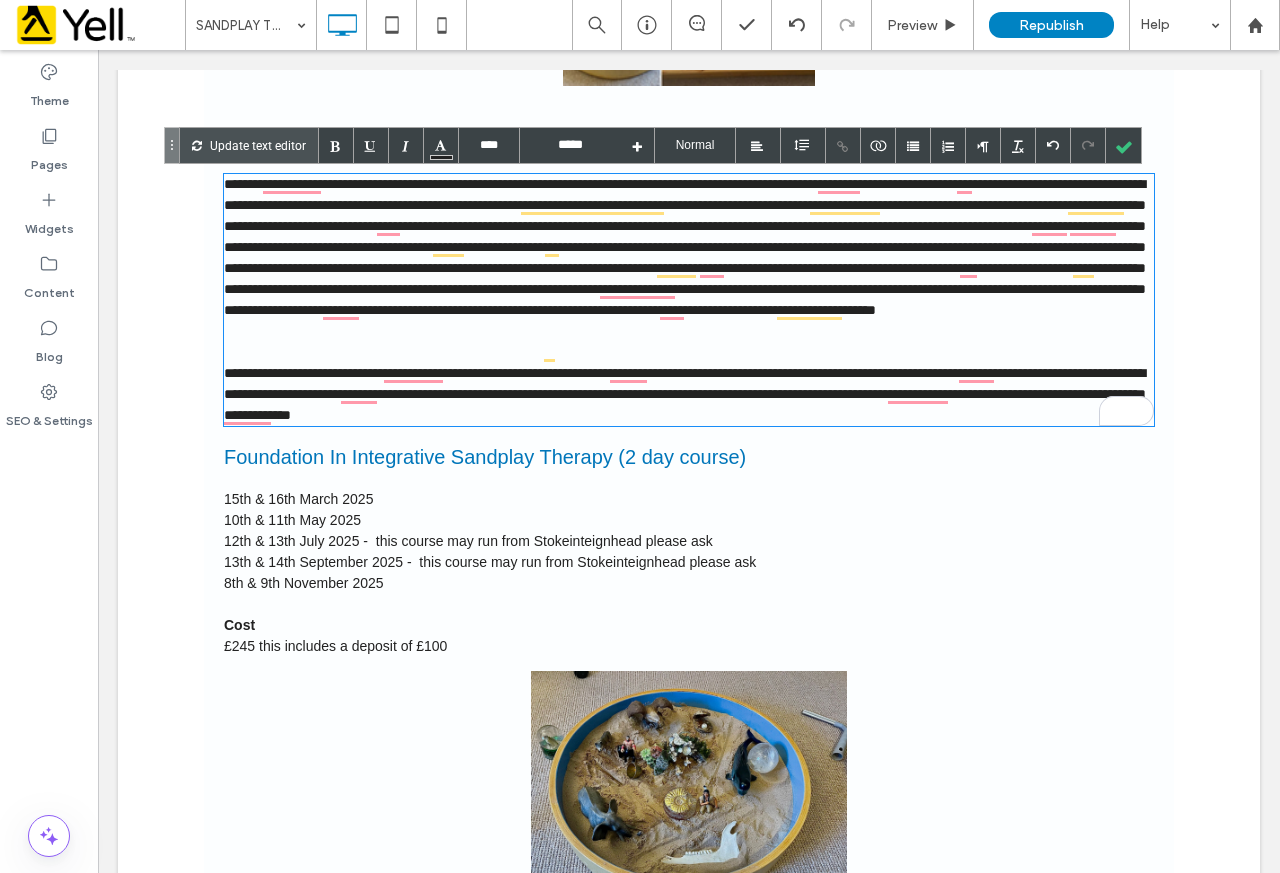 type on "****" 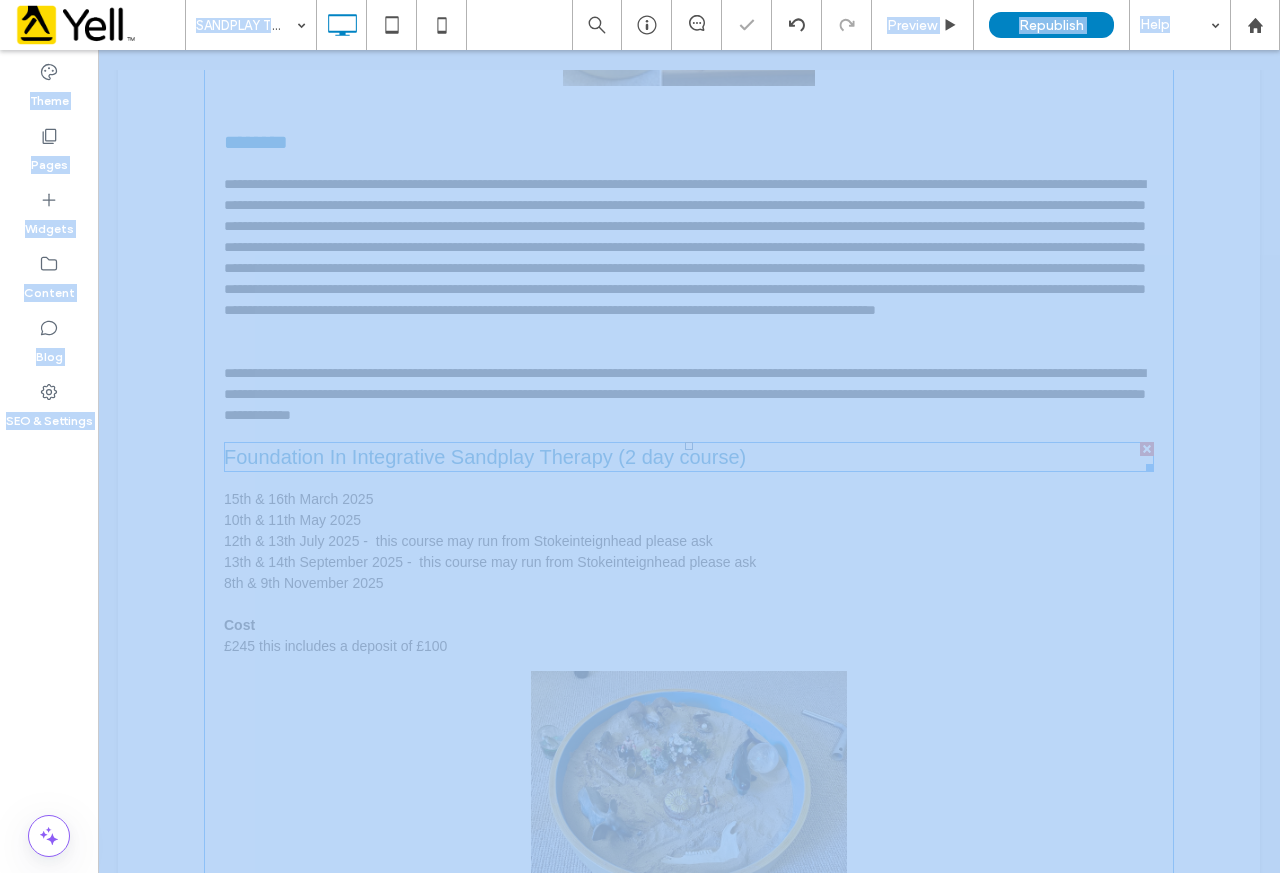 click on "Foundation In Integrative Sandplay Therapy (2 day course)" at bounding box center [485, 457] 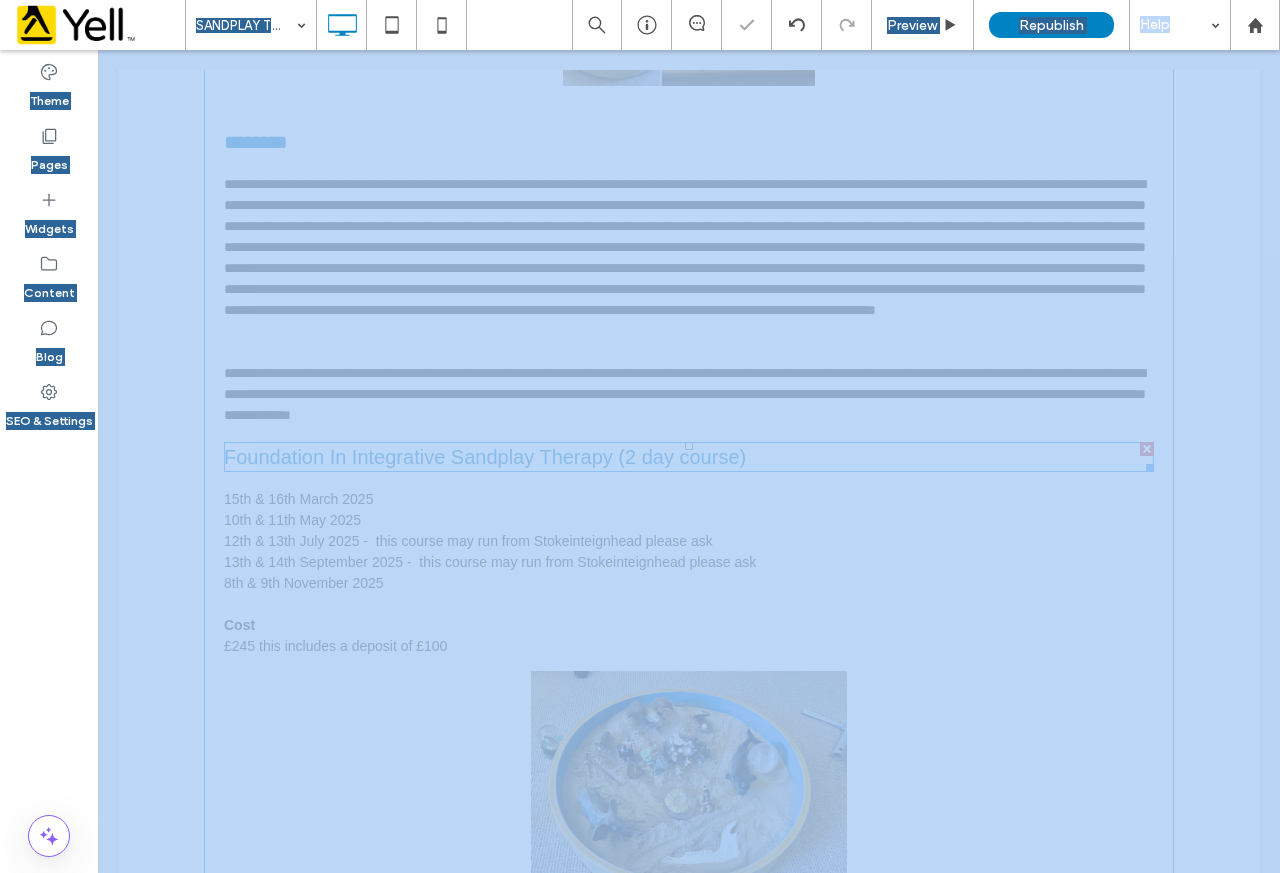 type on "**" 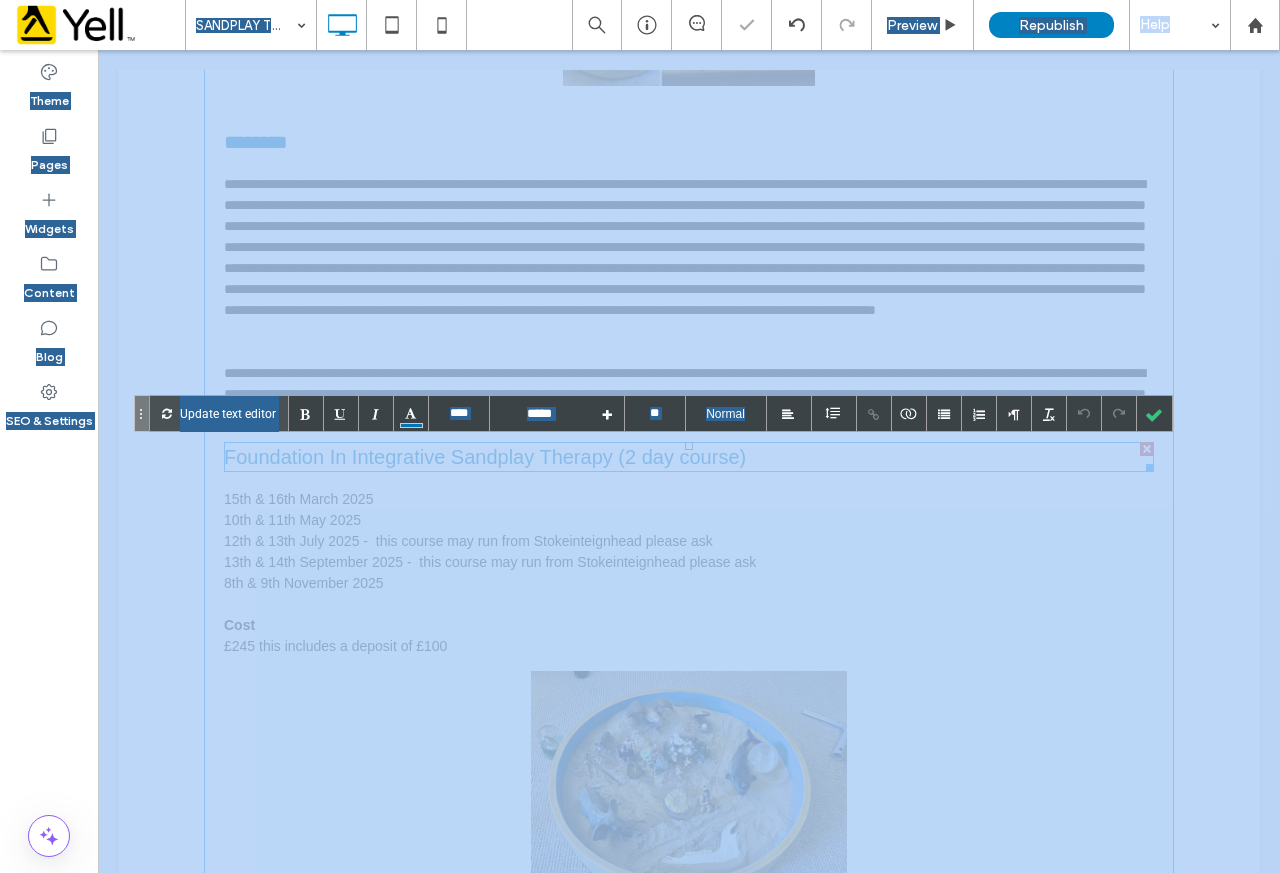 click on "Foundation In Integrative Sandplay Therapy (2 day course)" at bounding box center [485, 457] 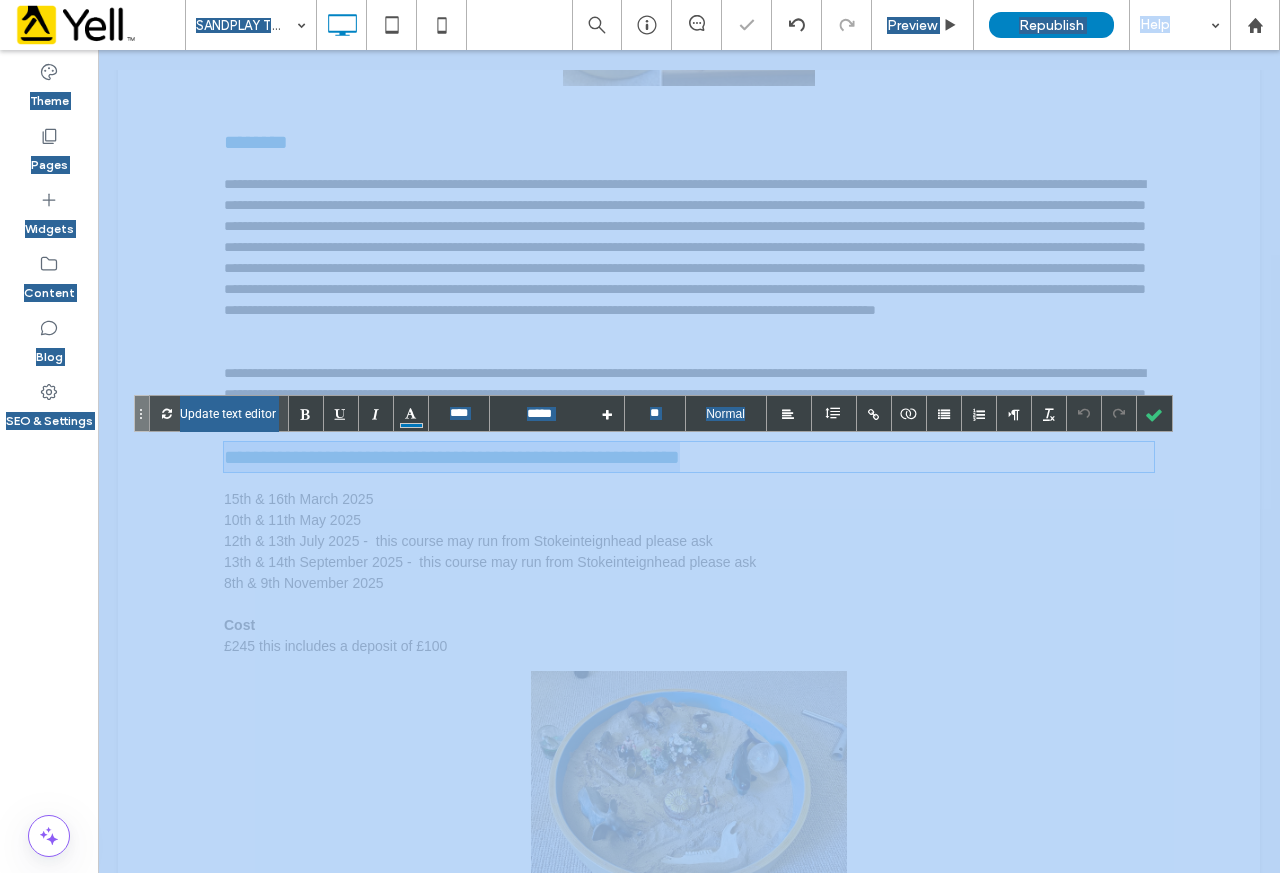 click on "**********" at bounding box center (452, 457) 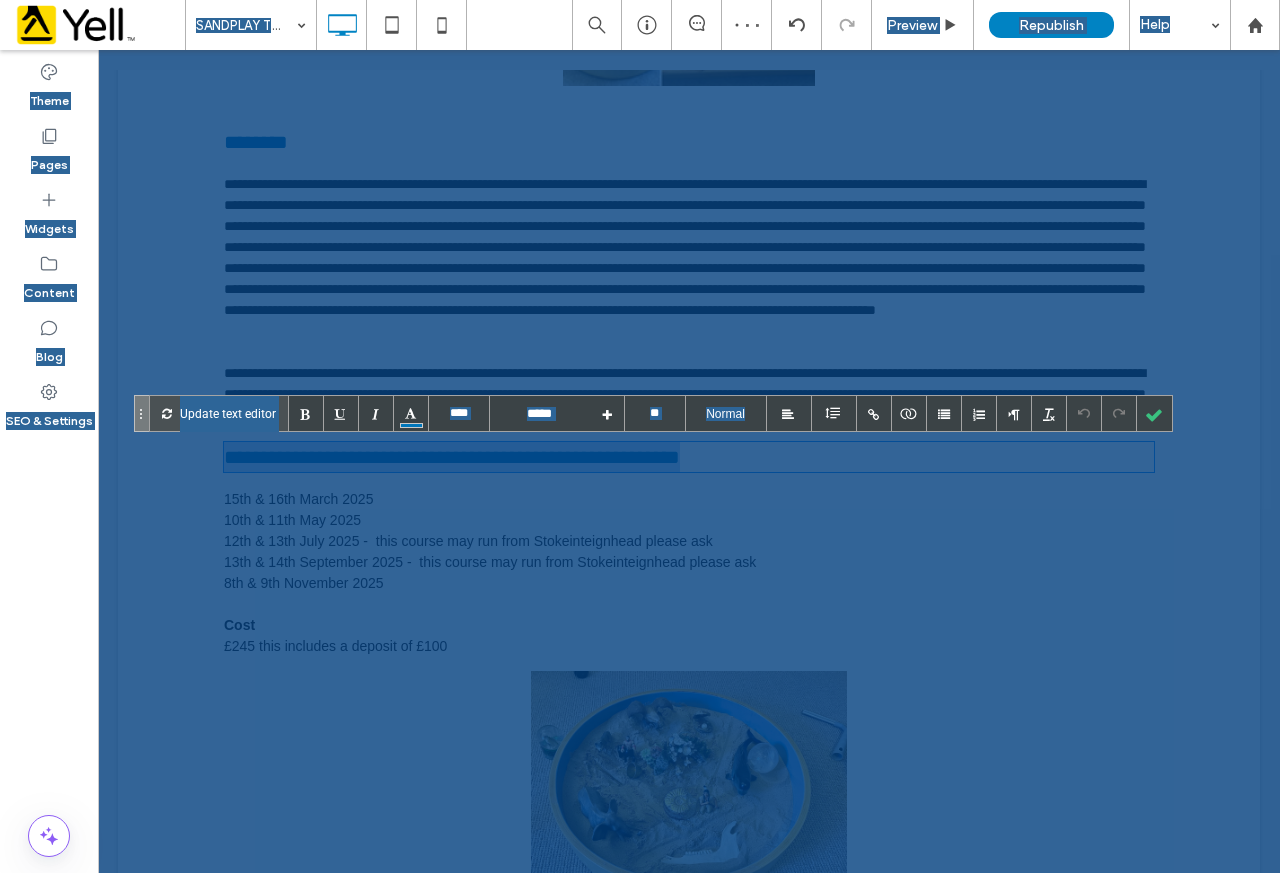 type 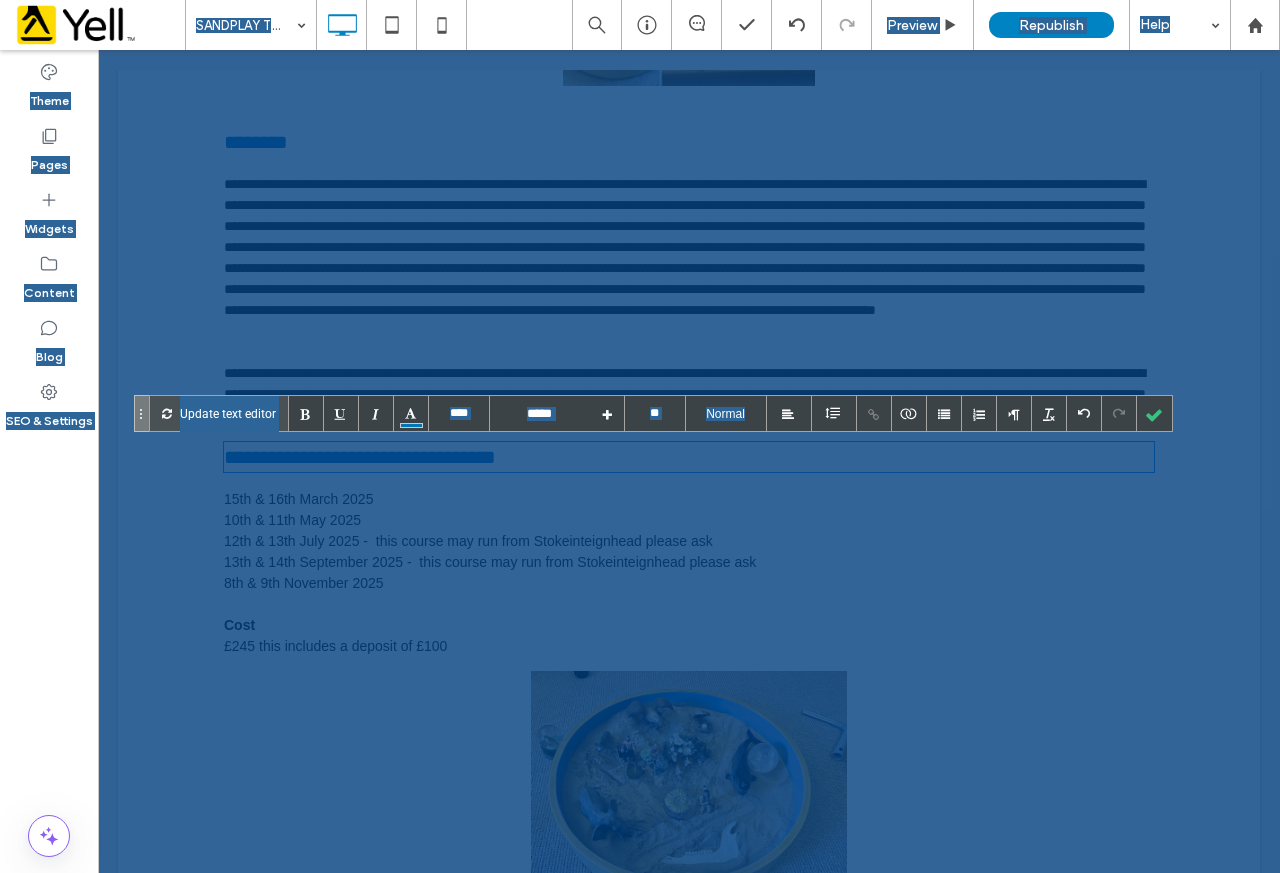 type on "****" 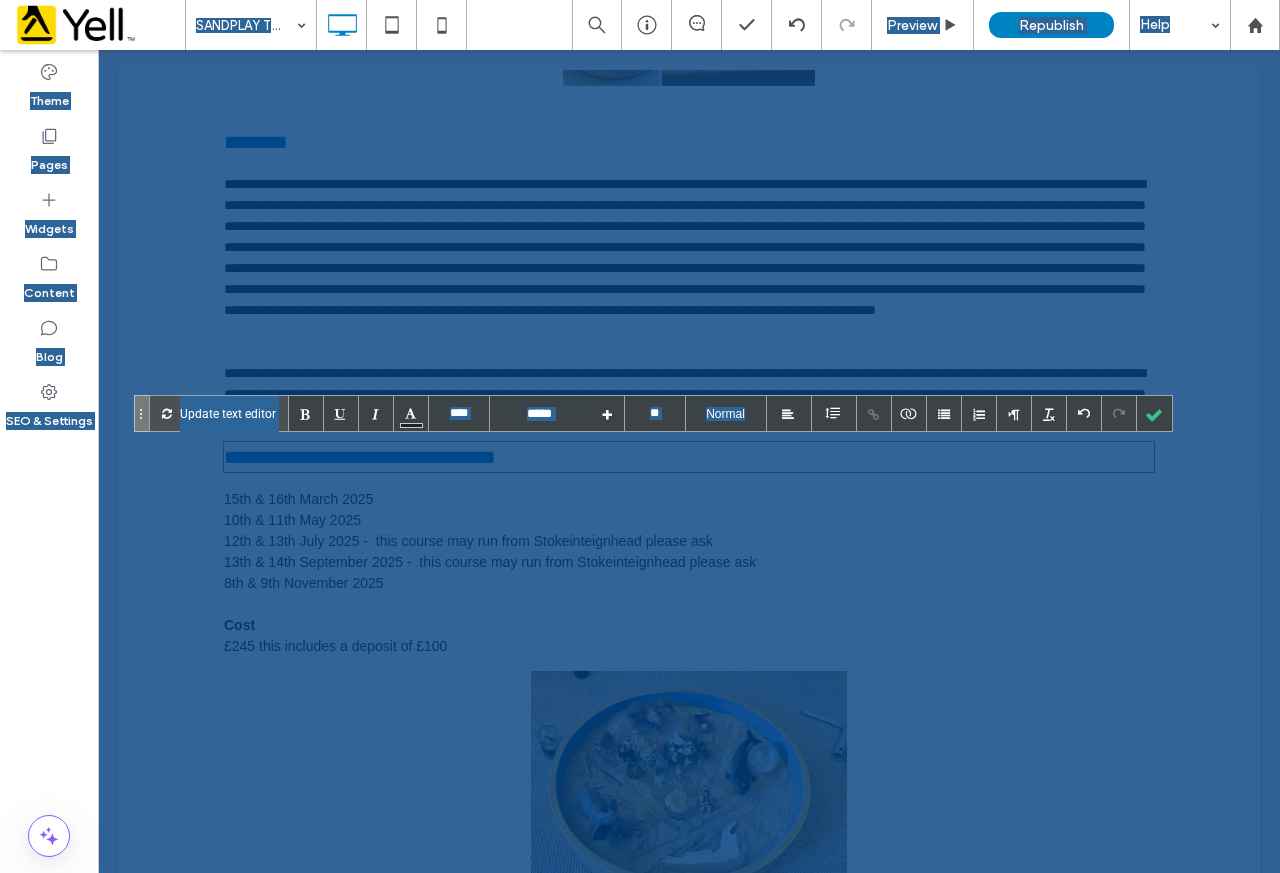 click on "10th & 11th May 2025" at bounding box center [689, 520] 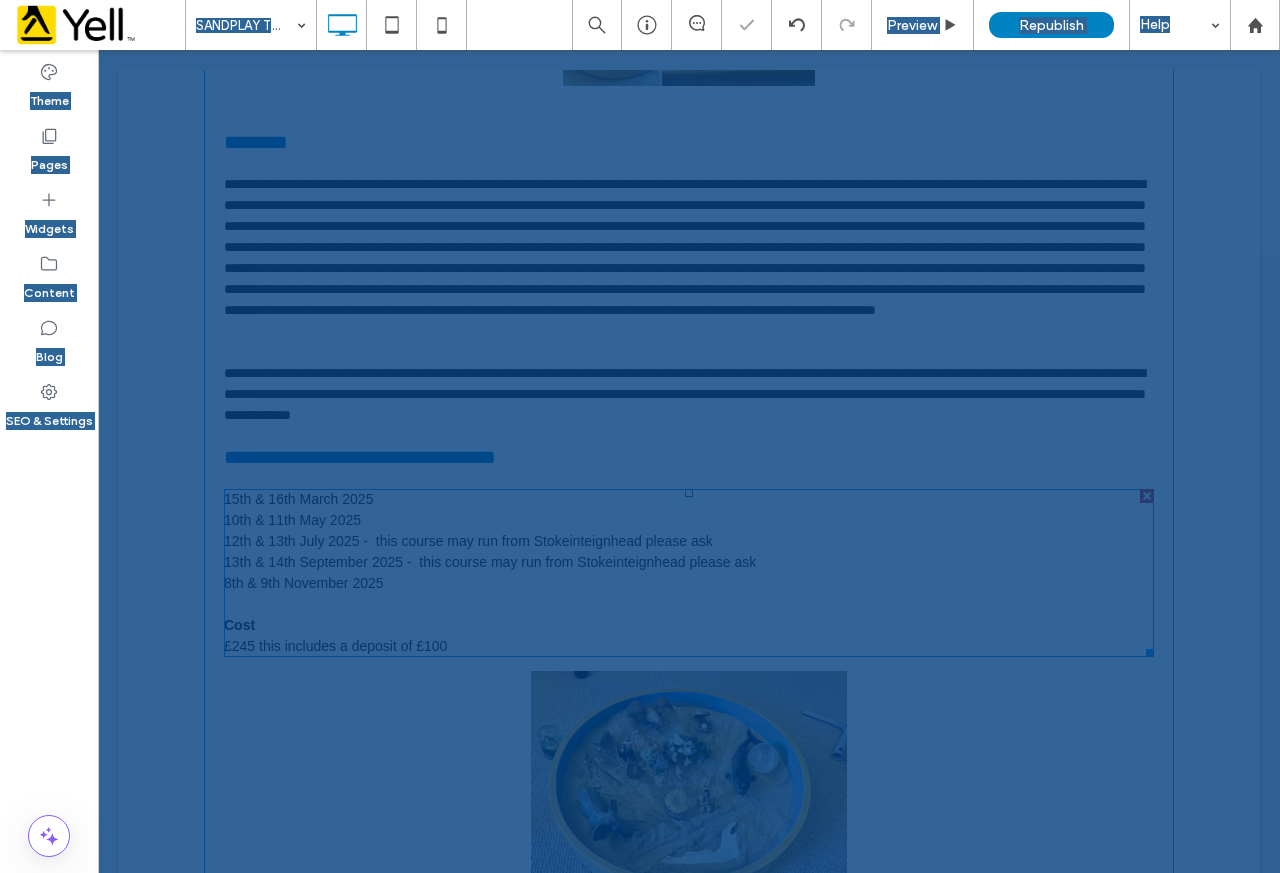 click on "12th & 13th July 2025 -  this course may run from Stokeinteignhead please ask" at bounding box center [689, 541] 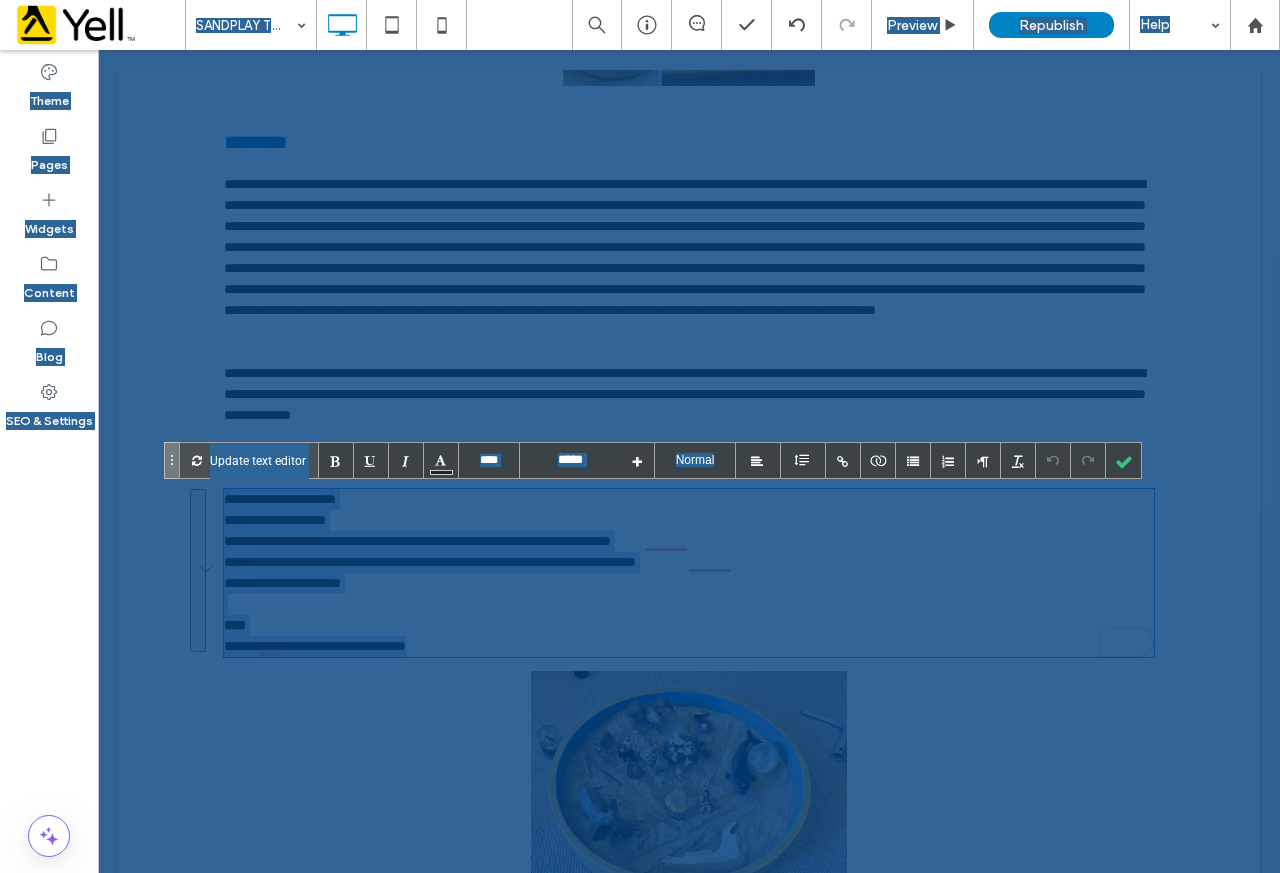 drag, startPoint x: 451, startPoint y: 643, endPoint x: 218, endPoint y: 497, distance: 274.96362 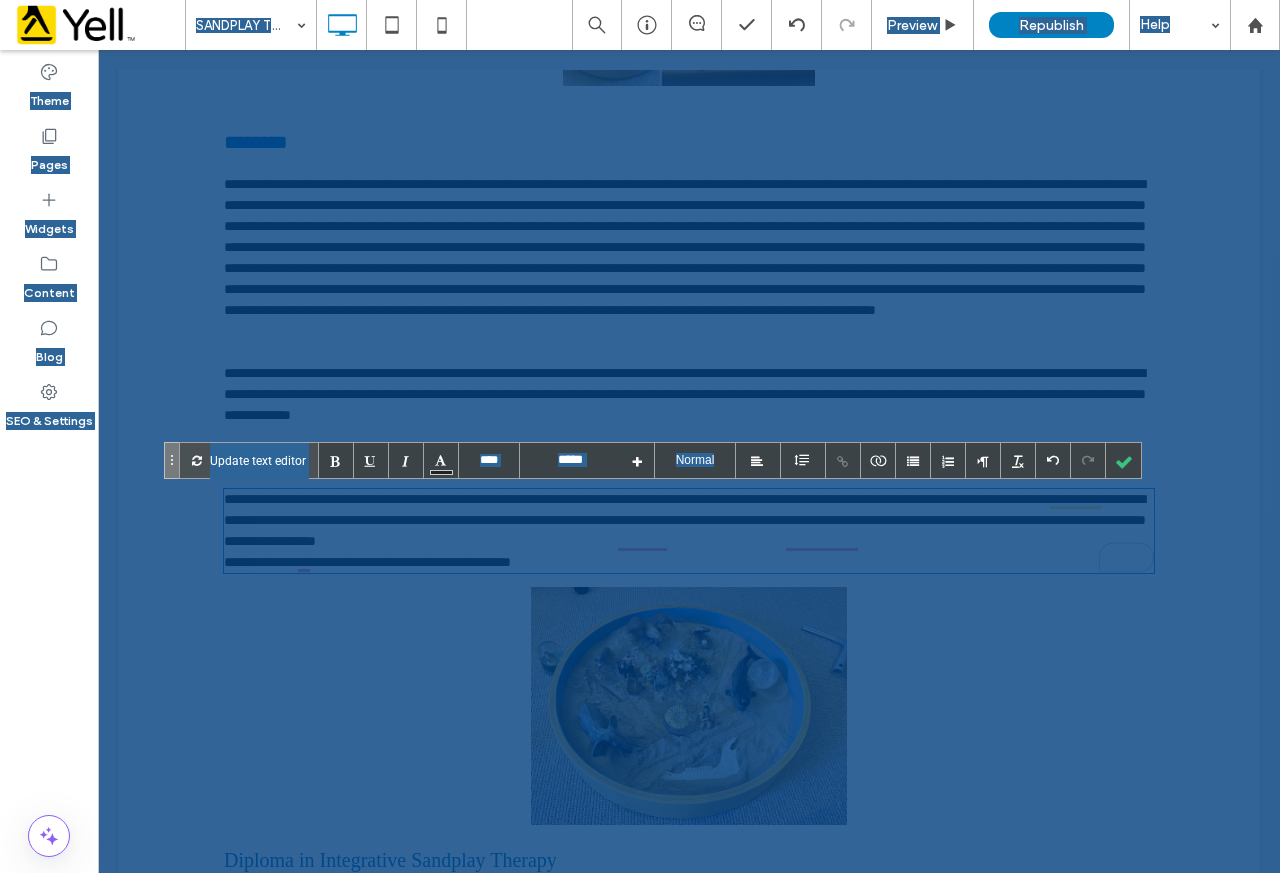 click on "Creative Therapy Courses South West www.sandplauuk.uk   Courses 2025 - 2026
So why do cultures come up with these differences? A common thought is that with the growth of Christianity in the west and the shift towards a patriarchal society it was convenient to see the masculine as the holder of the light, the shining, the radiance and for the feminine to hold the dark and mysterious and hidden.  It was a way of power being shifted through cultural influence.    The Chinese symbol of Yin and Yang represents the sun and moon. The Yin energy is governed by the moon and hold the qualities of receptivity and restorative energy. It moves downwards as in exhaling breath. It is the black aspect and linked to intuition and an ability to comprehend the complexities of our lives. As this yin energy moves inwards it converts to yang which is governed by the sun, it rises and moves outwards. It is characterised by the white side, upward energy and the inhaling of the breath." at bounding box center [689, 1794] 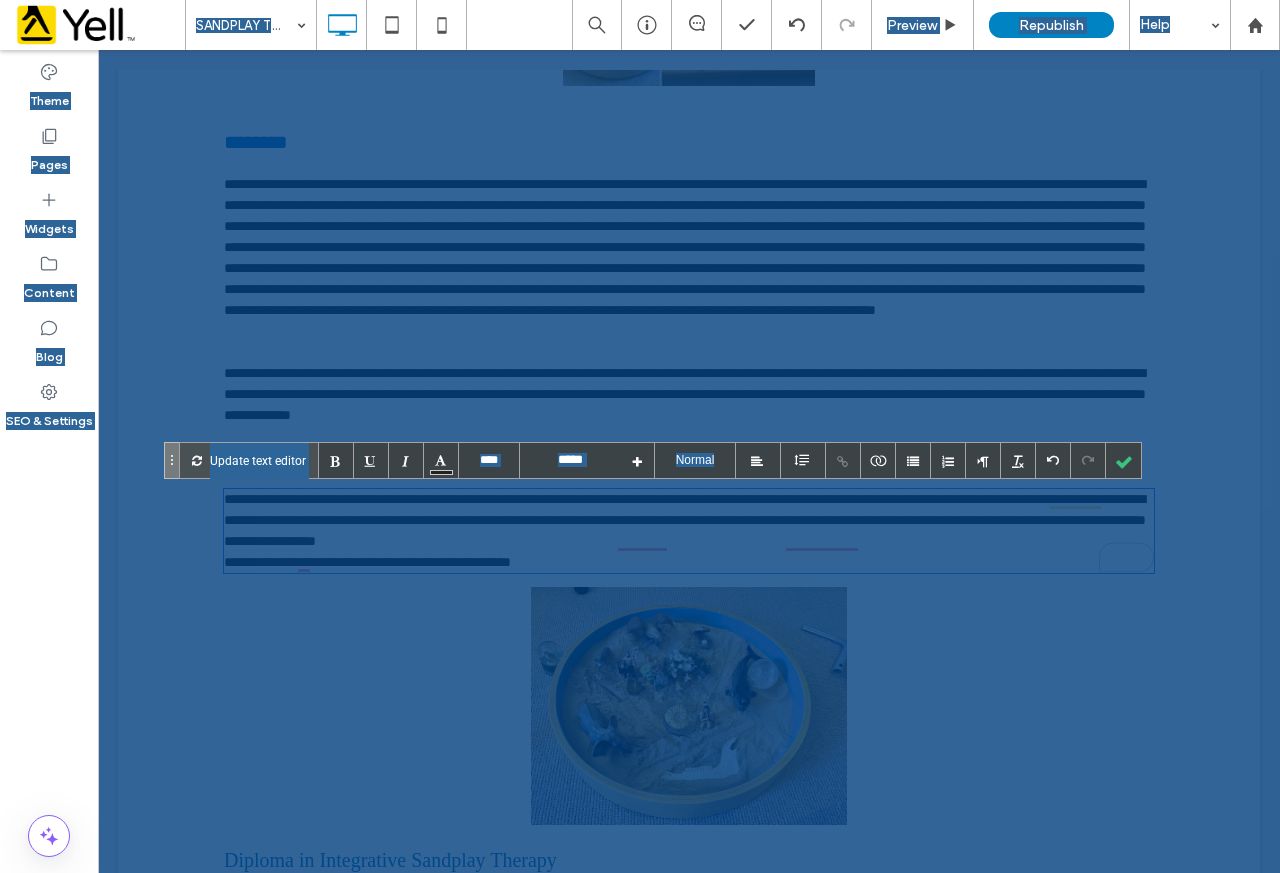 click on "Creative Therapy Courses South West www.sandplauuk.uk   Courses 2025 - 2026
So why do cultures come up with these differences? A common thought is that with the growth of Christianity in the west and the shift towards a patriarchal society it was convenient to see the masculine as the holder of the light, the shining, the radiance and for the feminine to hold the dark and mysterious and hidden.  It was a way of power being shifted through cultural influence.    The Chinese symbol of Yin and Yang represents the sun and moon. The Yin energy is governed by the moon and hold the qualities of receptivity and restorative energy. It moves downwards as in exhaling breath. It is the black aspect and linked to intuition and an ability to comprehend the complexities of our lives. As this yin energy moves inwards it converts to yang which is governed by the sun, it rises and moves outwards. It is characterised by the white side, upward energy and the inhaling of the breath." at bounding box center [689, 1794] 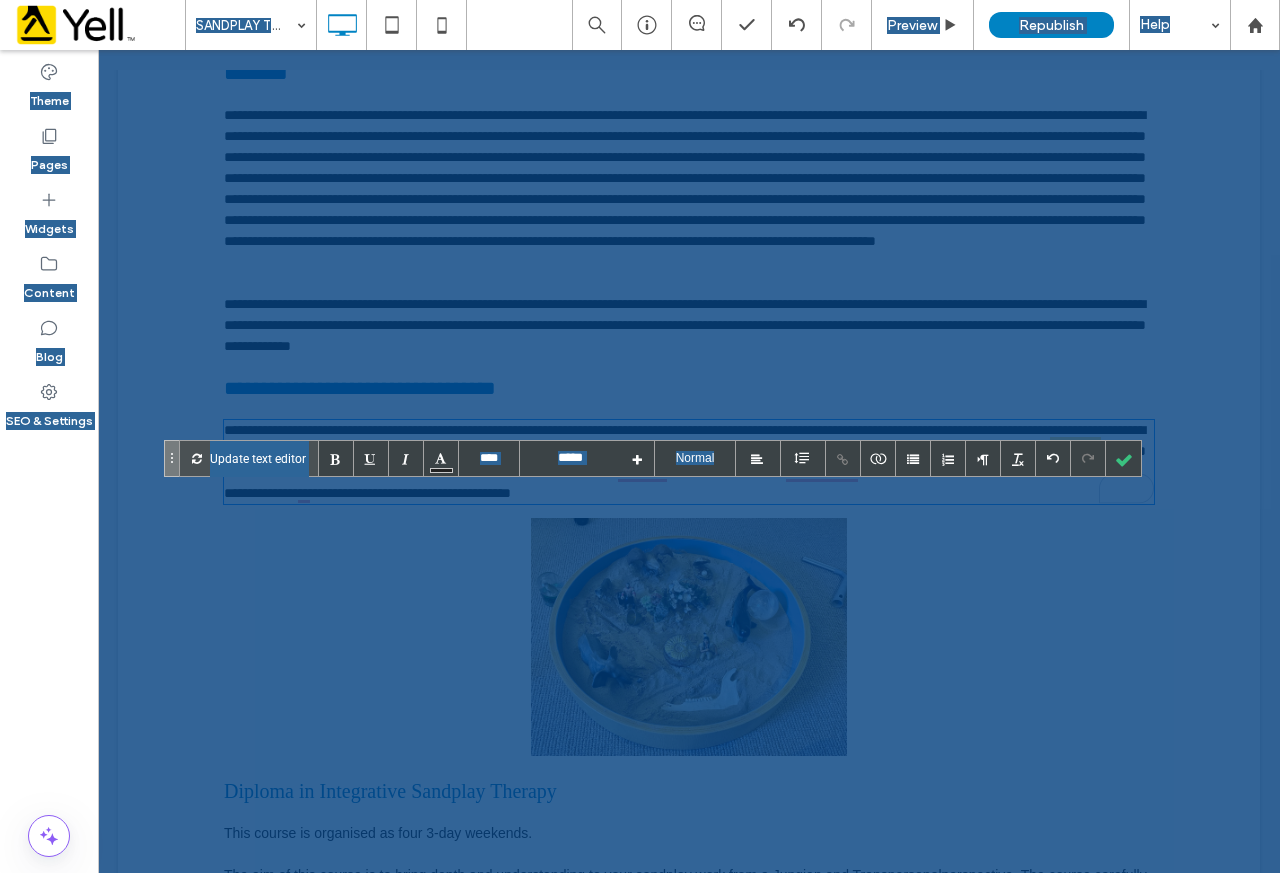 scroll, scrollTop: 1500, scrollLeft: 0, axis: vertical 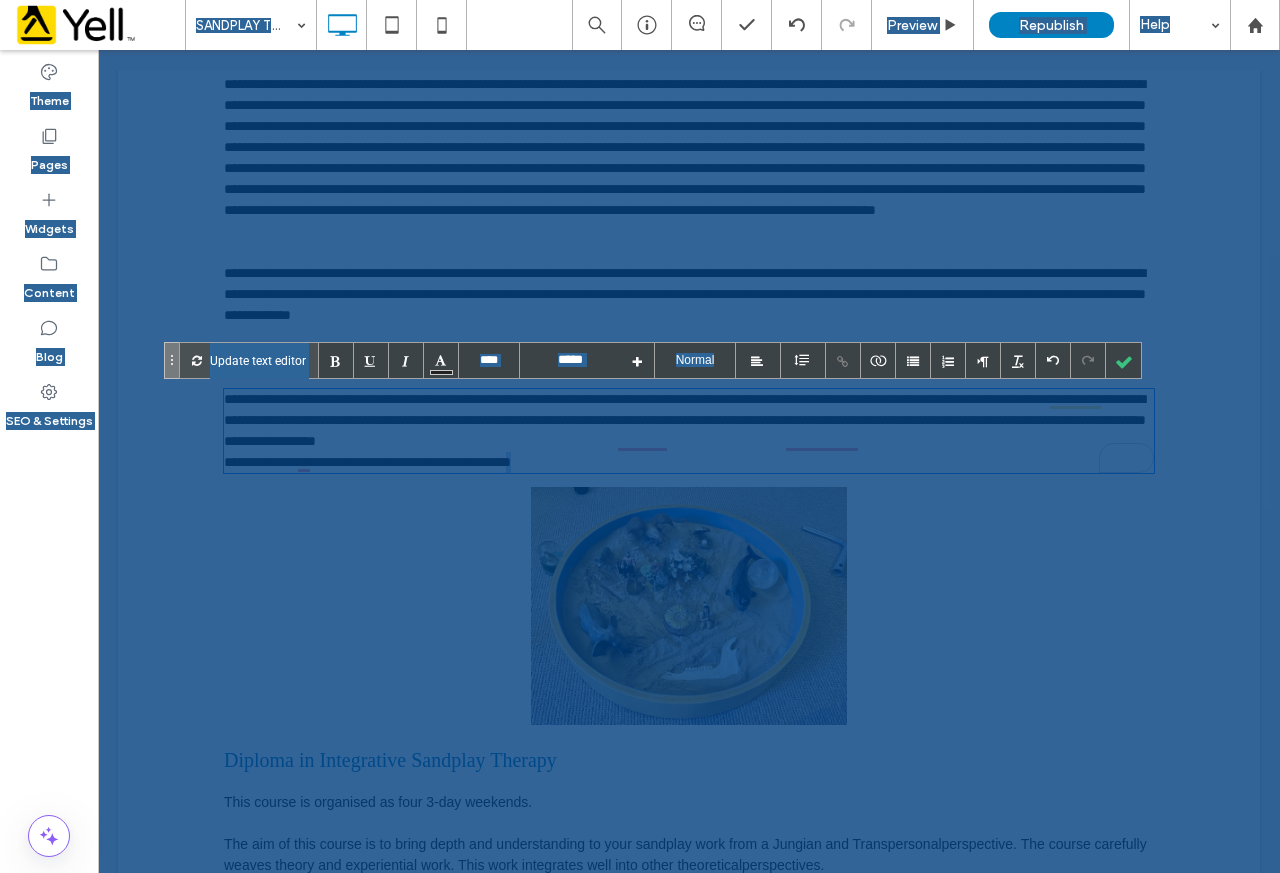 click on "**********" at bounding box center (689, 462) 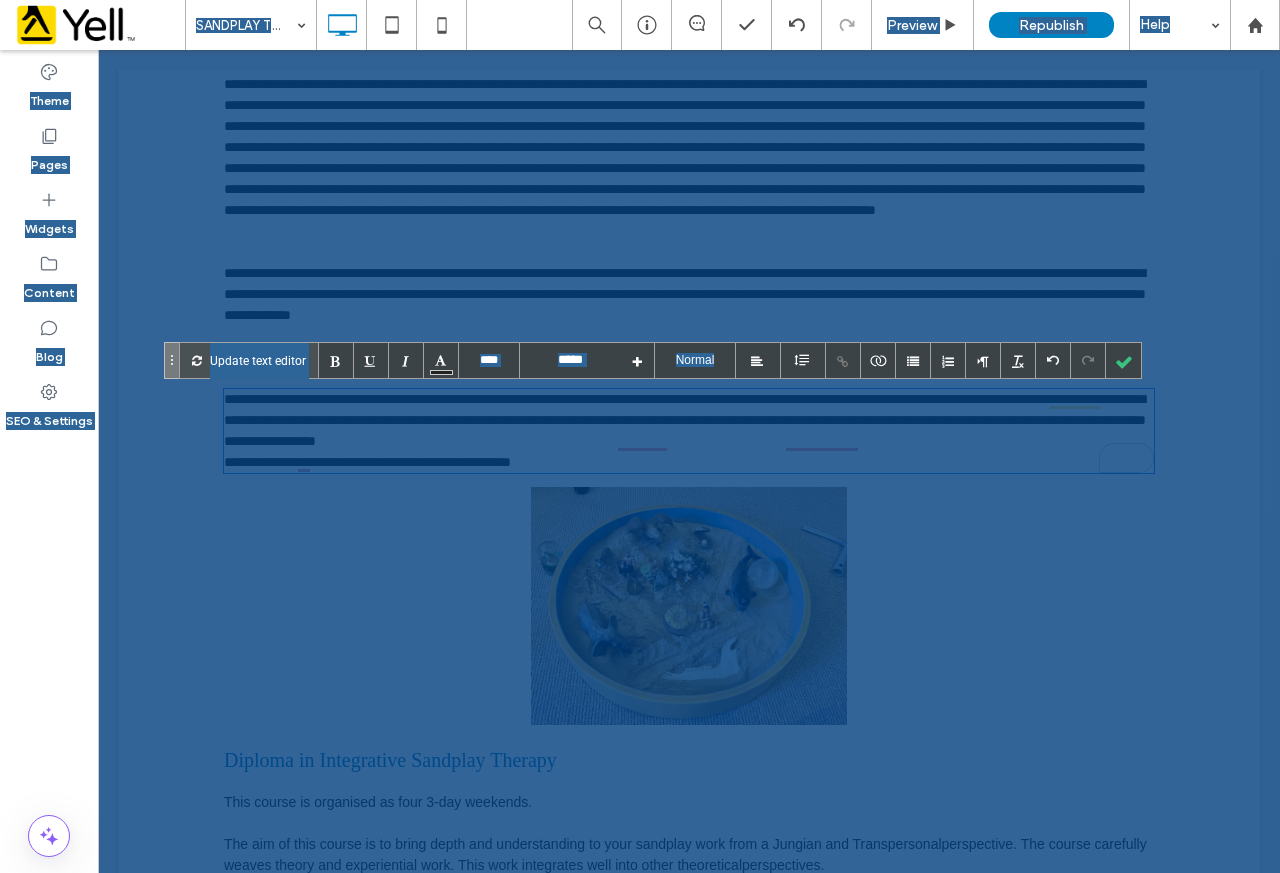 click on "**********" at bounding box center (689, 462) 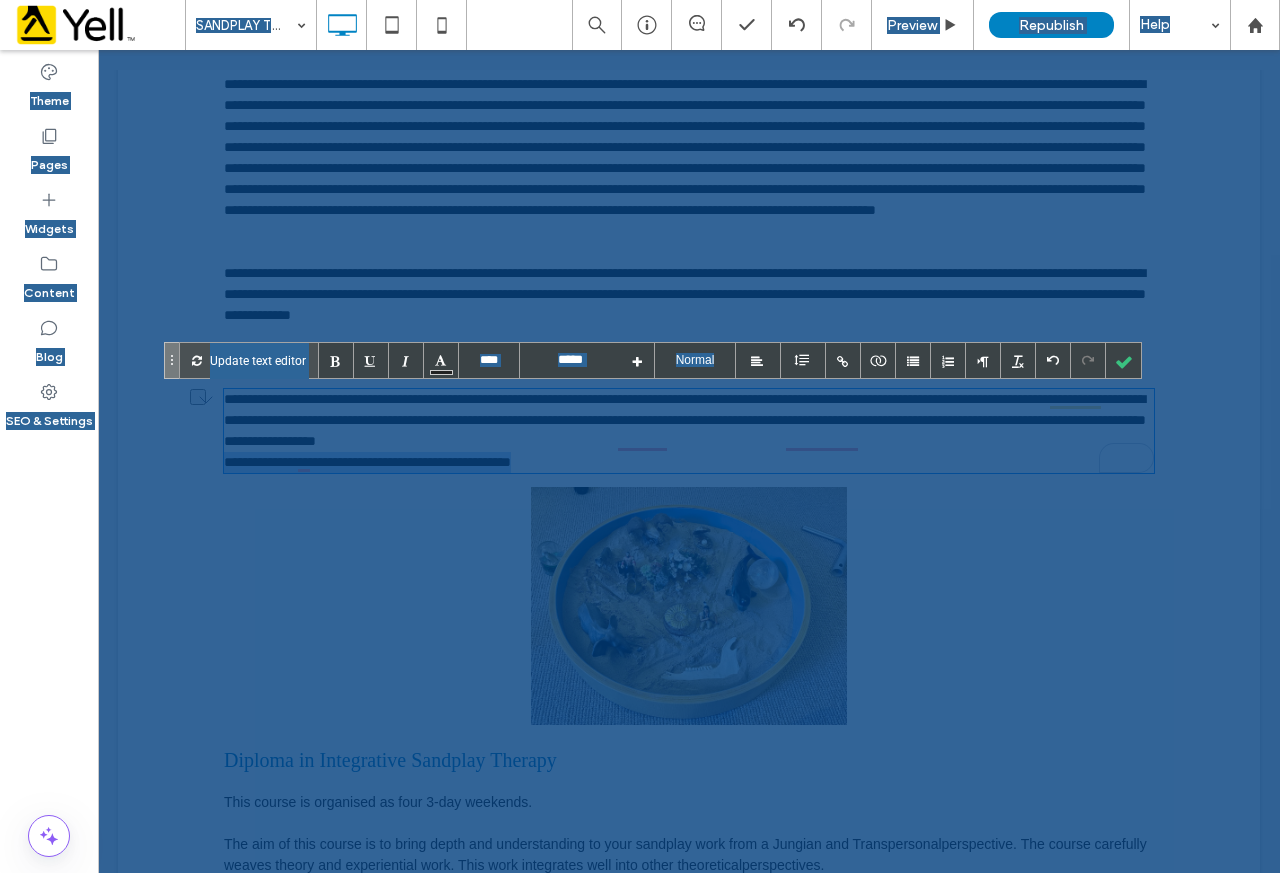 drag, startPoint x: 608, startPoint y: 459, endPoint x: 158, endPoint y: 454, distance: 450.02777 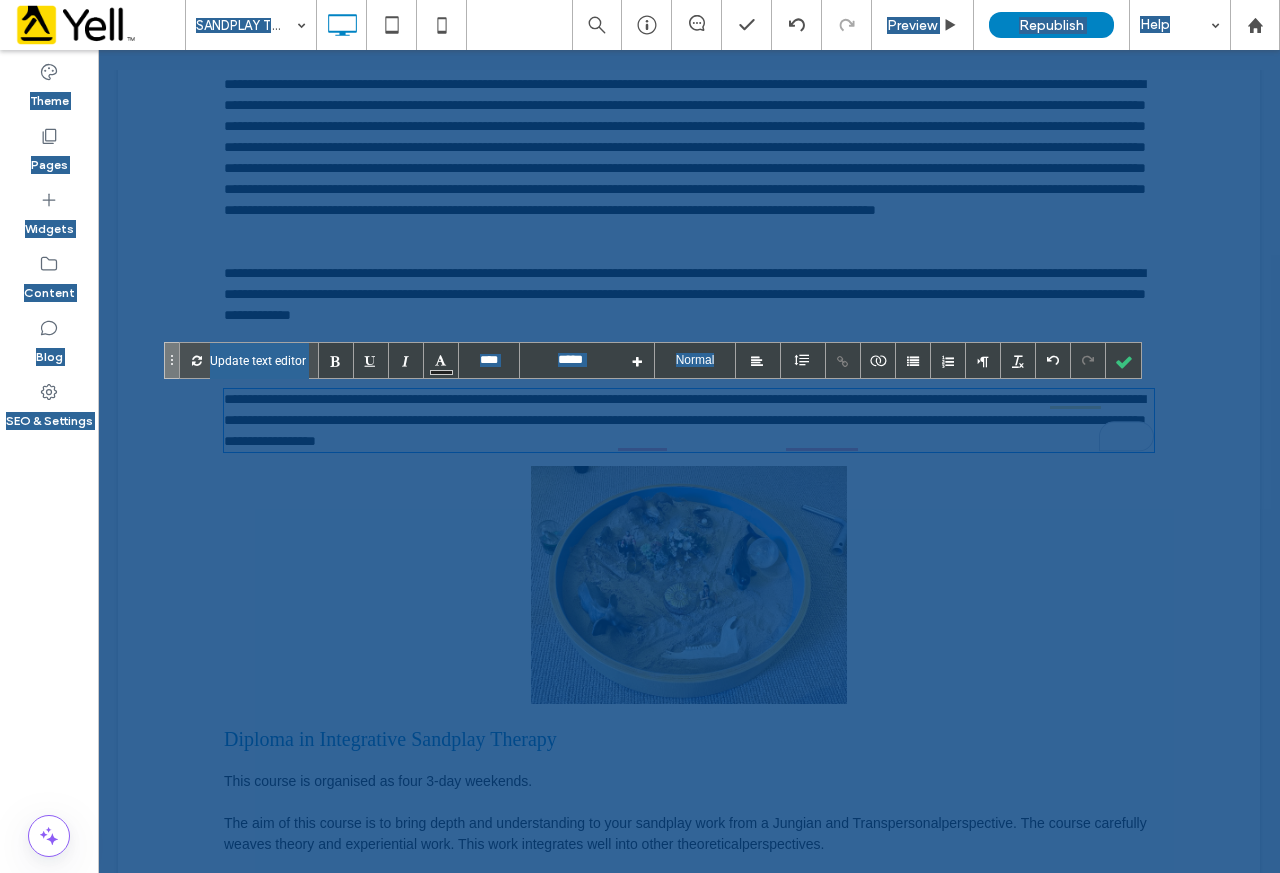 click on "Creative Therapy Courses South West www.sandplauuk.uk   Courses 2025 - 2026
So why do cultures come up with these differences? A common thought is that with the growth of Christianity in the west and the shift towards a patriarchal society it was convenient to see the masculine as the holder of the light, the shining, the radiance and for the feminine to hold the dark and mysterious and hidden.  It was a way of power being shifted through cultural influence.    The Chinese symbol of Yin and Yang represents the sun and moon. The Yin energy is governed by the moon and hold the qualities of receptivity and restorative energy. It moves downwards as in exhaling breath. It is the black aspect and linked to intuition and an ability to comprehend the complexities of our lives. As this yin energy moves inwards it converts to yang which is governed by the sun, it rises and moves outwards. It is characterised by the white side, upward energy and the inhaling of the breath." at bounding box center [689, 1684] 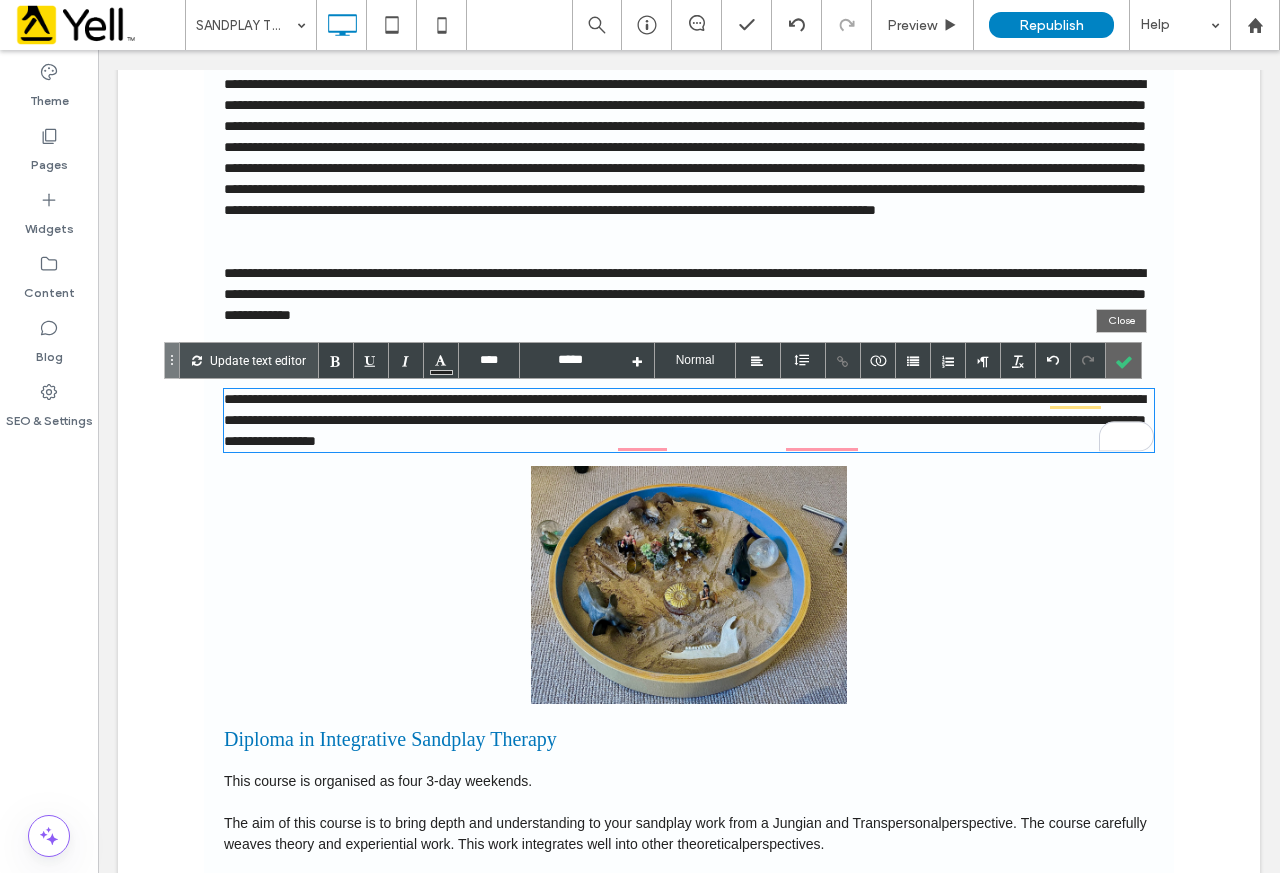 click at bounding box center [1123, 360] 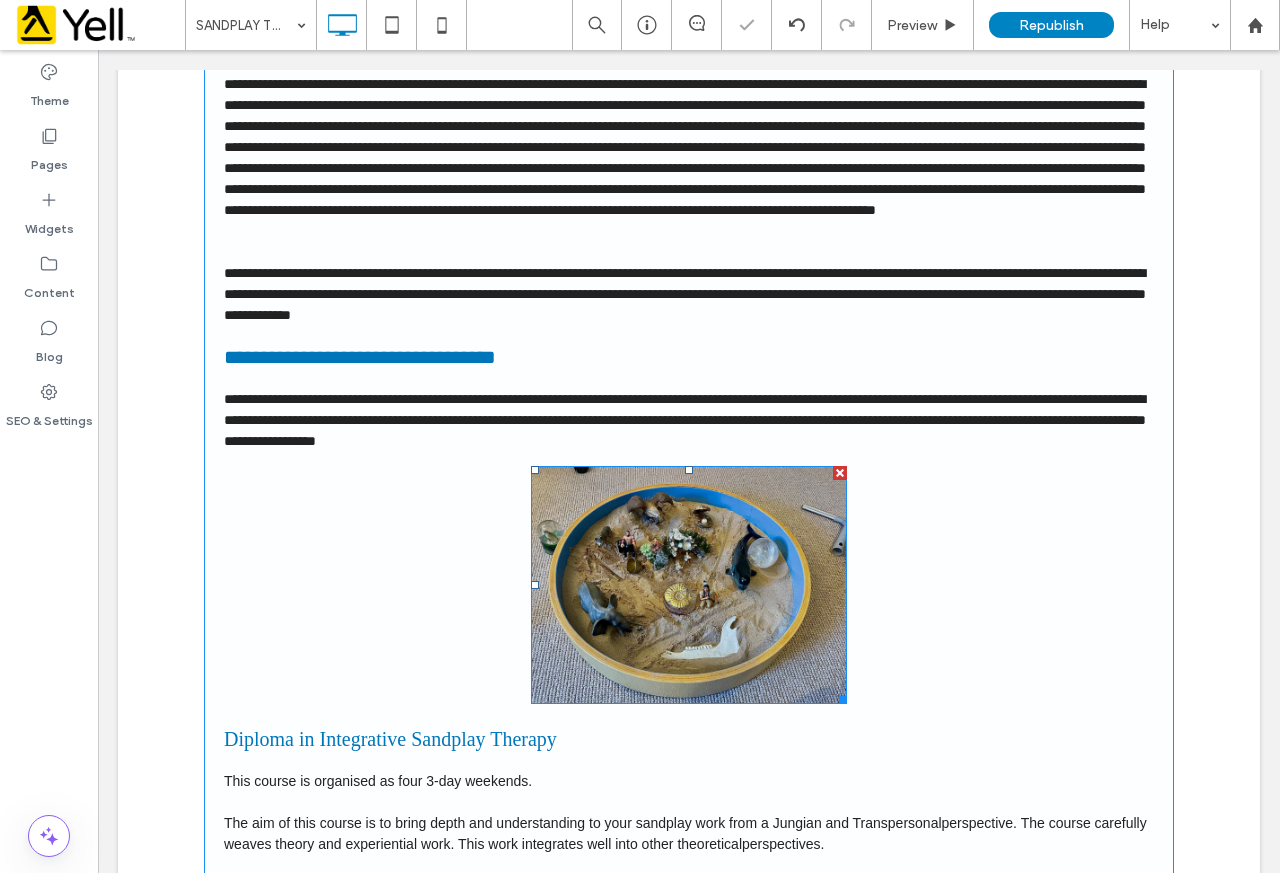 click at bounding box center (840, 473) 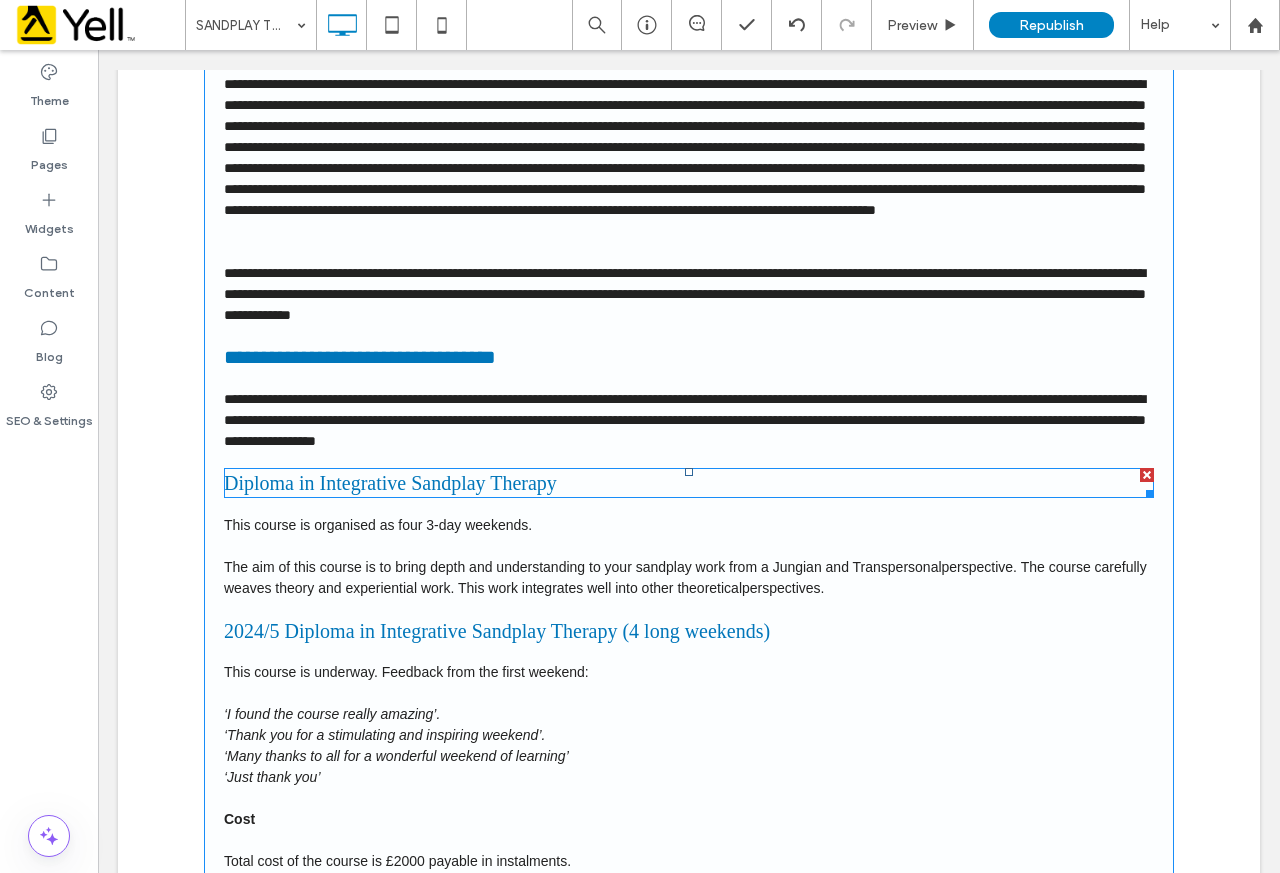click on "Diploma in Integrative Sandplay Therapy" at bounding box center (689, 483) 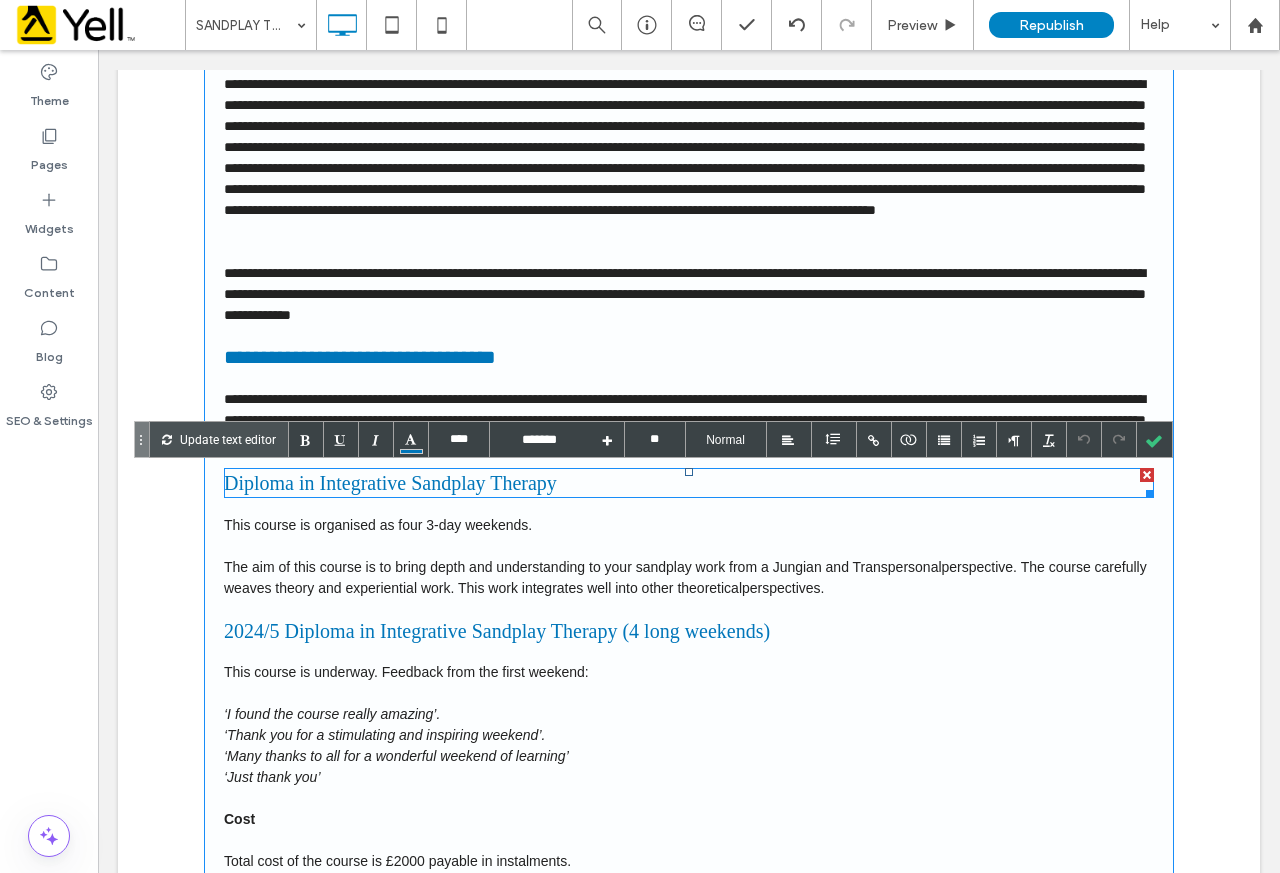 click on "Diploma in Integrative Sandplay Therapy" at bounding box center [689, 483] 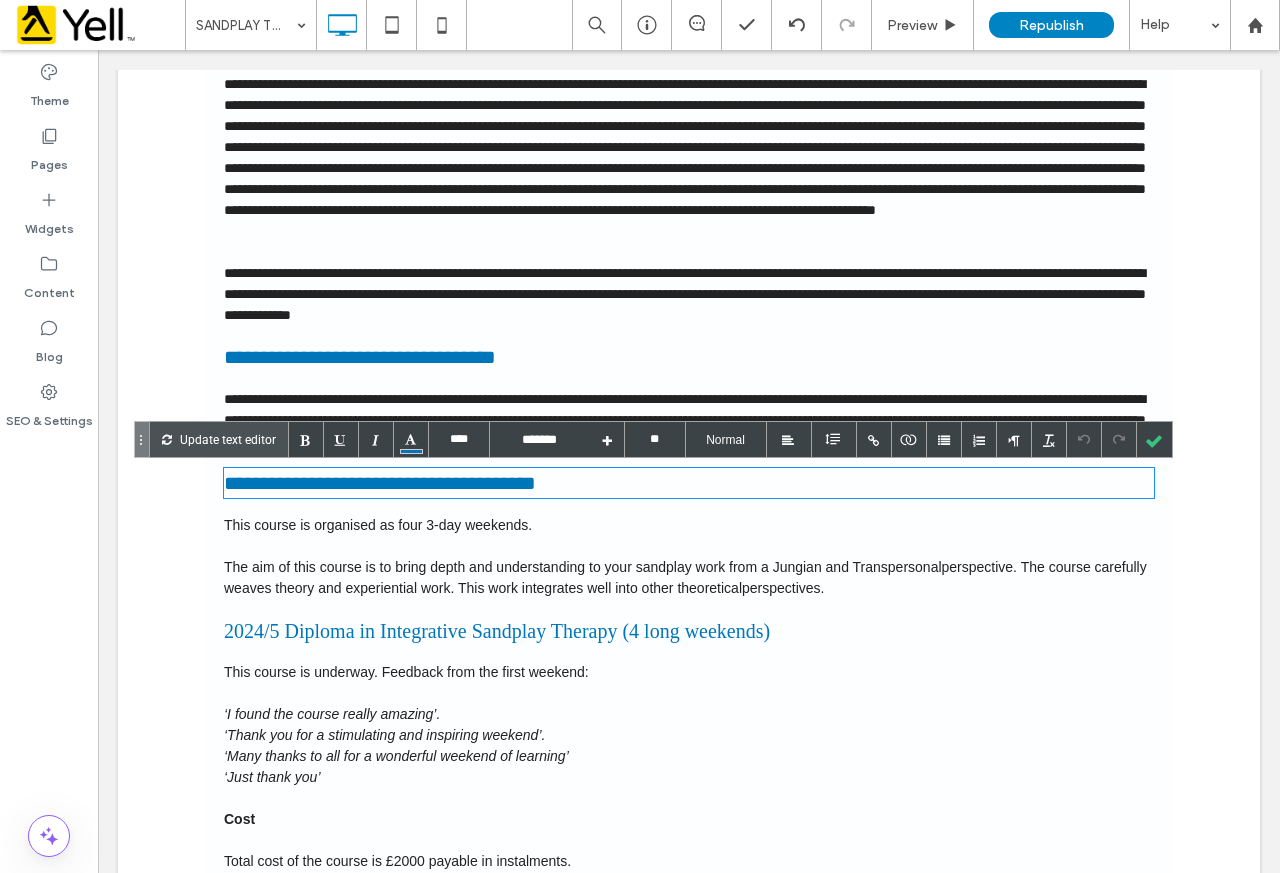 click on "**********" at bounding box center (689, 483) 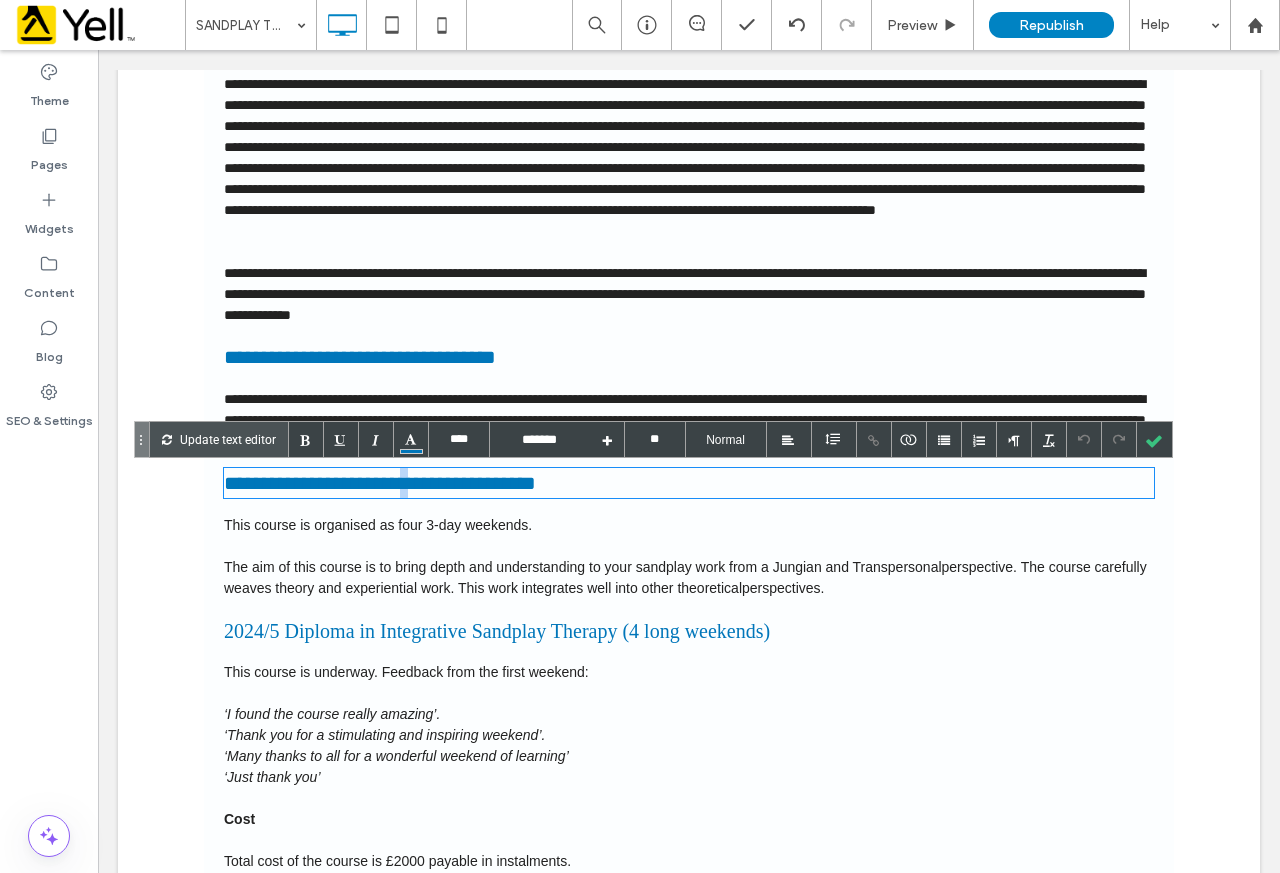 click on "**********" at bounding box center (689, 483) 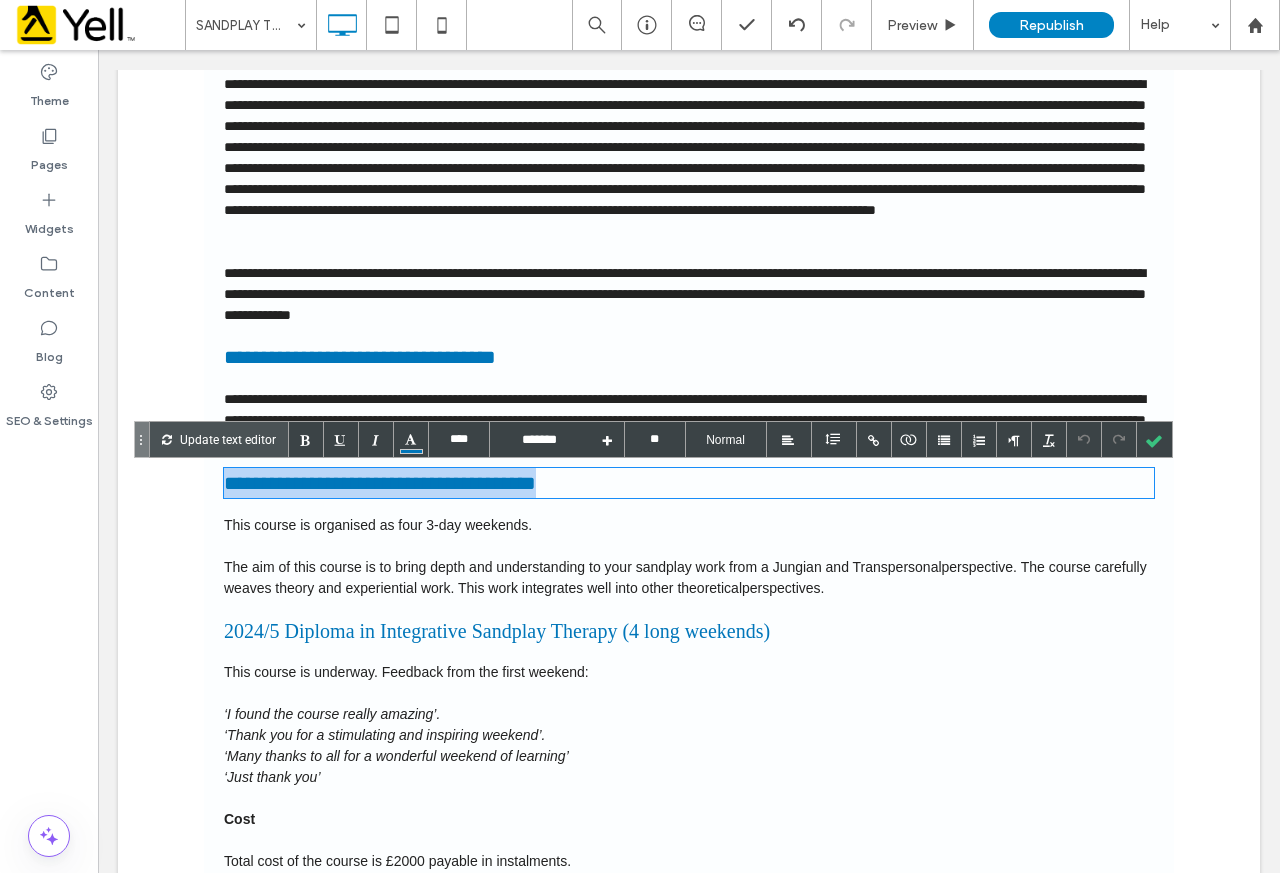 click on "**********" at bounding box center [689, 483] 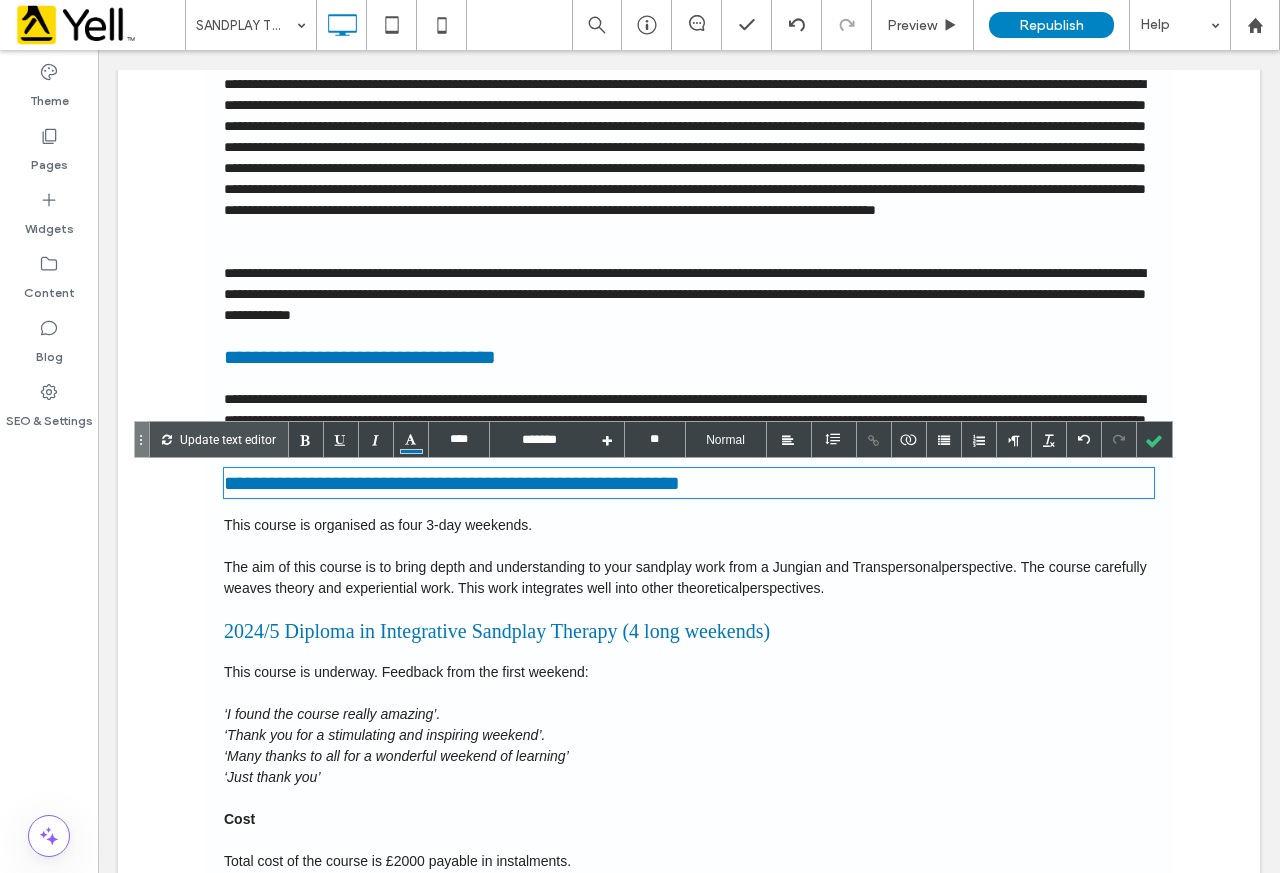 type on "****" 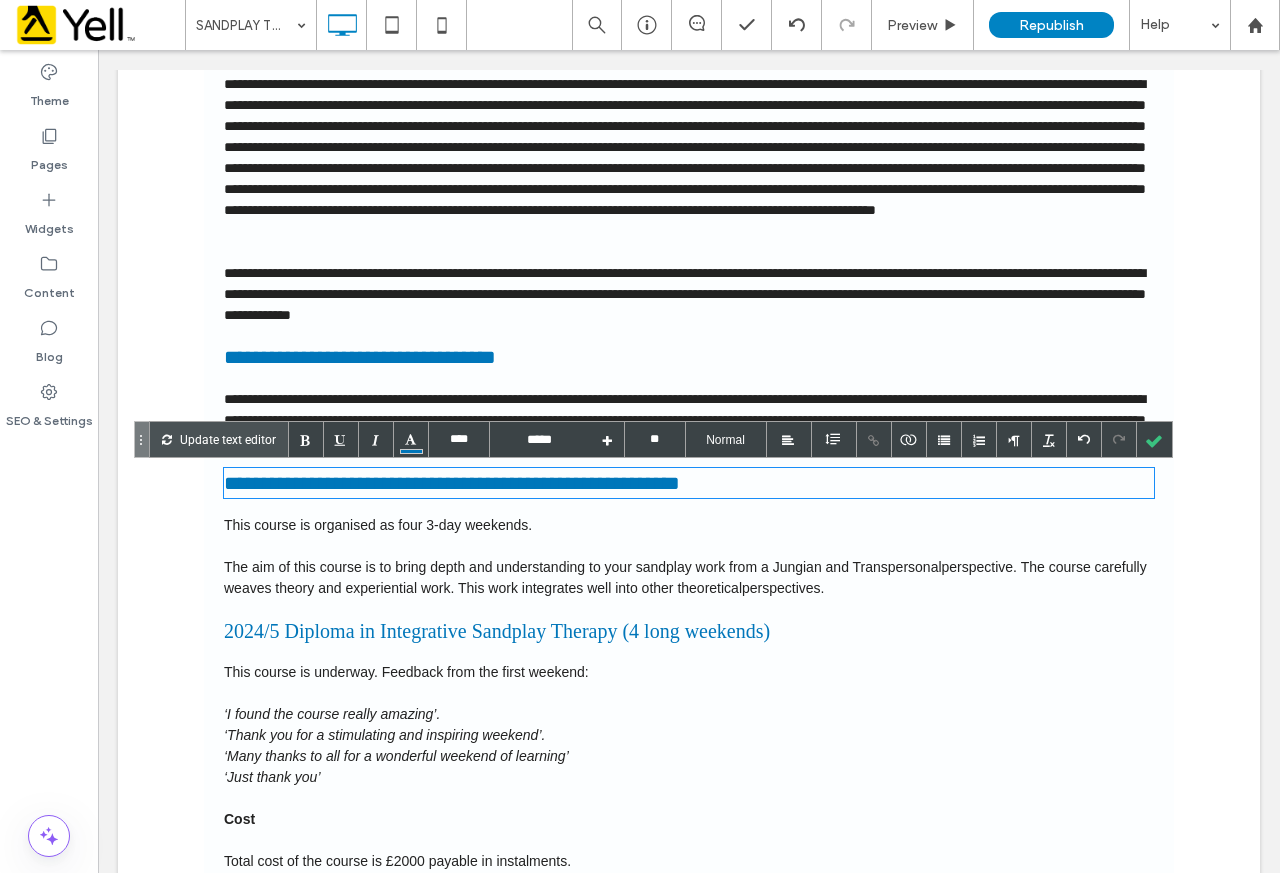 click on "This course is organised as four 3-day weekends." at bounding box center [689, 525] 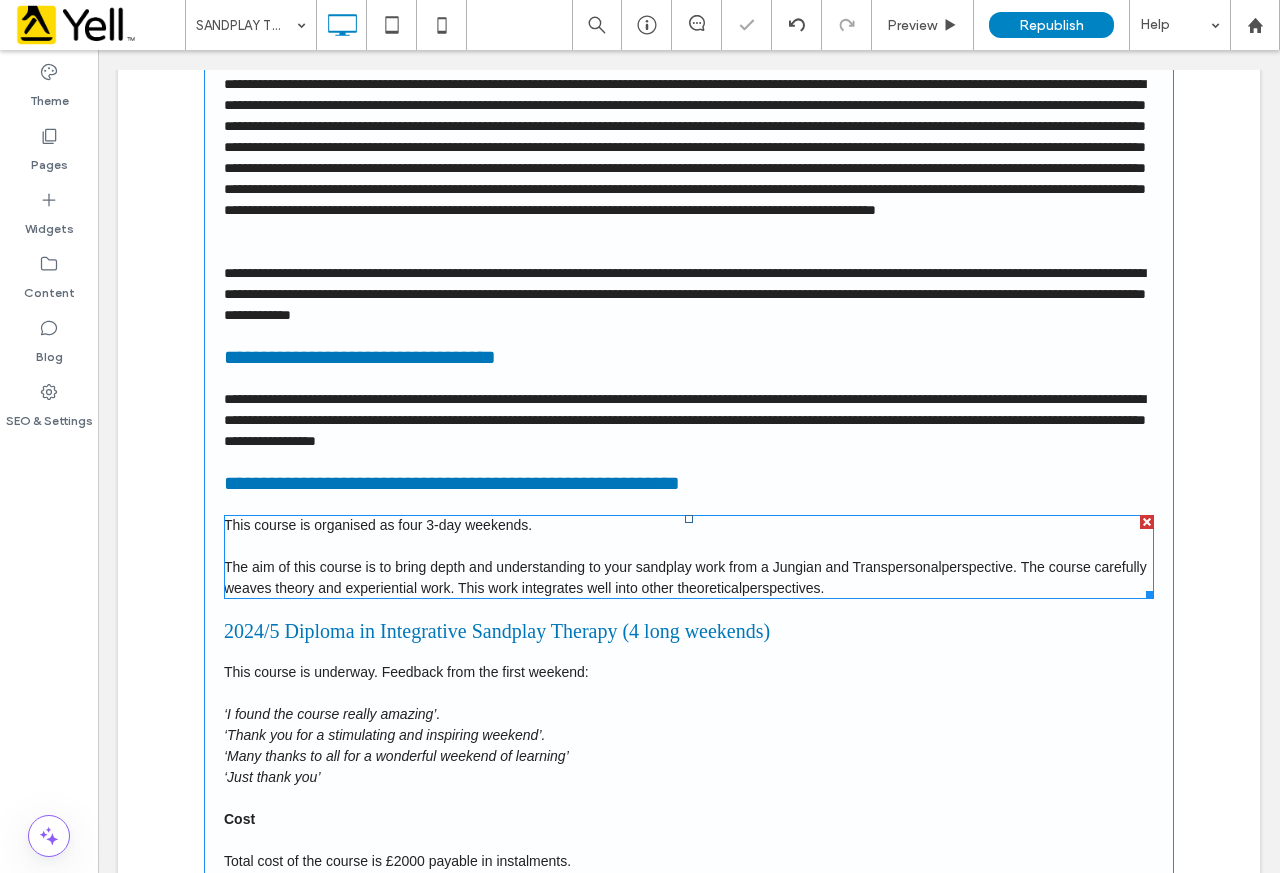 click on "This course is organised as four 3-day weekends." at bounding box center [689, 525] 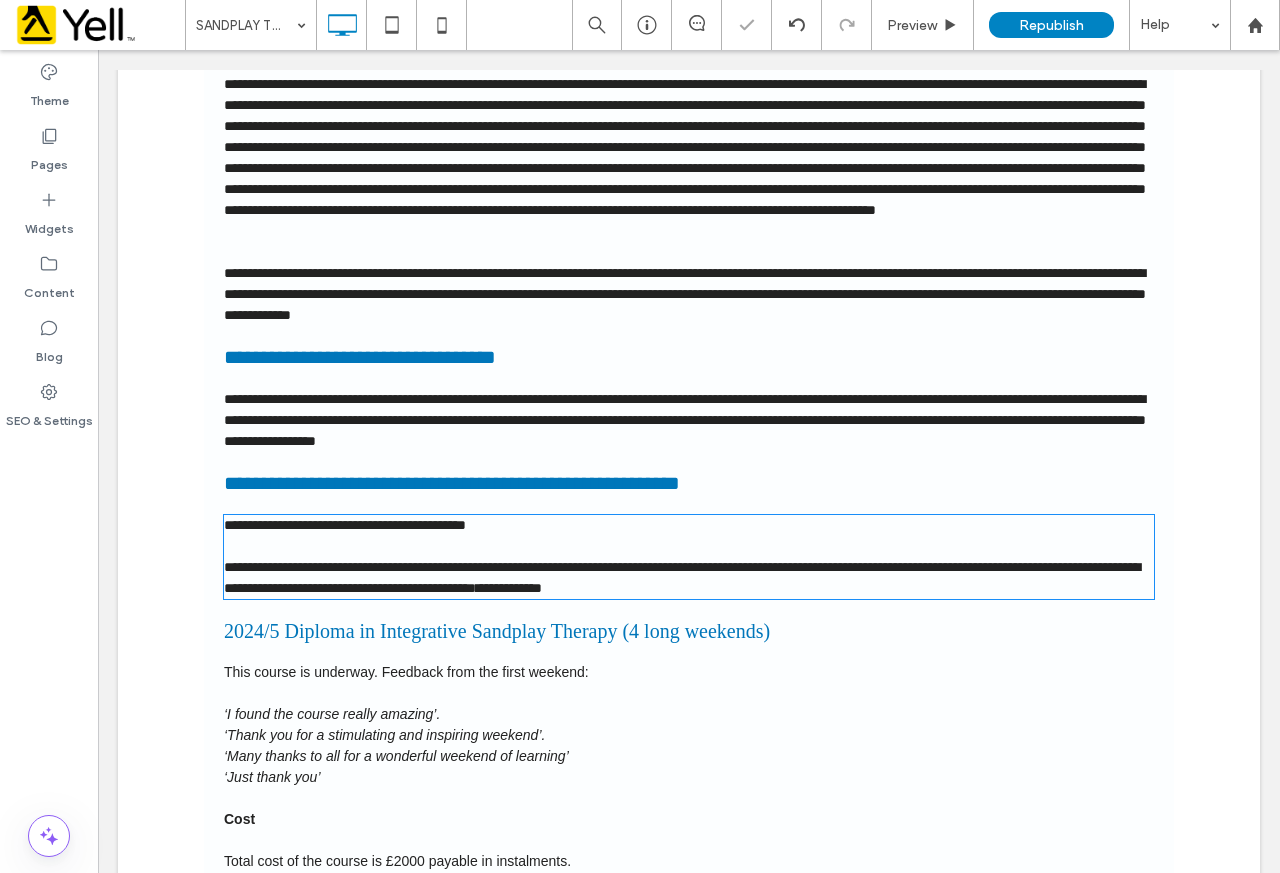 click on "**********" at bounding box center (689, 525) 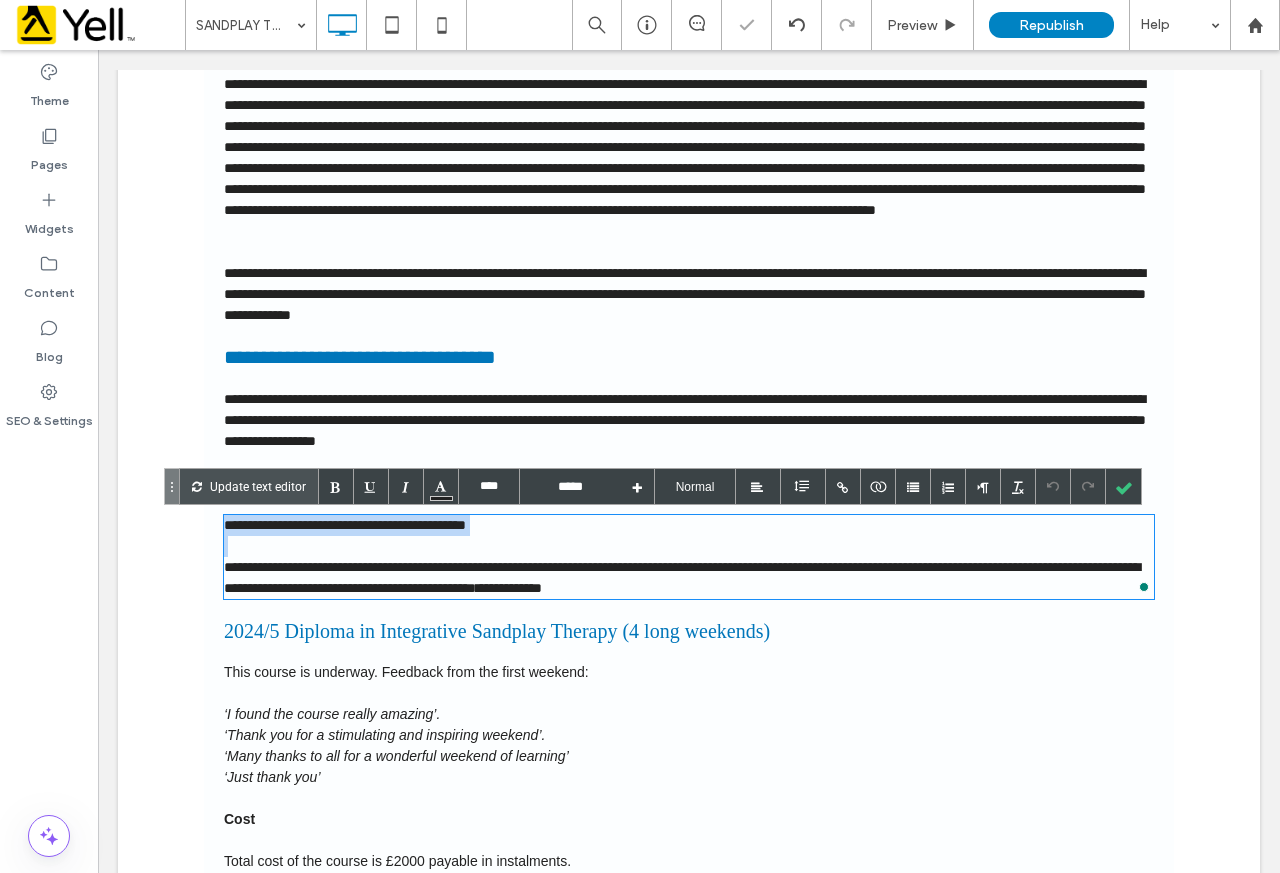 click on "**********" at bounding box center (689, 525) 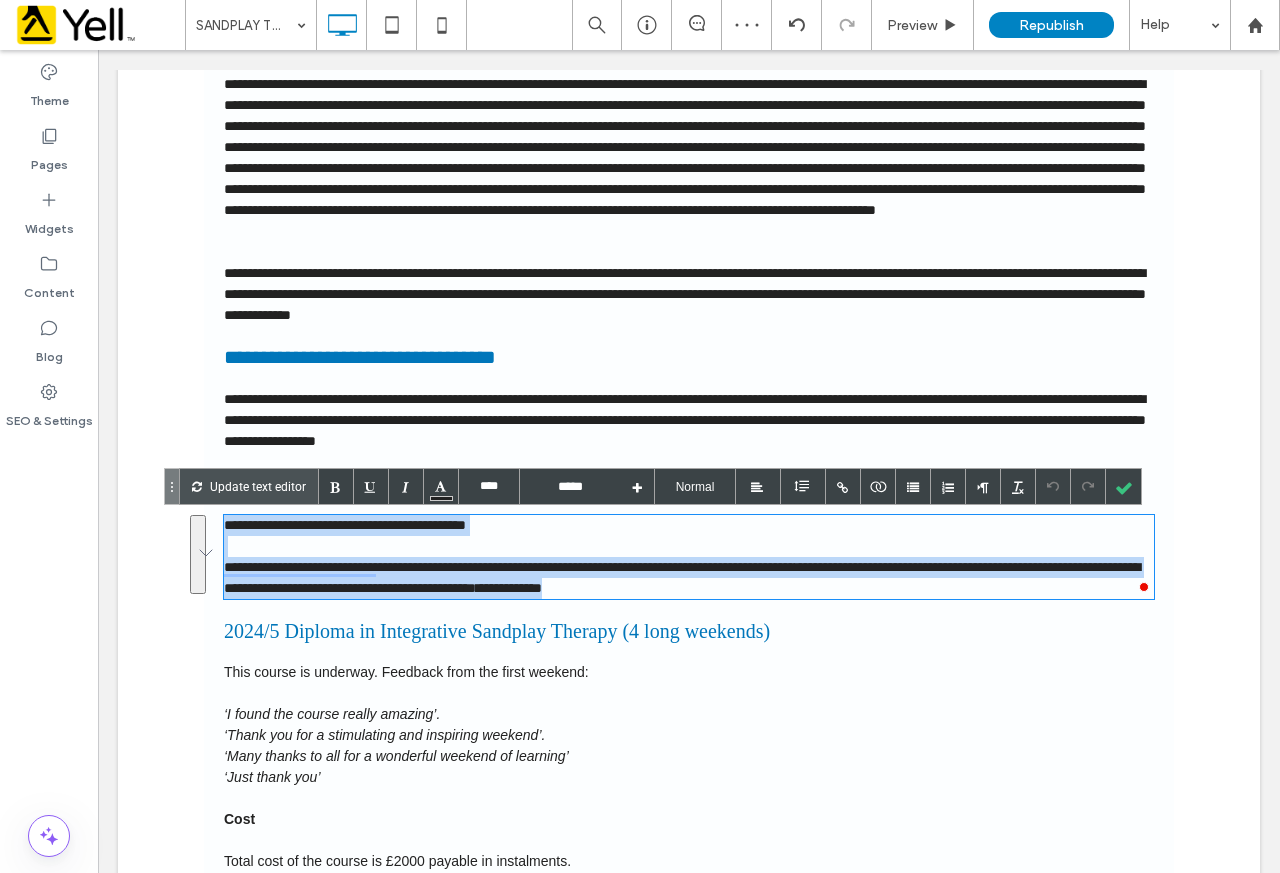 type 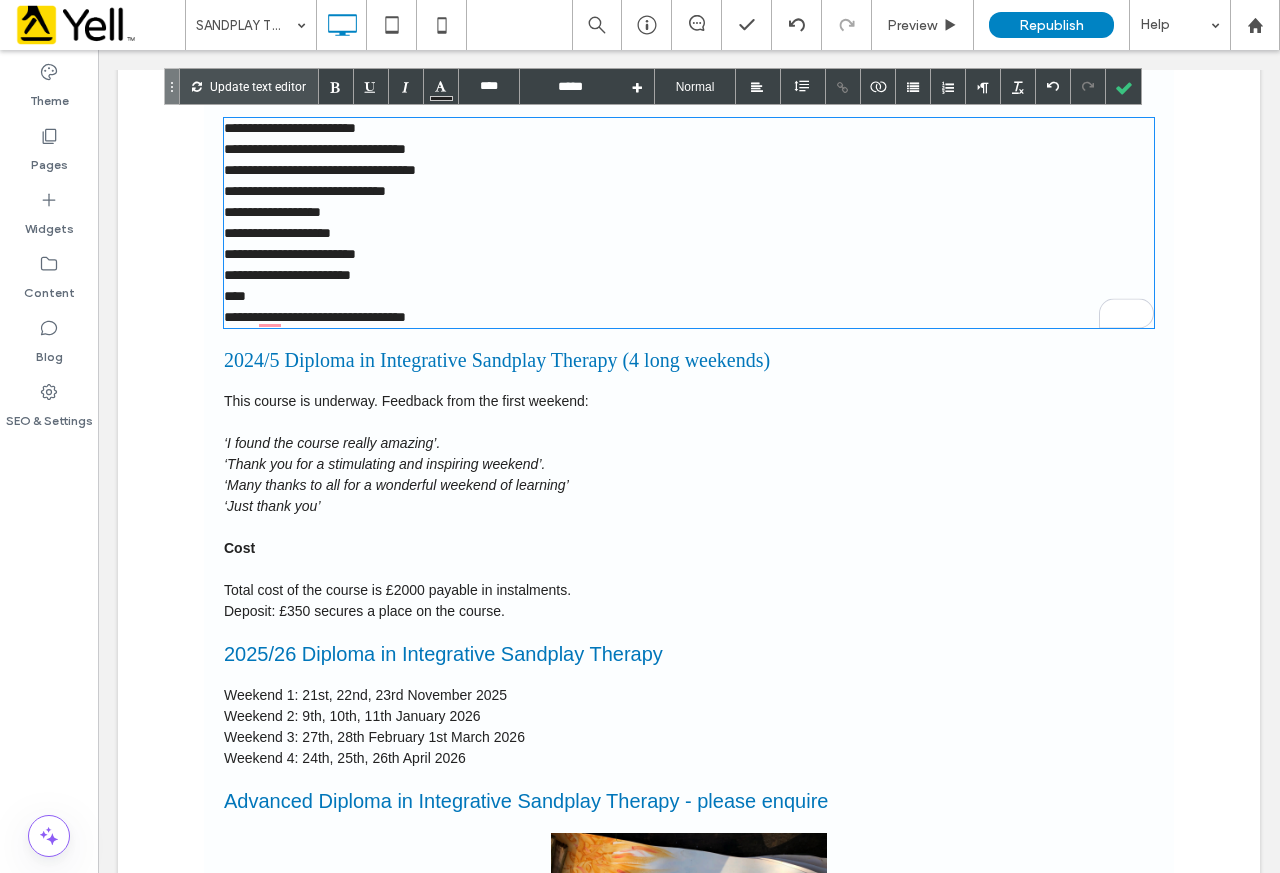 scroll, scrollTop: 1900, scrollLeft: 0, axis: vertical 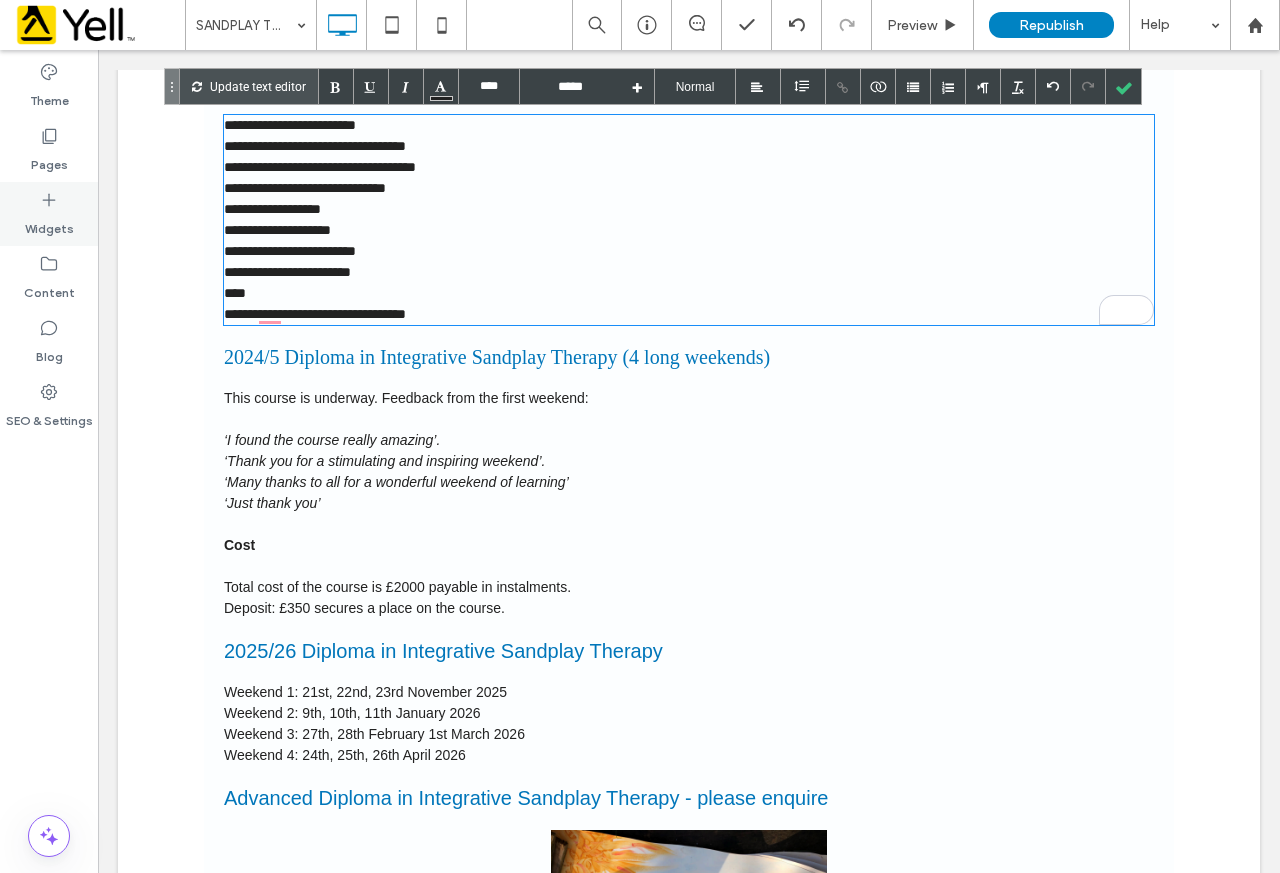 click on "Widgets" at bounding box center [49, 224] 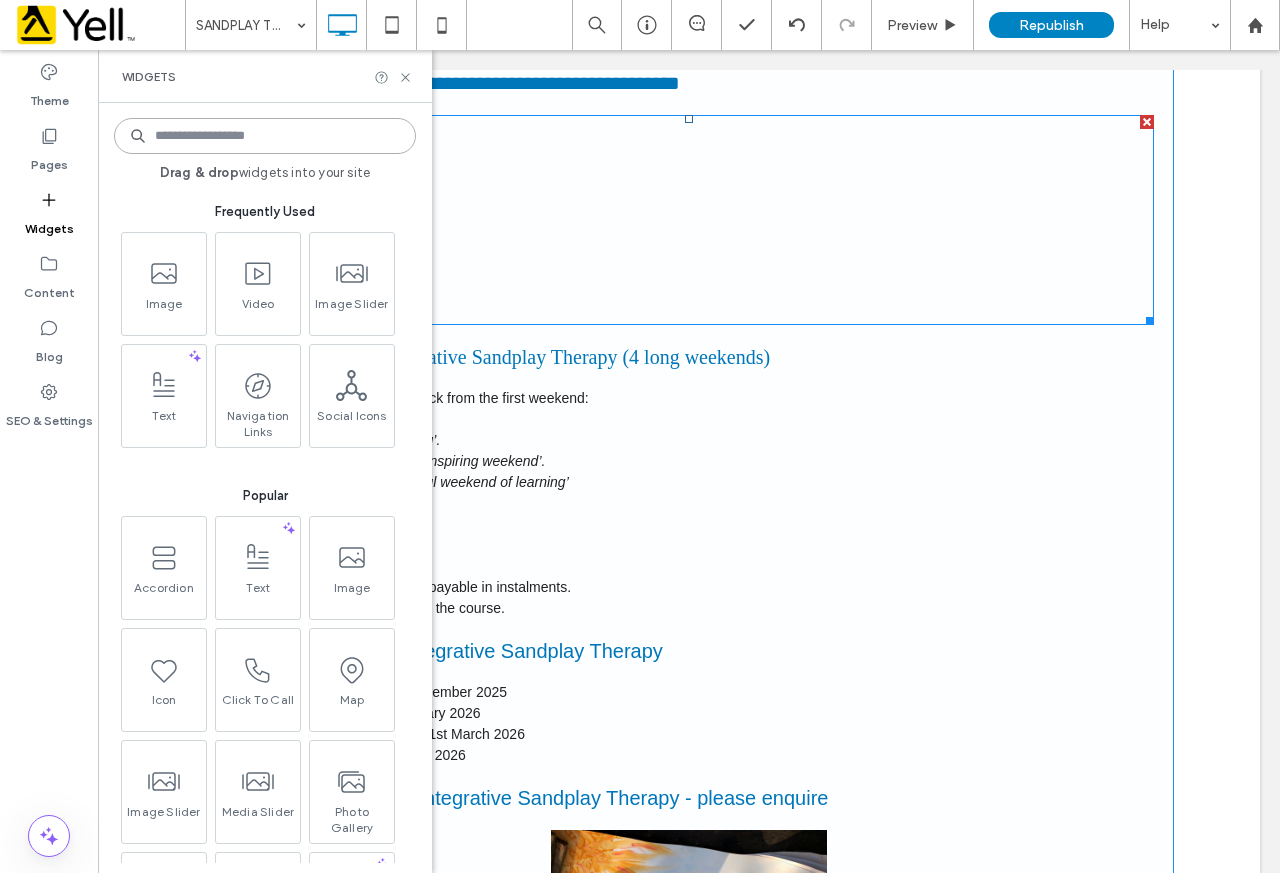 click on "**********" at bounding box center (689, 272) 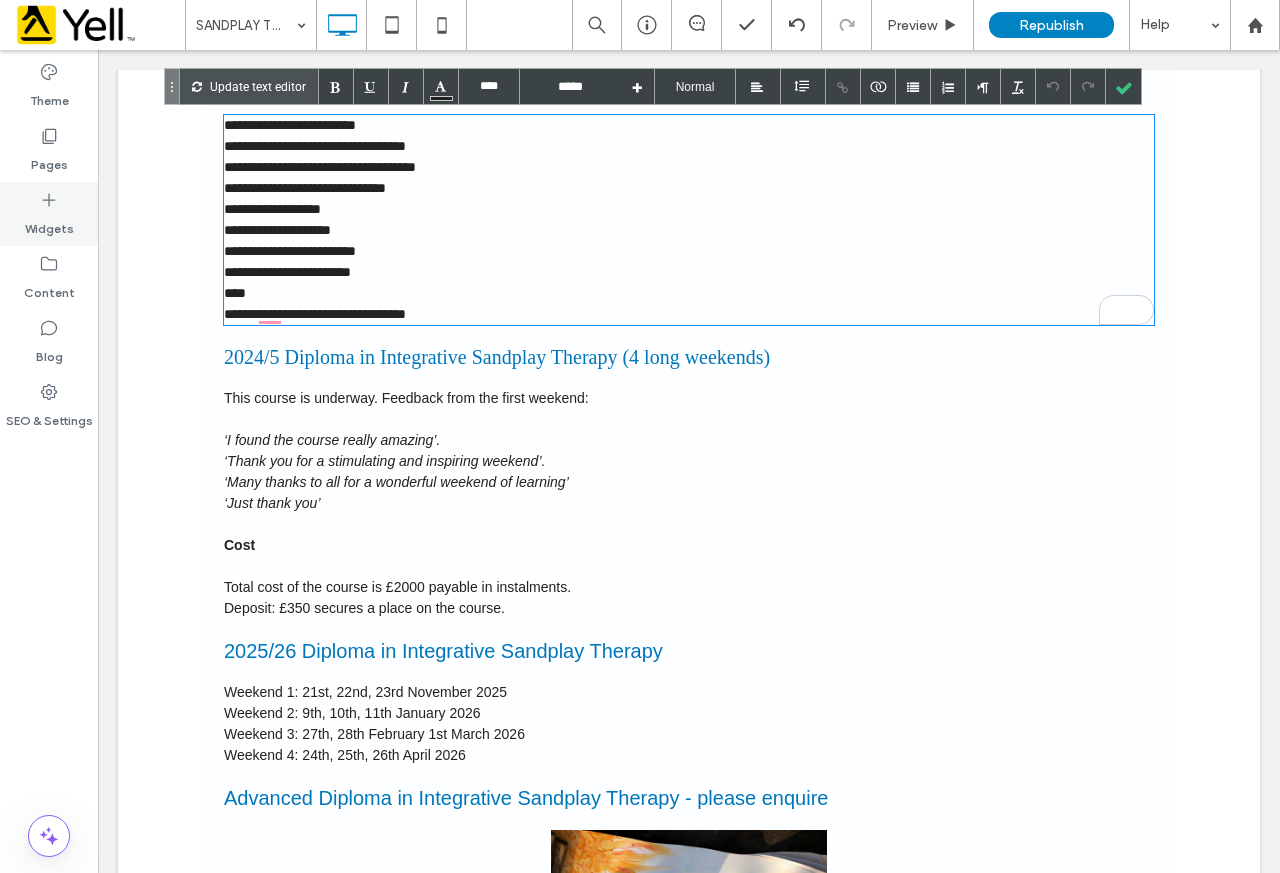 click 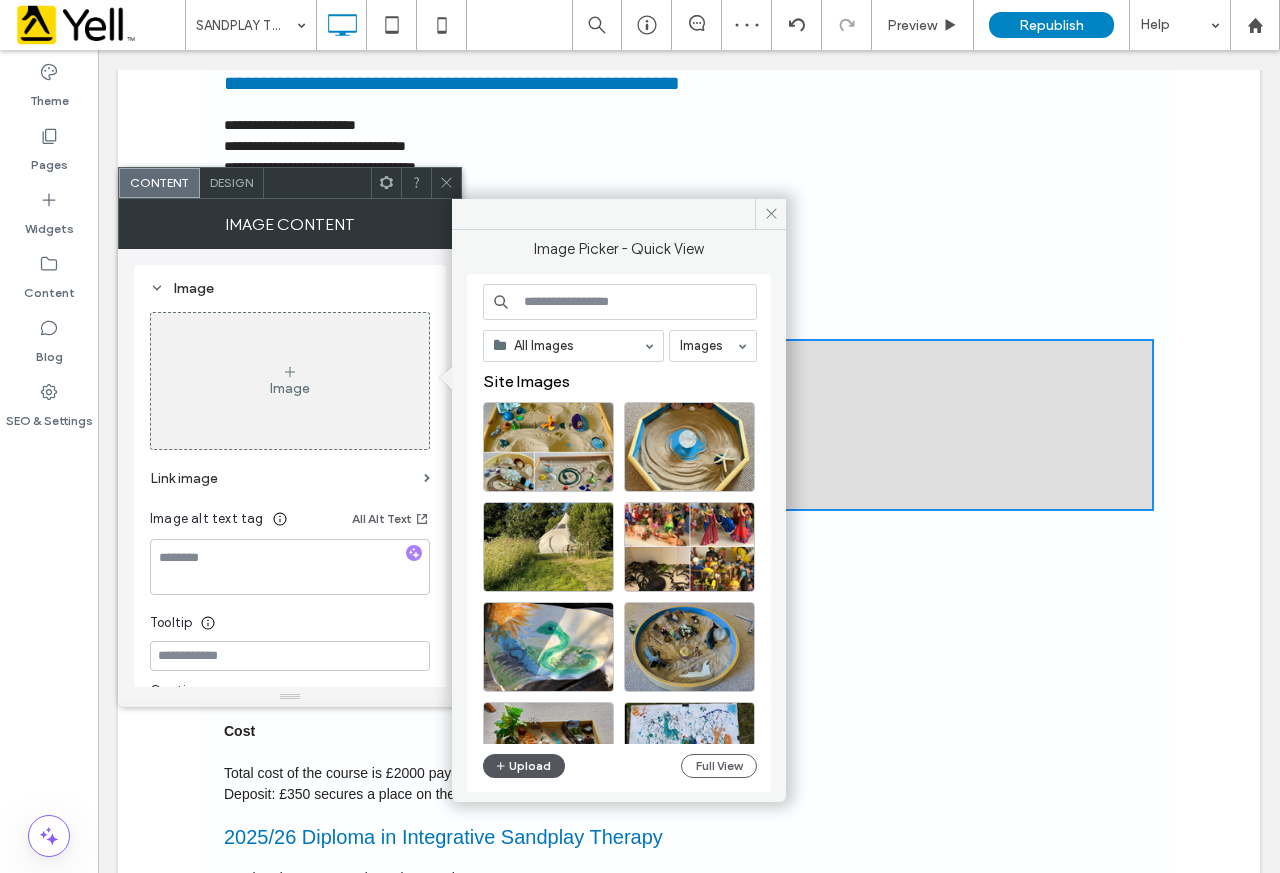 click on "Upload" at bounding box center [524, 766] 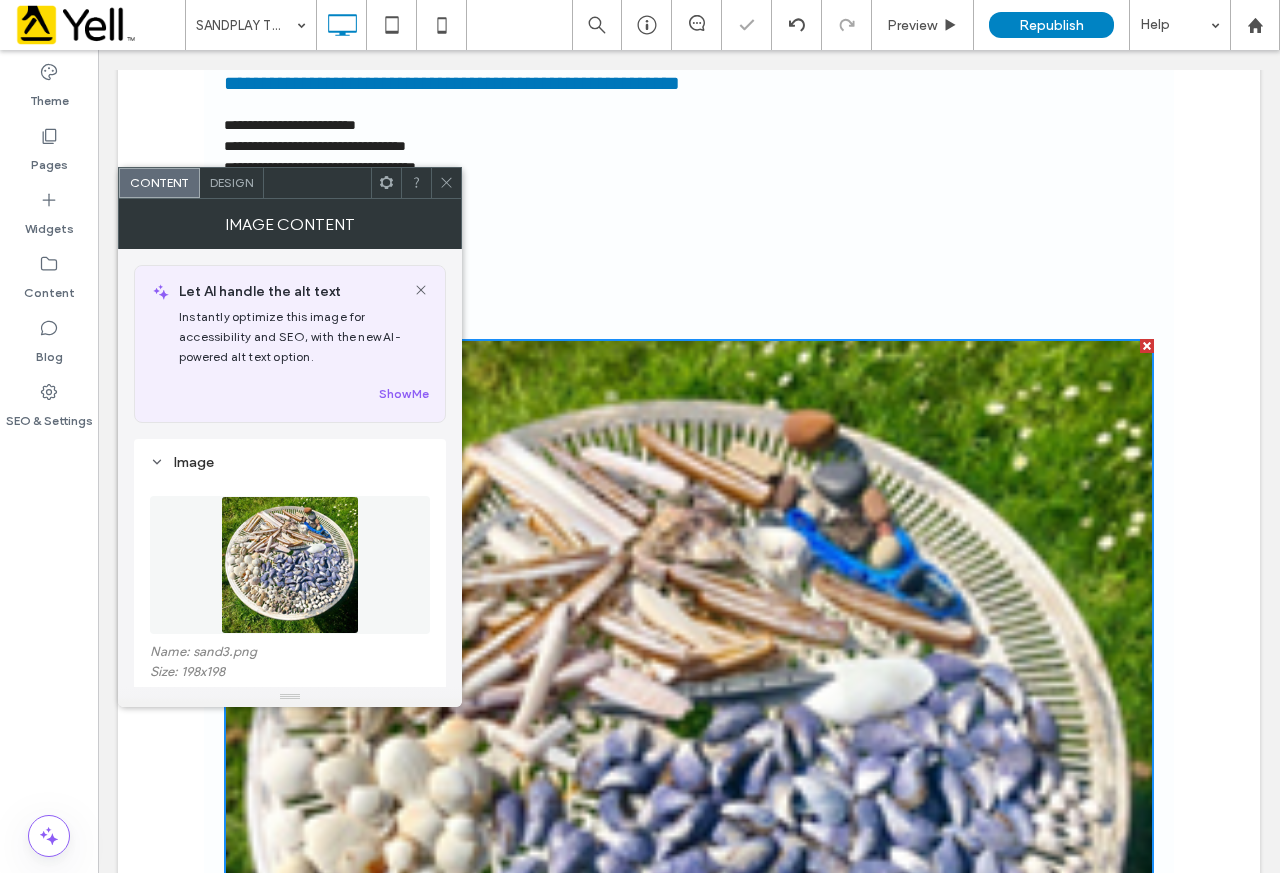 click 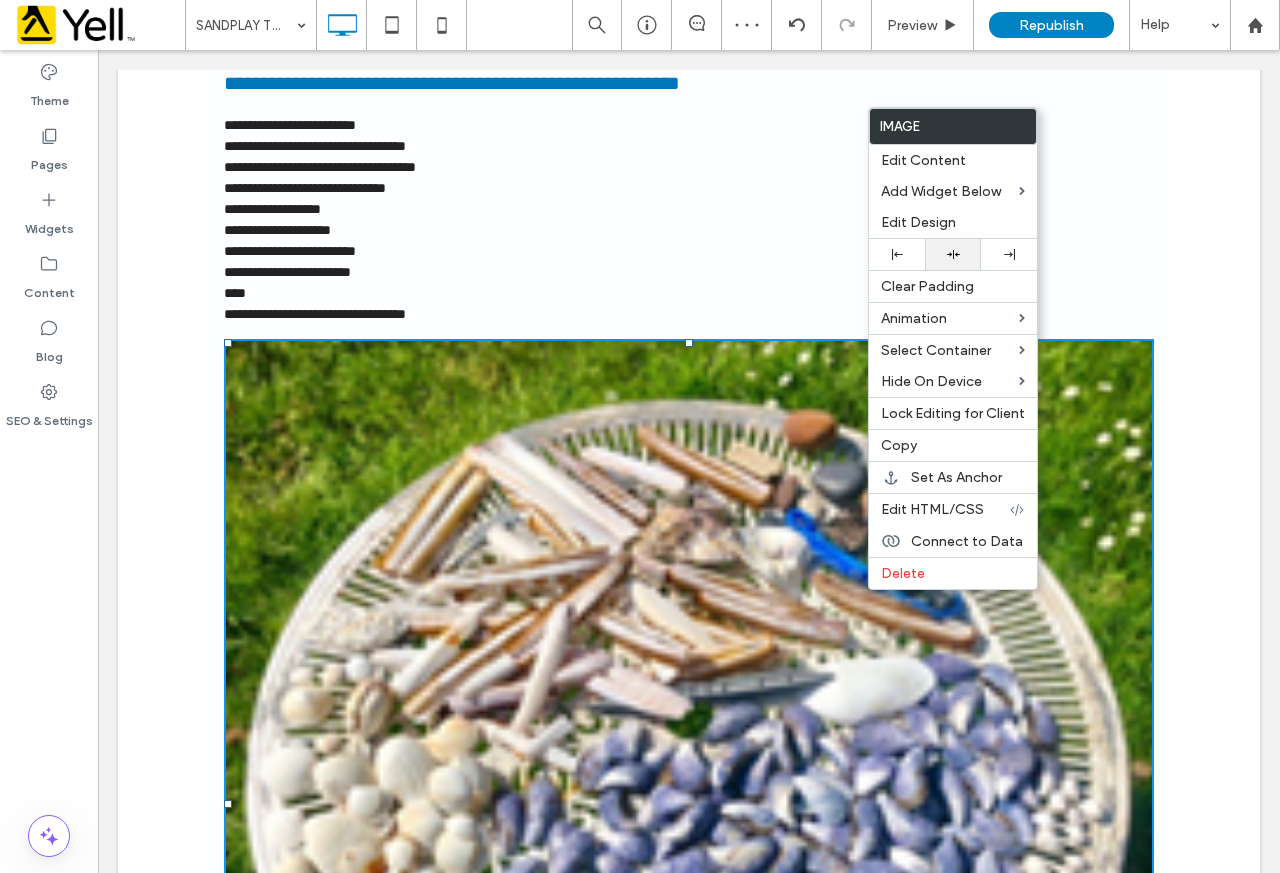 click at bounding box center (953, 254) 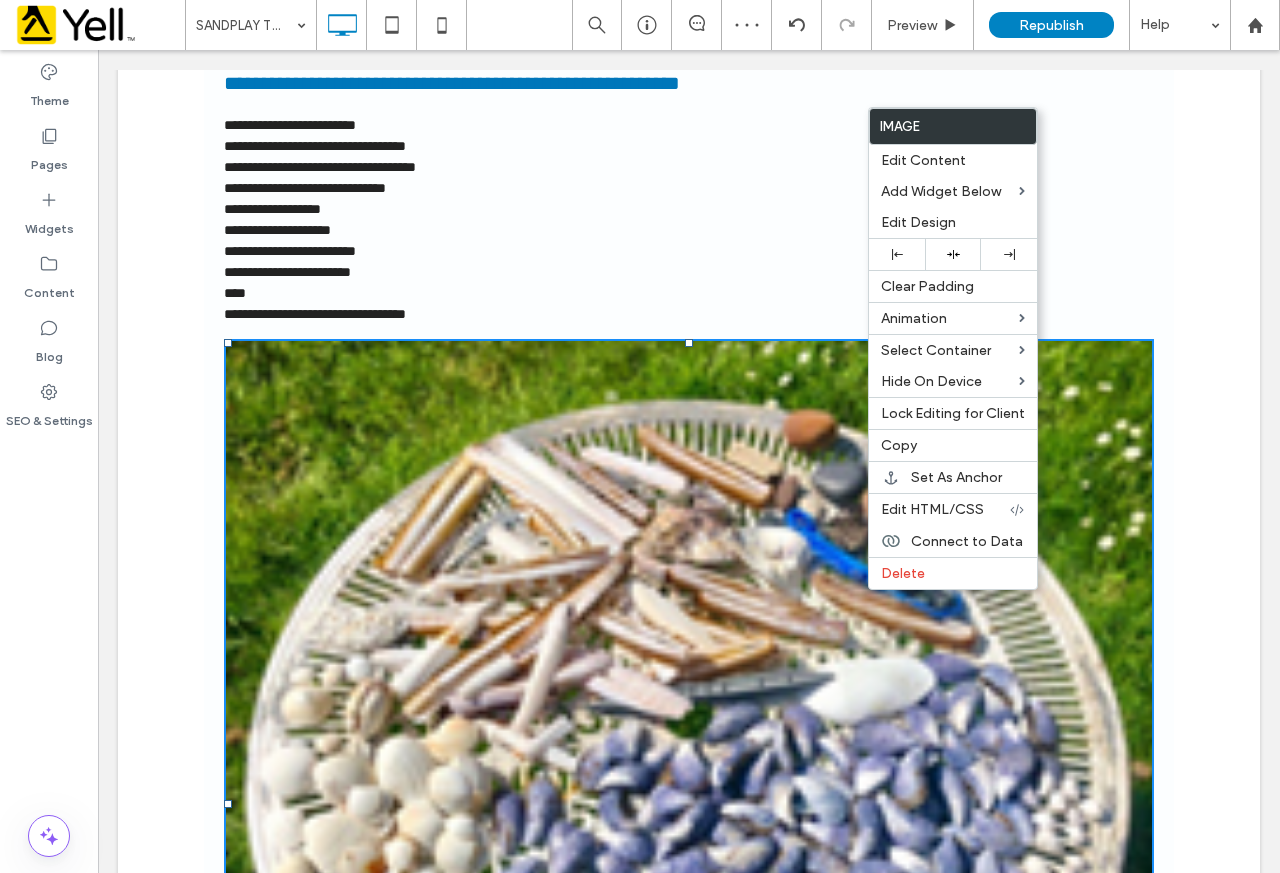 click at bounding box center (689, 804) 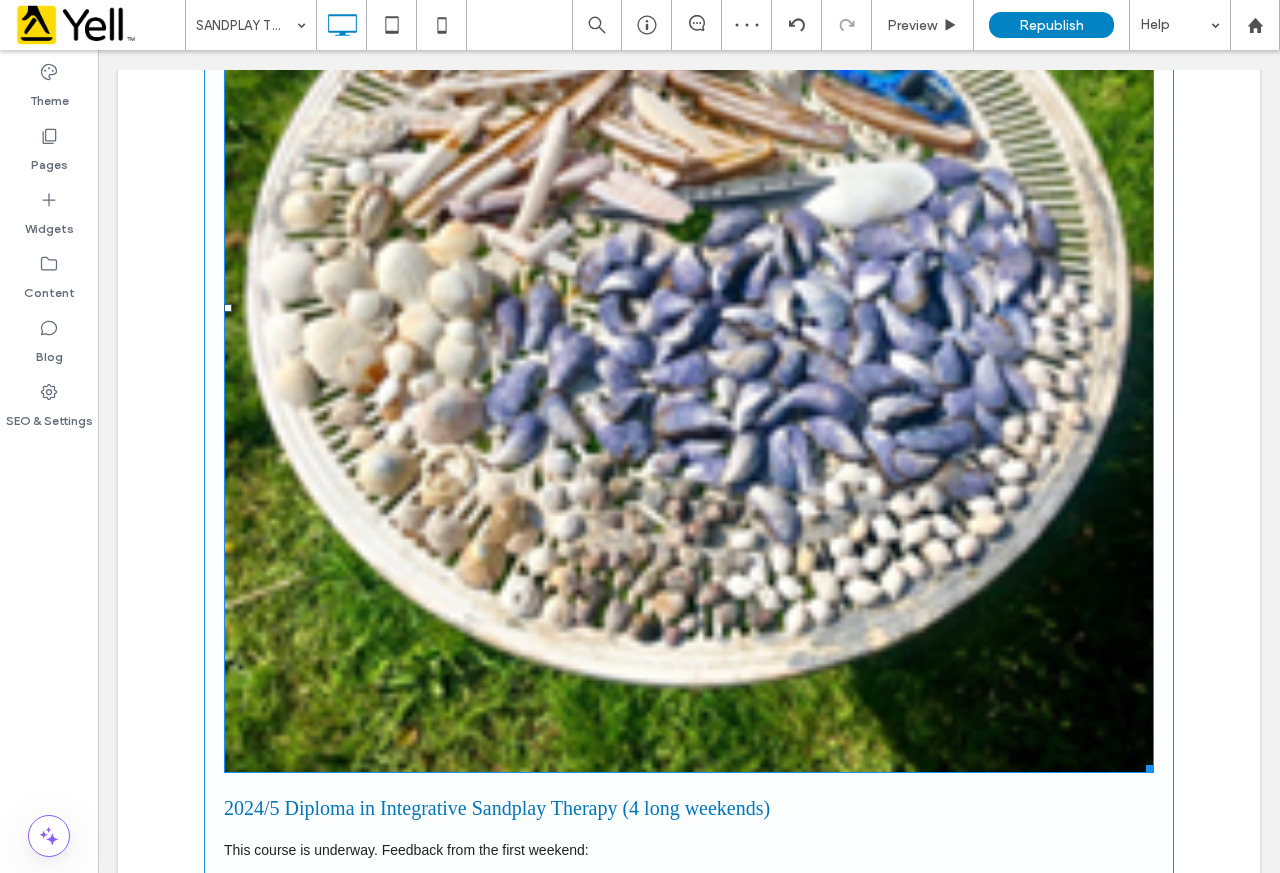 scroll, scrollTop: 2400, scrollLeft: 0, axis: vertical 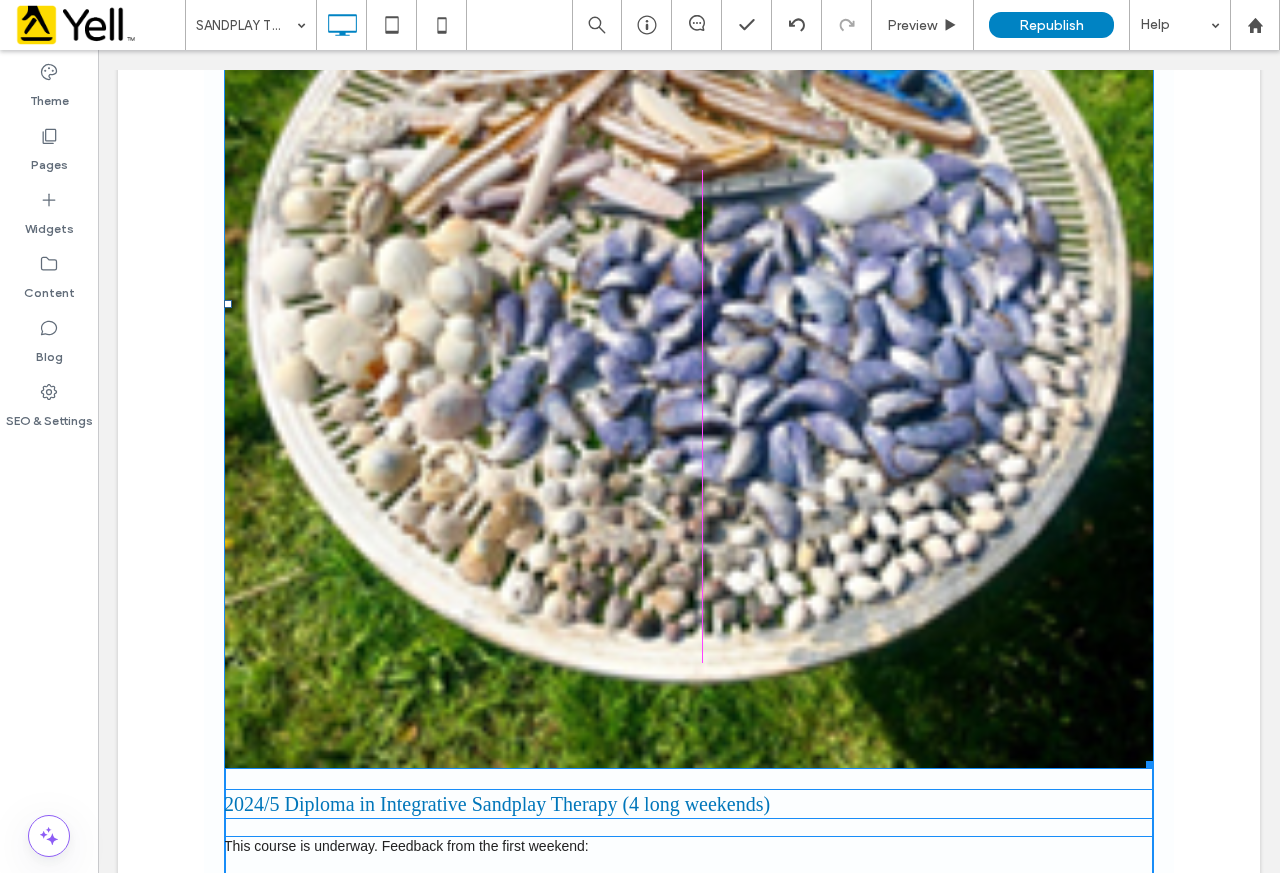 drag, startPoint x: 1142, startPoint y: 766, endPoint x: 790, endPoint y: 458, distance: 467.7264 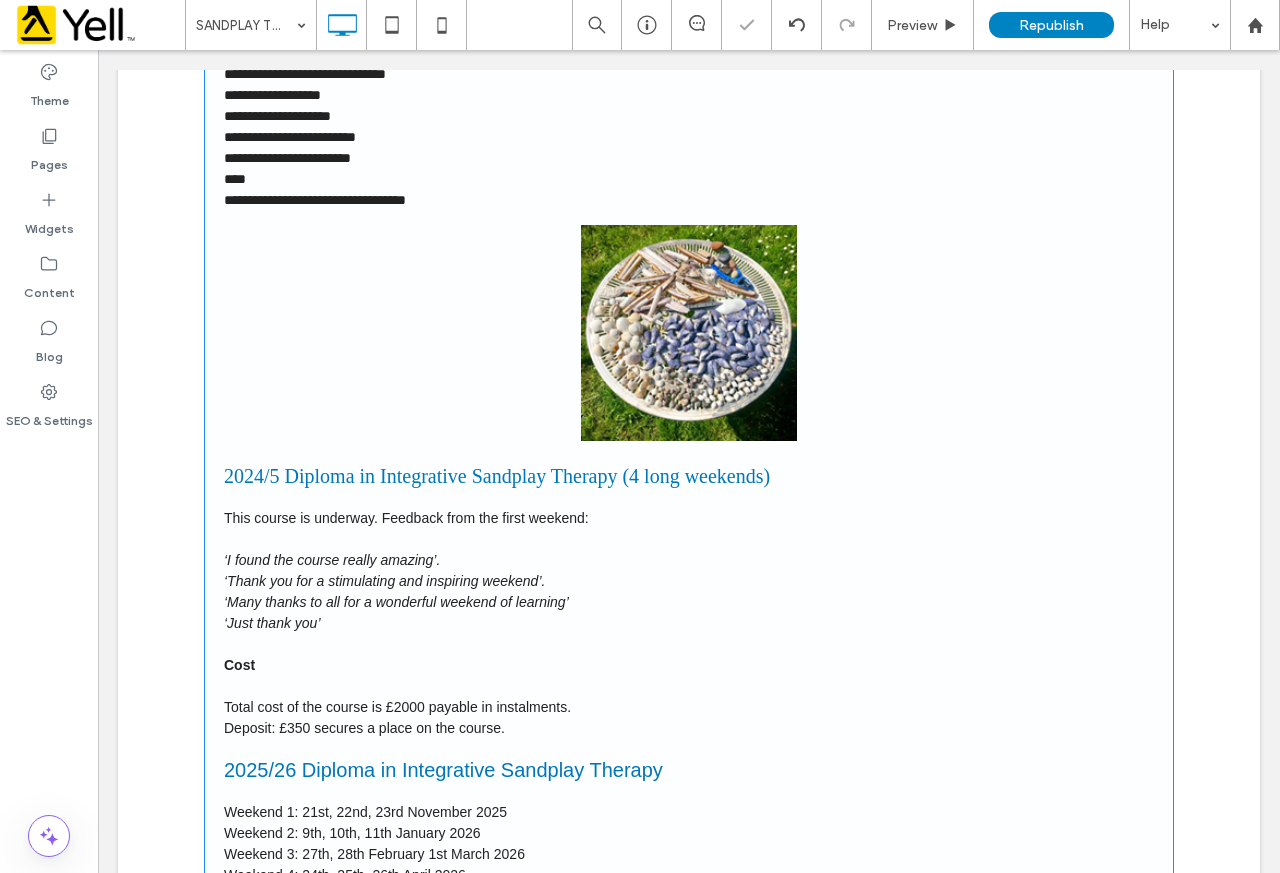 scroll, scrollTop: 1900, scrollLeft: 0, axis: vertical 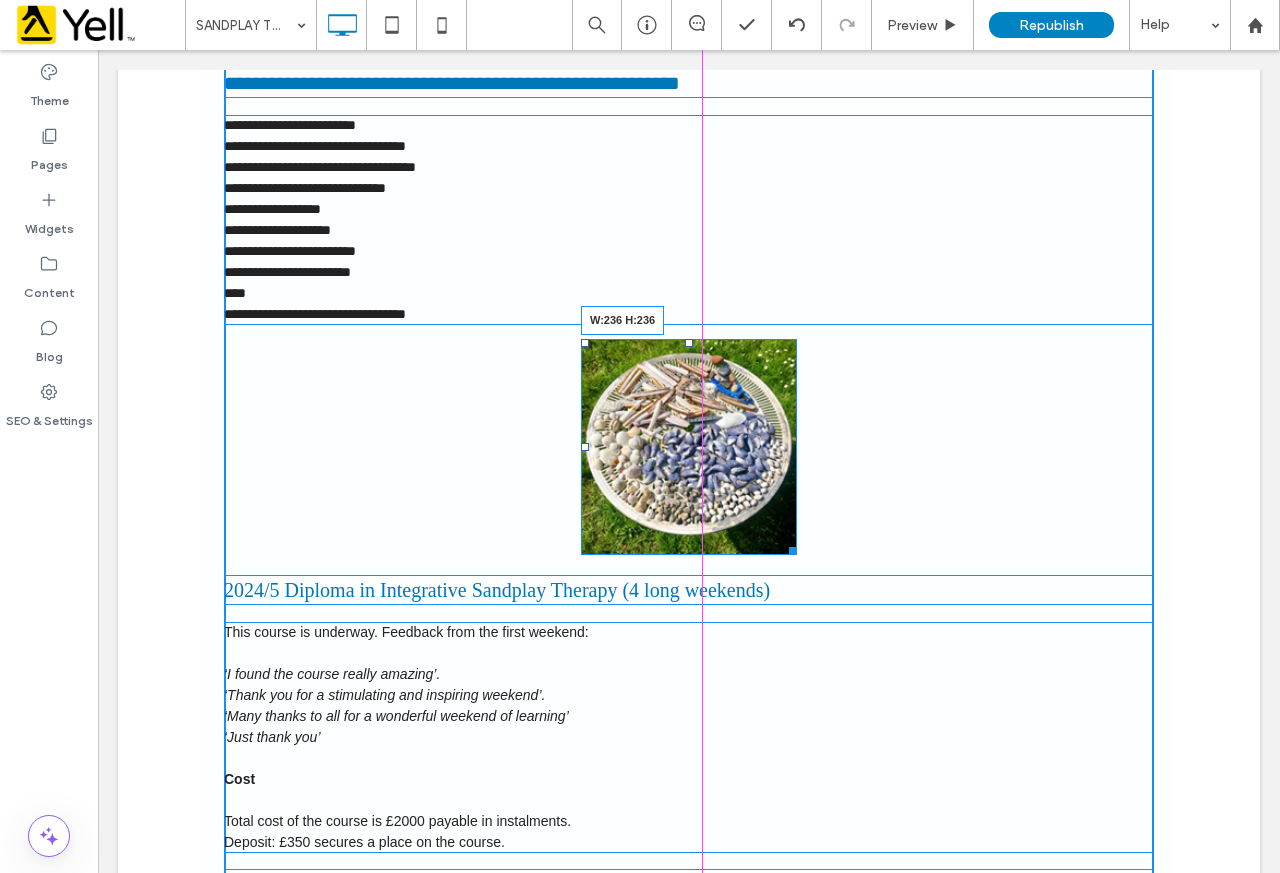 drag, startPoint x: 790, startPoint y: 557, endPoint x: 797, endPoint y: 565, distance: 10.630146 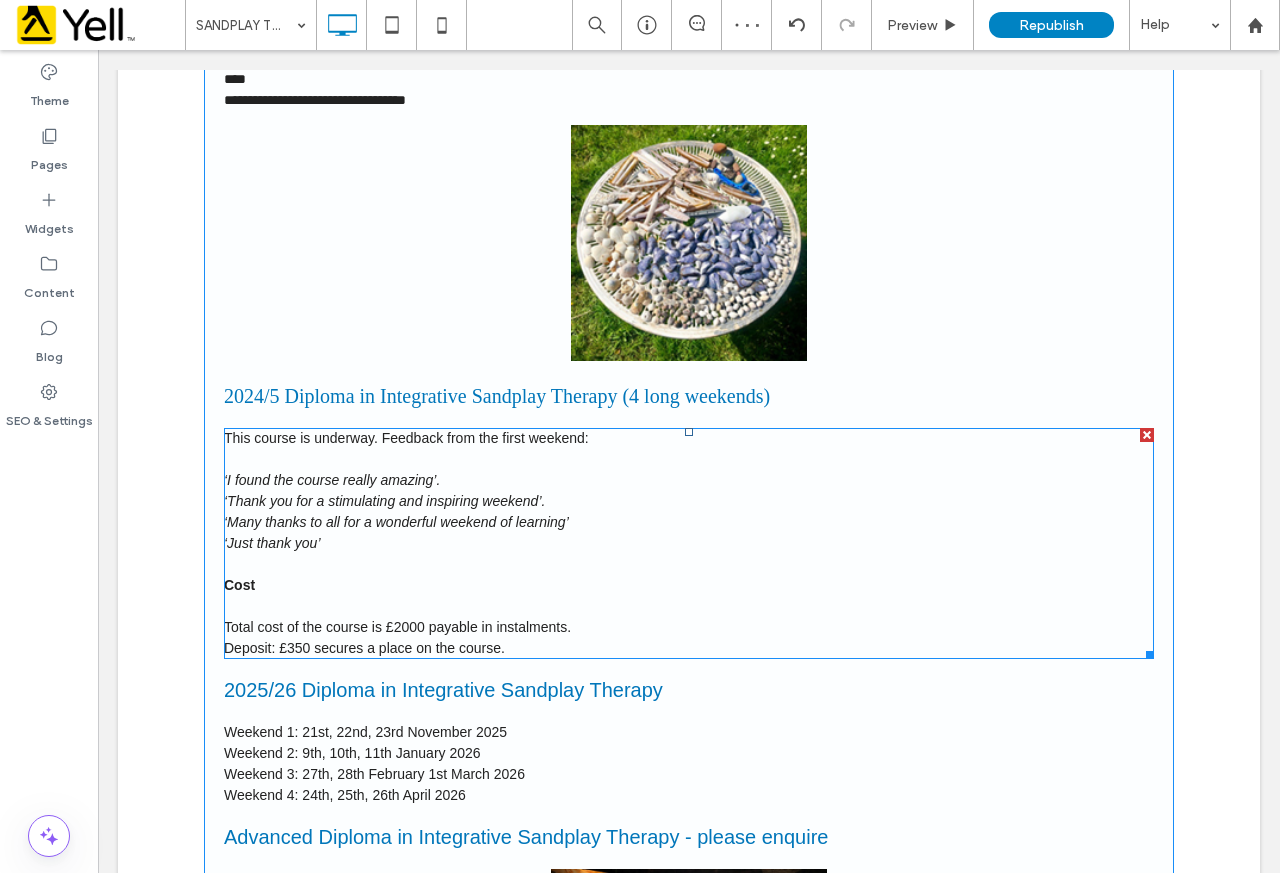 scroll, scrollTop: 2200, scrollLeft: 0, axis: vertical 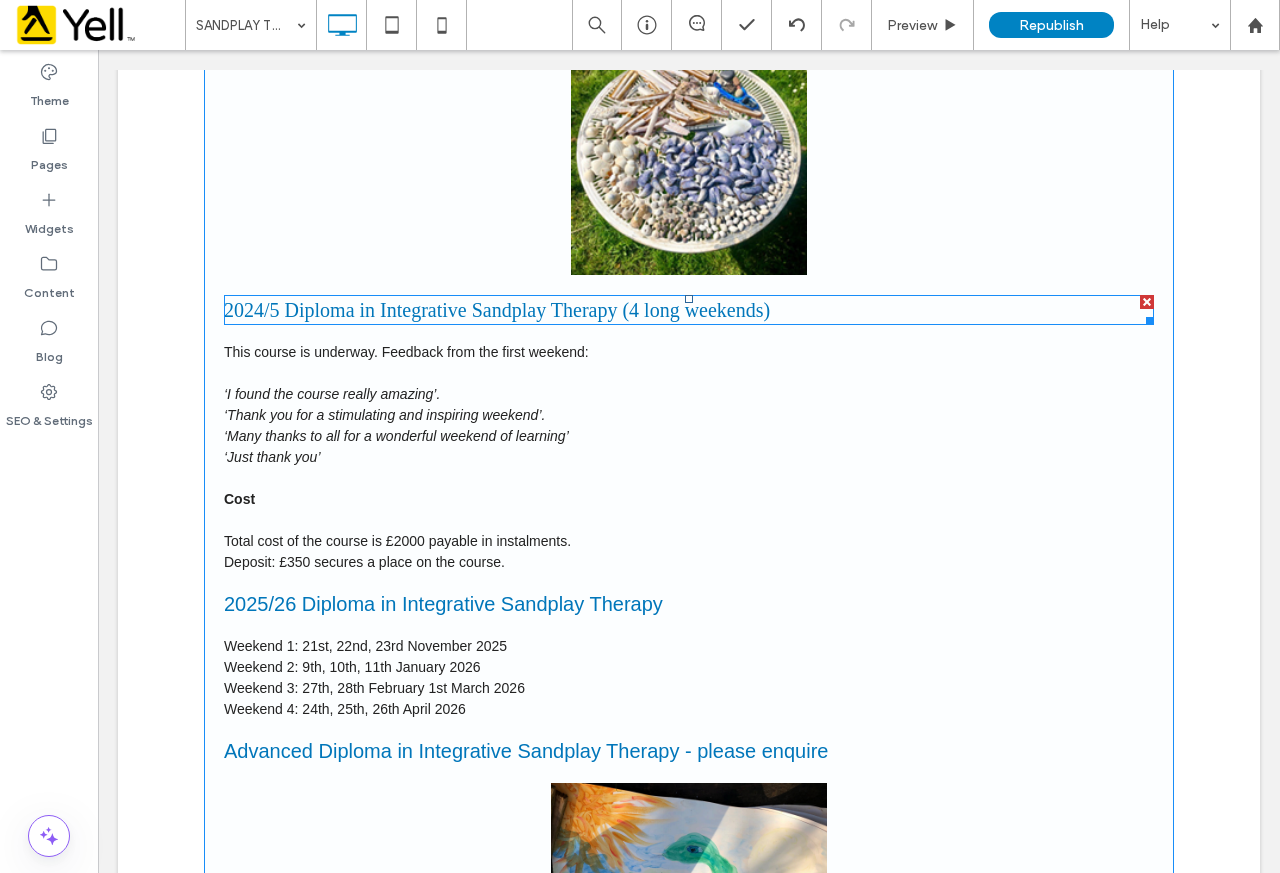 click on "2024/5 Diploma in Integrative Sandplay Therapy (4 long weekends)" at bounding box center [689, 310] 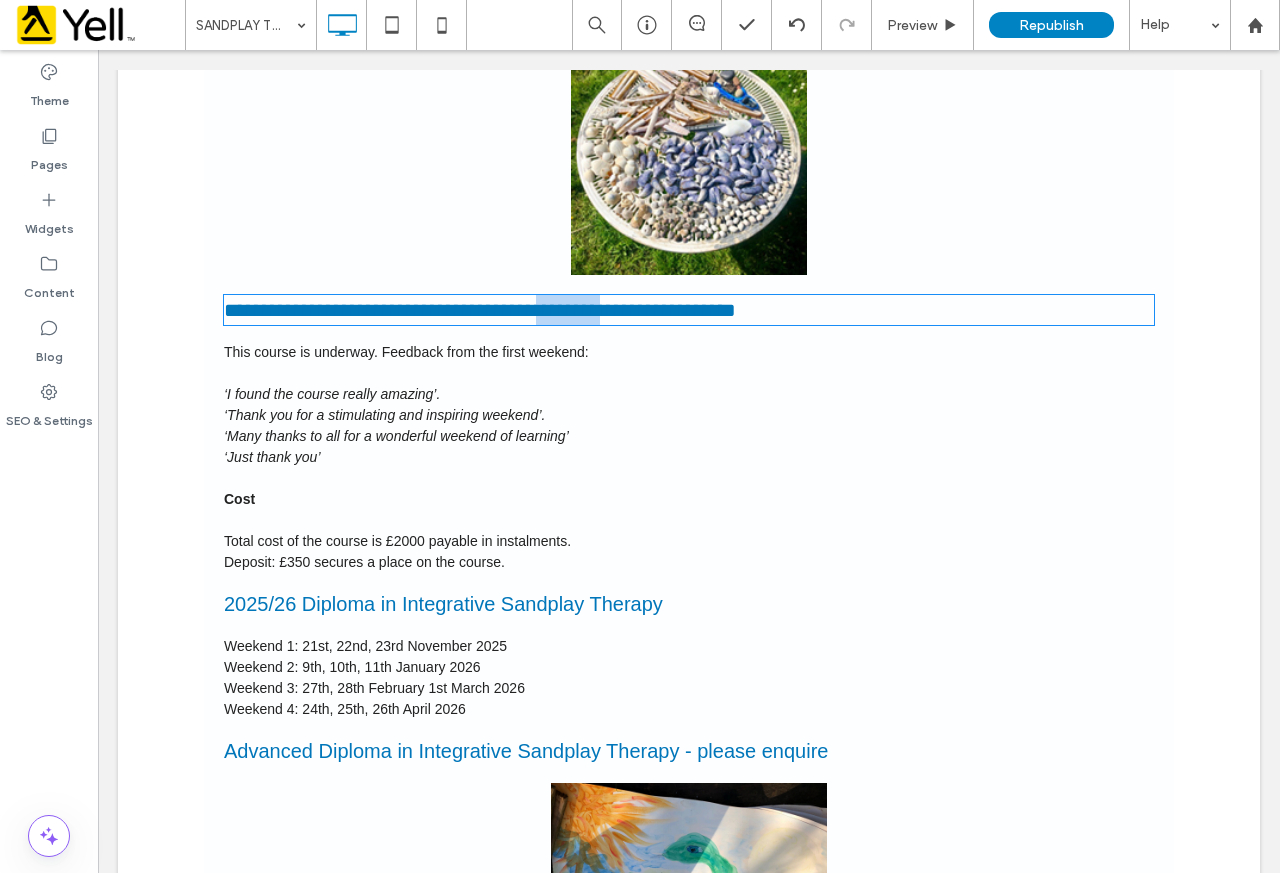 click on "**********" at bounding box center (689, 310) 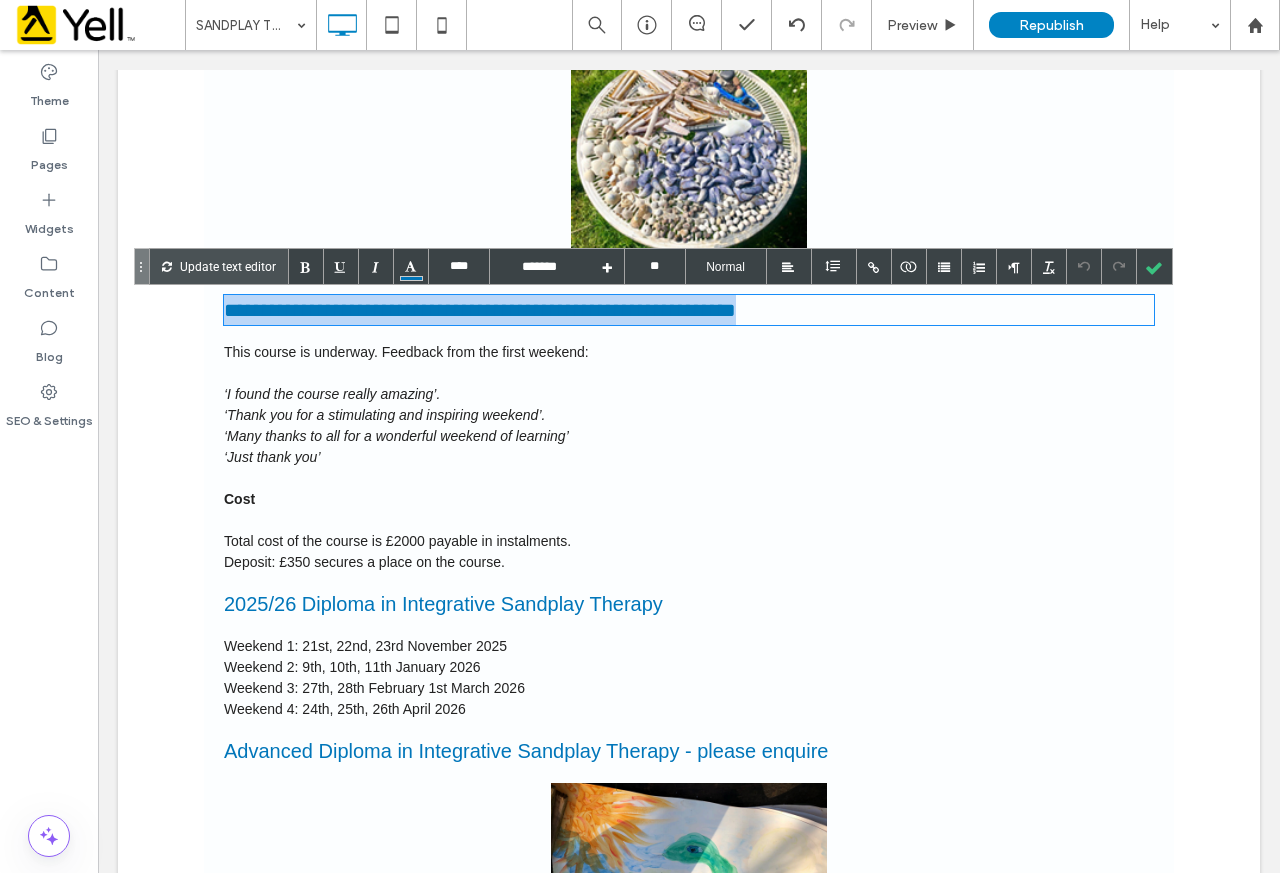 click on "**********" at bounding box center (689, 310) 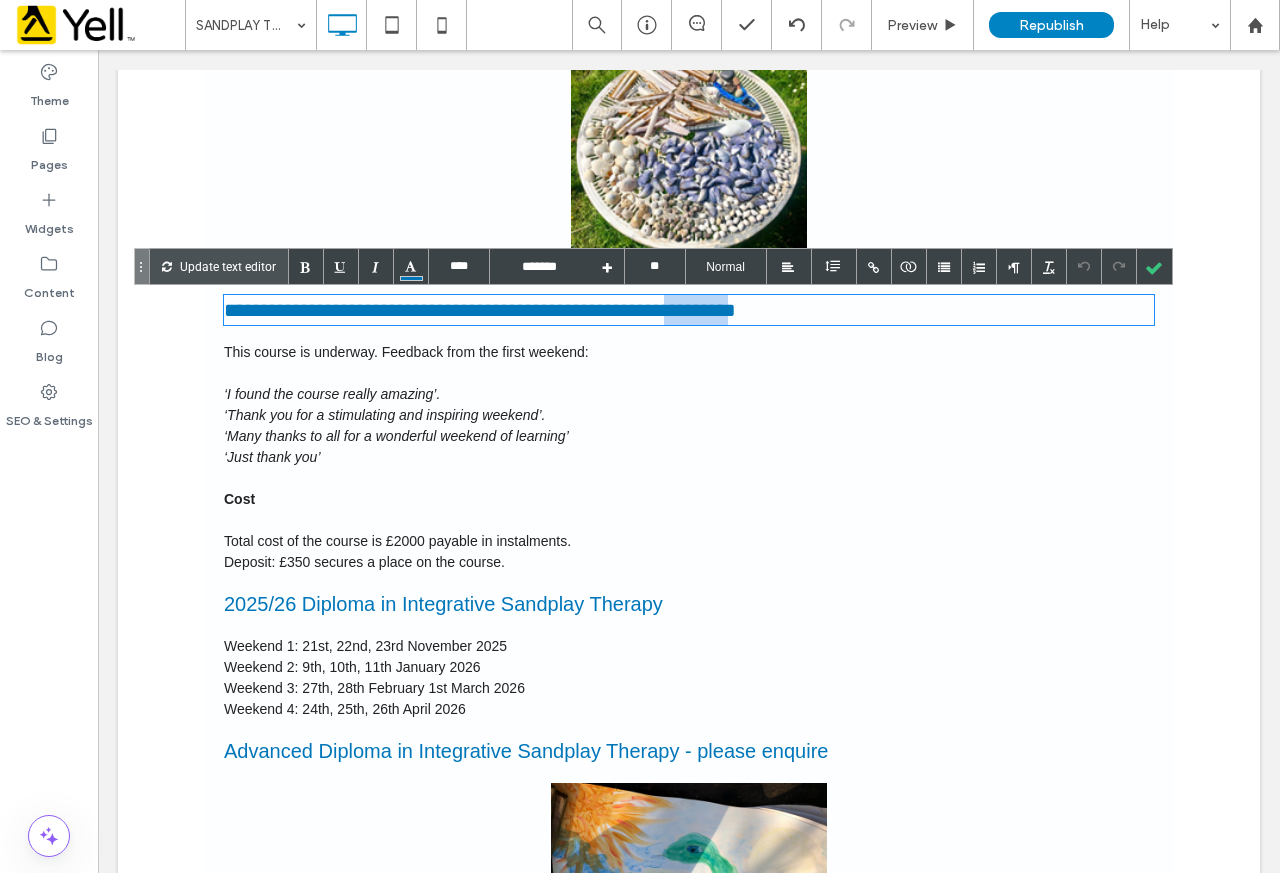click on "**********" at bounding box center (689, 310) 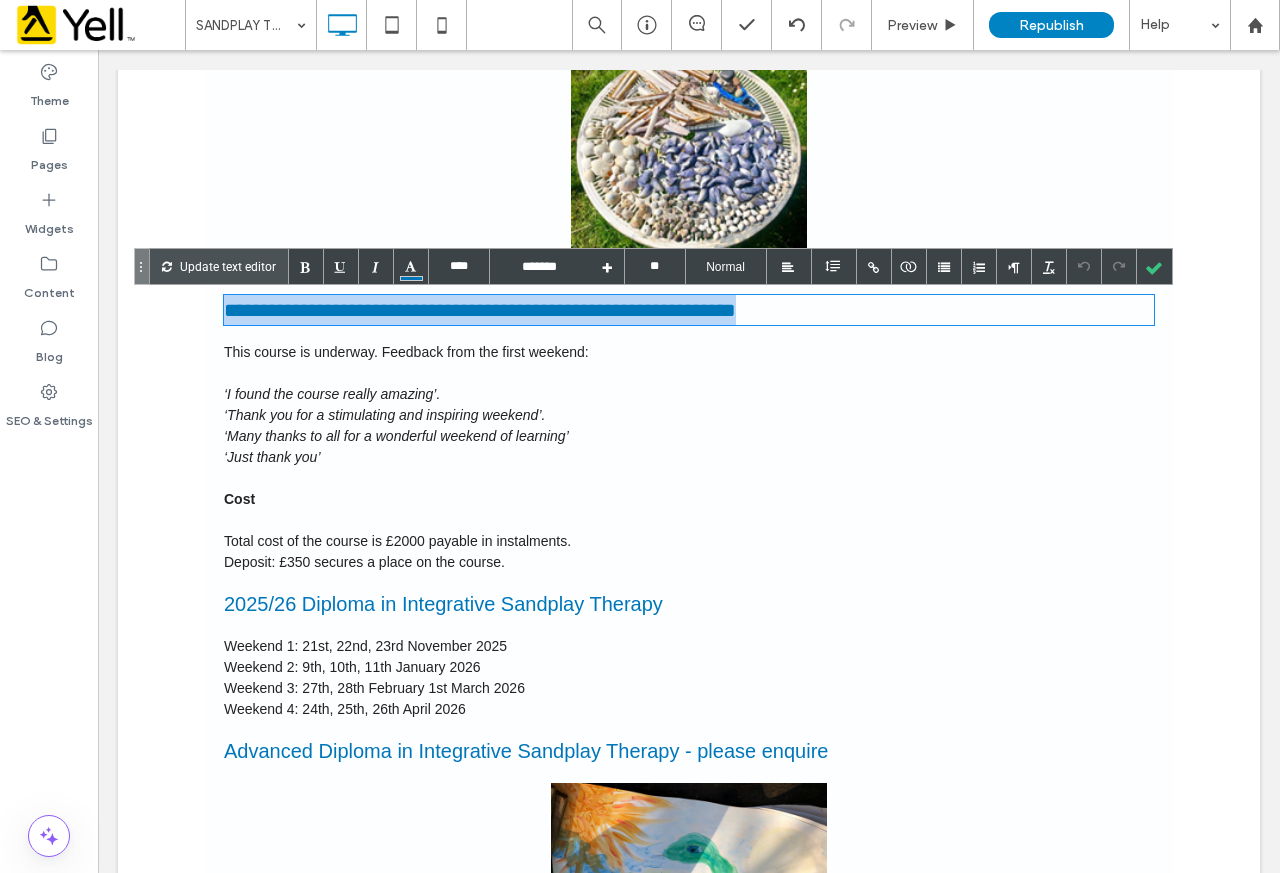 click on "**********" at bounding box center [689, 310] 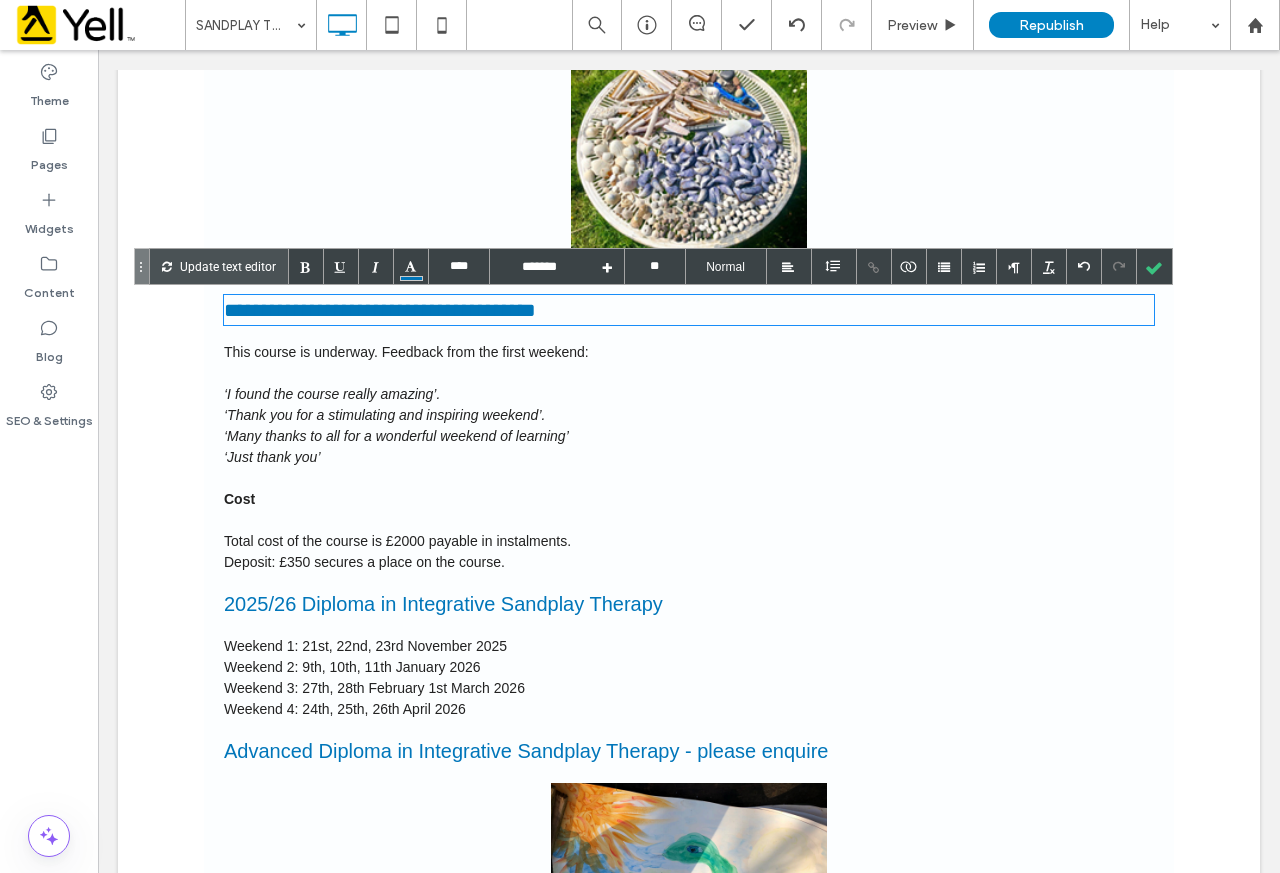 type on "*****" 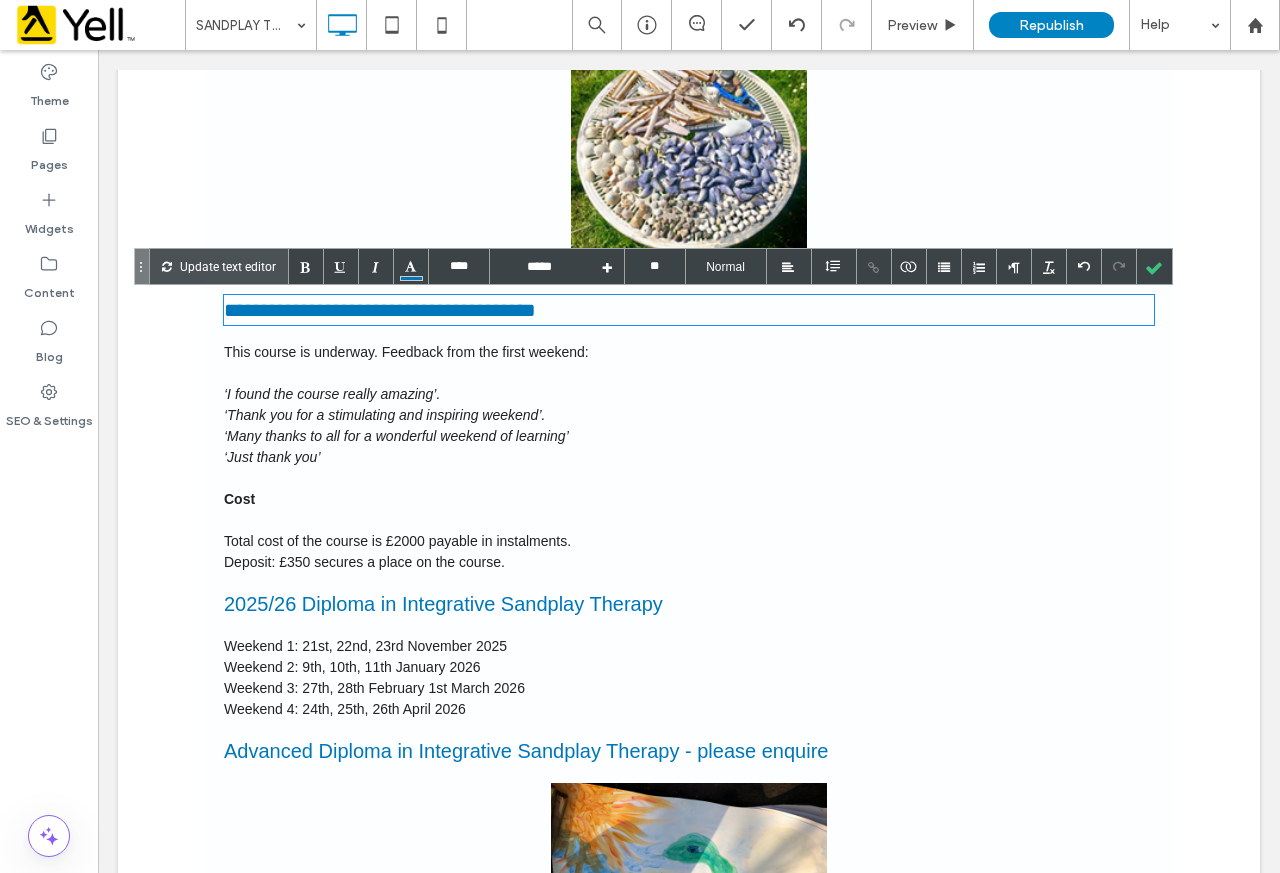 click at bounding box center (689, 373) 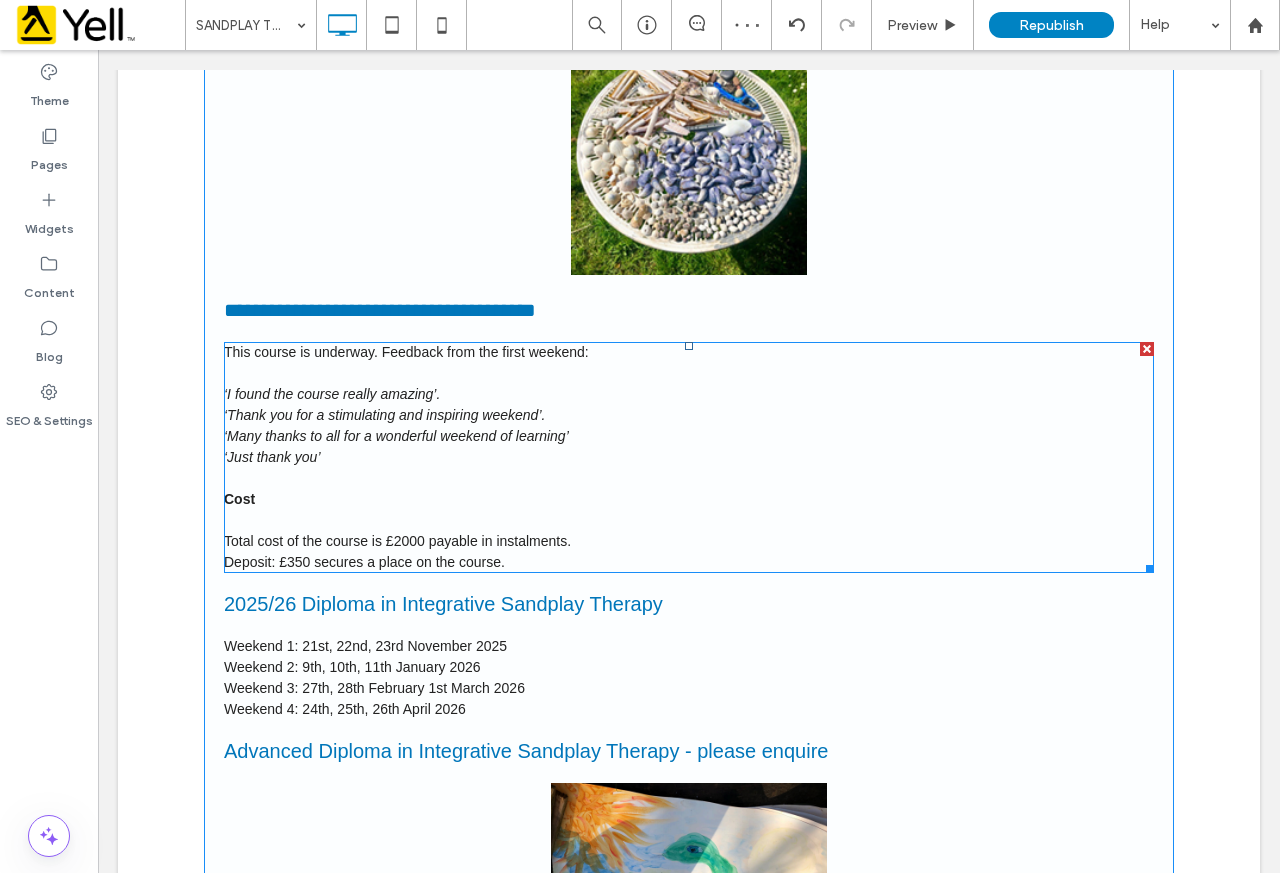 click at bounding box center [689, 520] 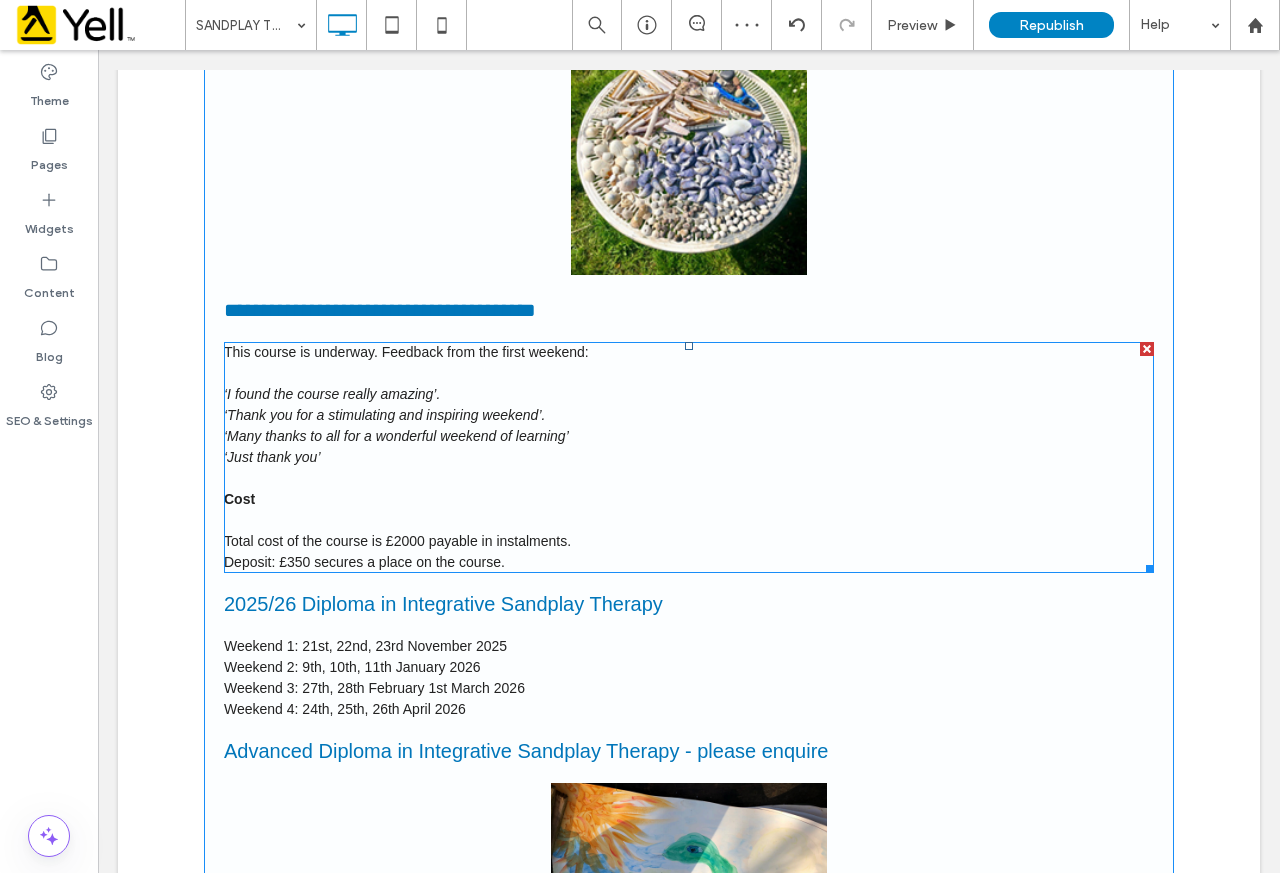 type on "****" 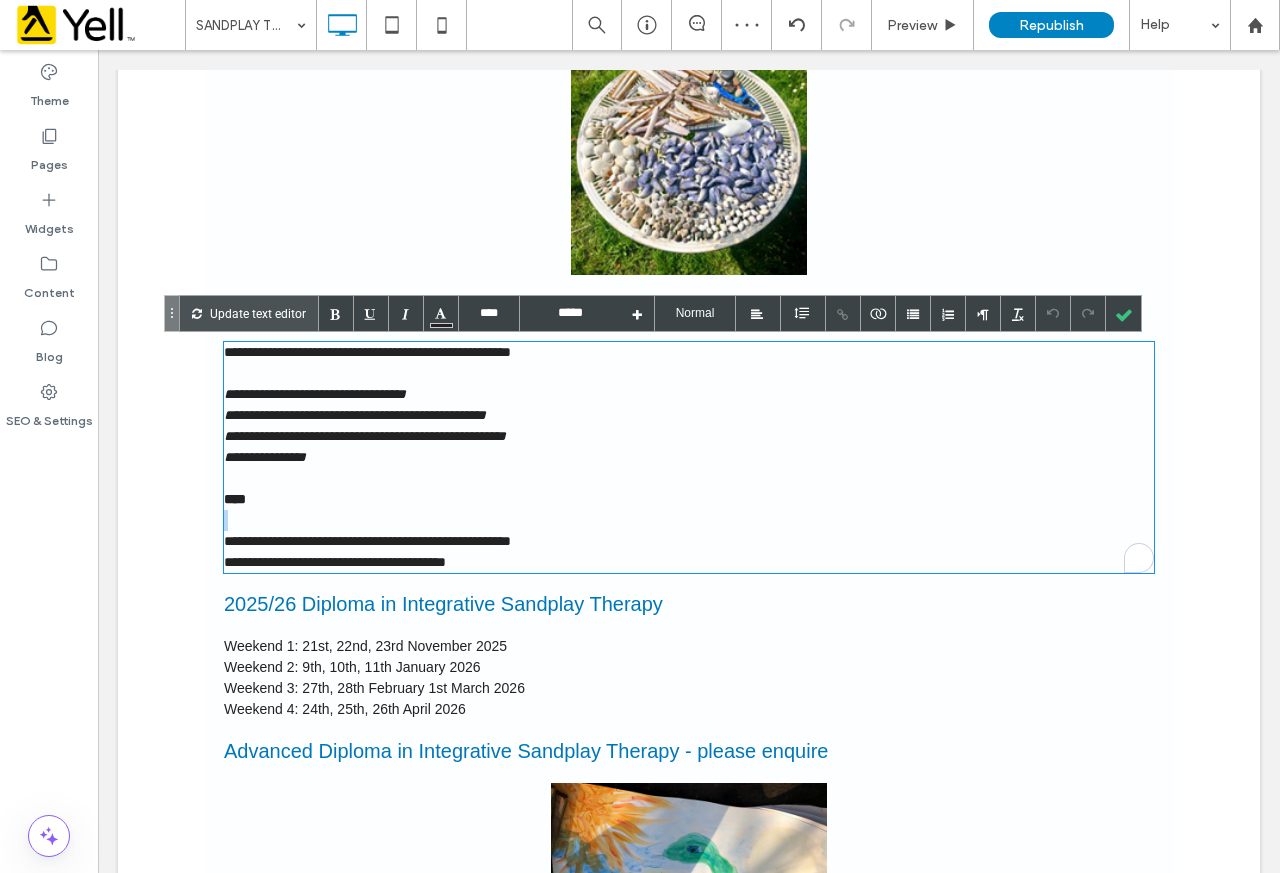 click at bounding box center [689, 520] 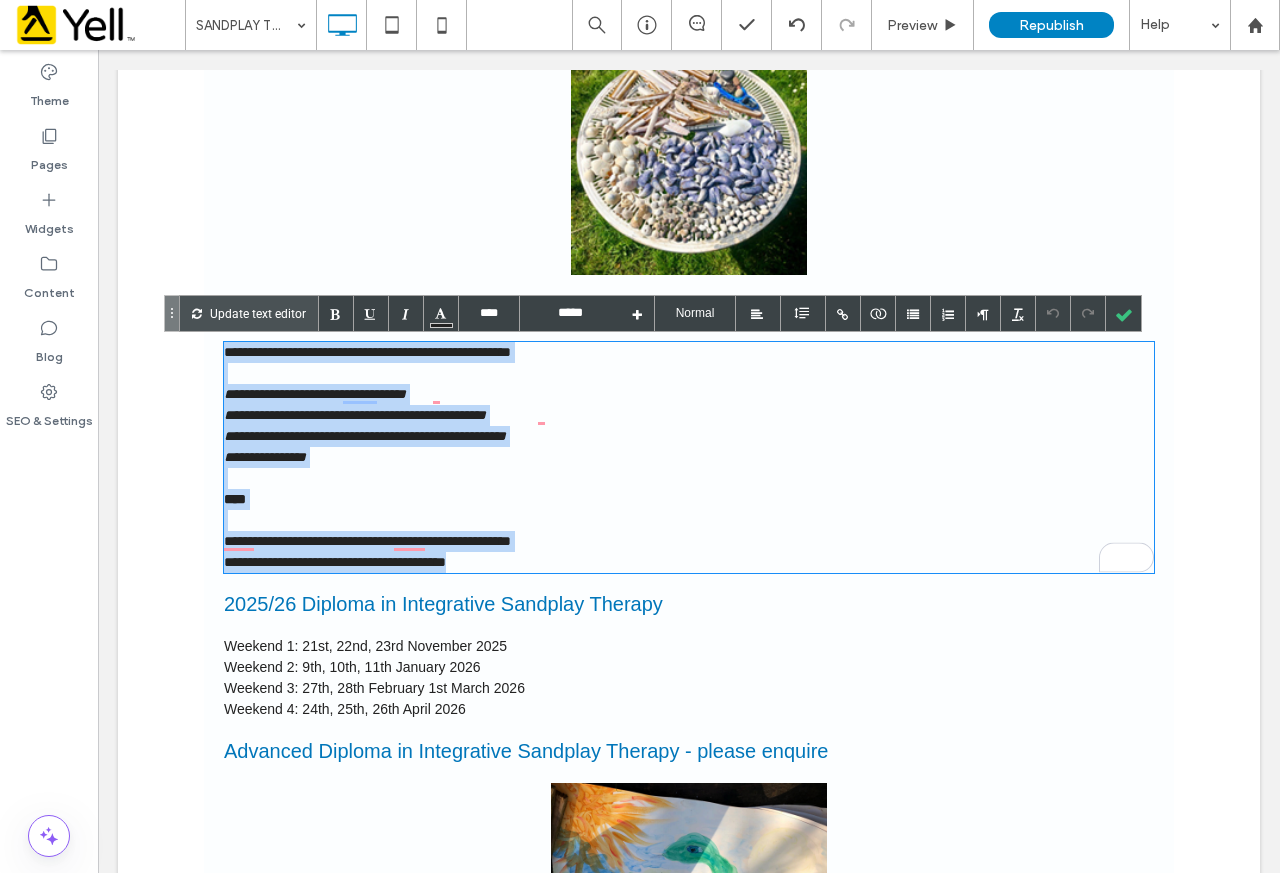 drag, startPoint x: 530, startPoint y: 556, endPoint x: 176, endPoint y: 348, distance: 410.58496 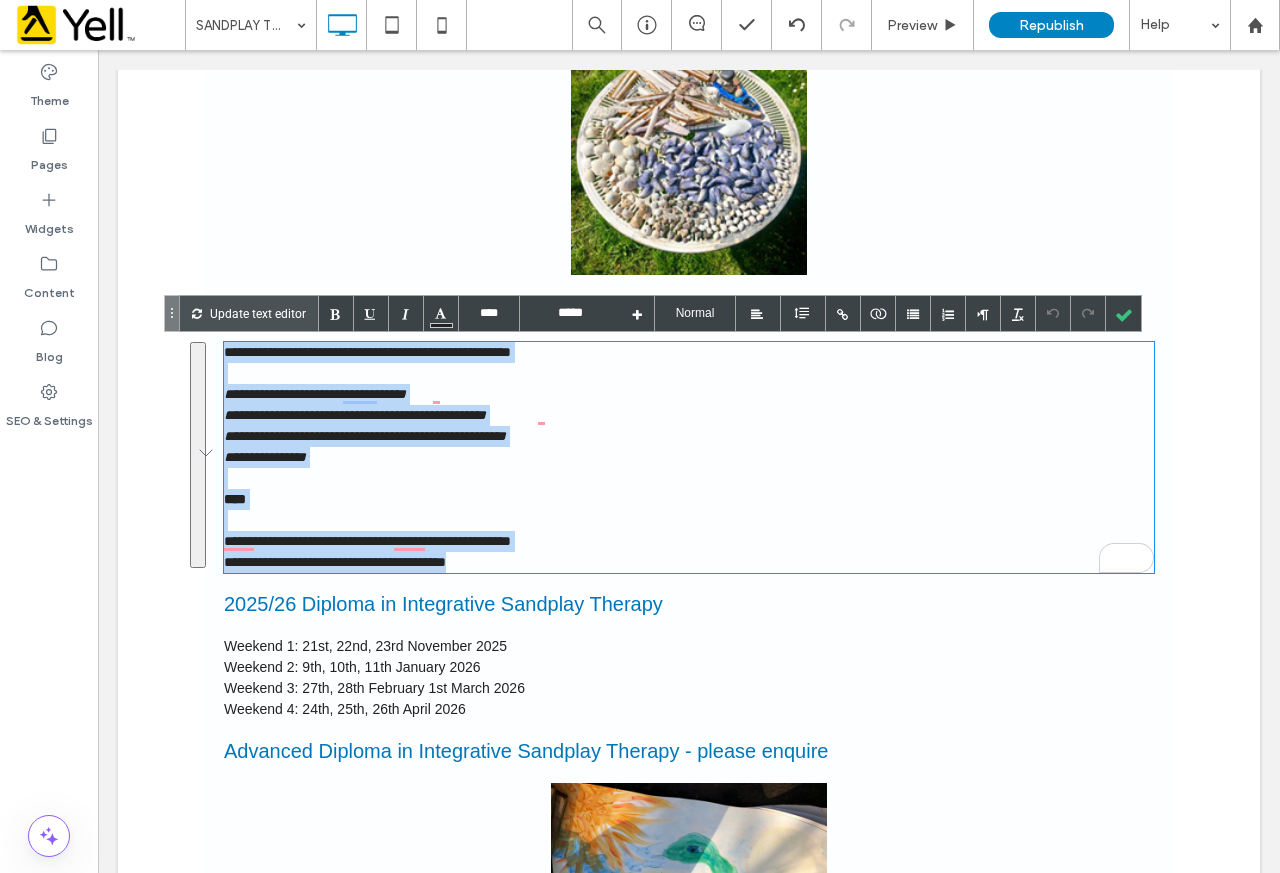 type 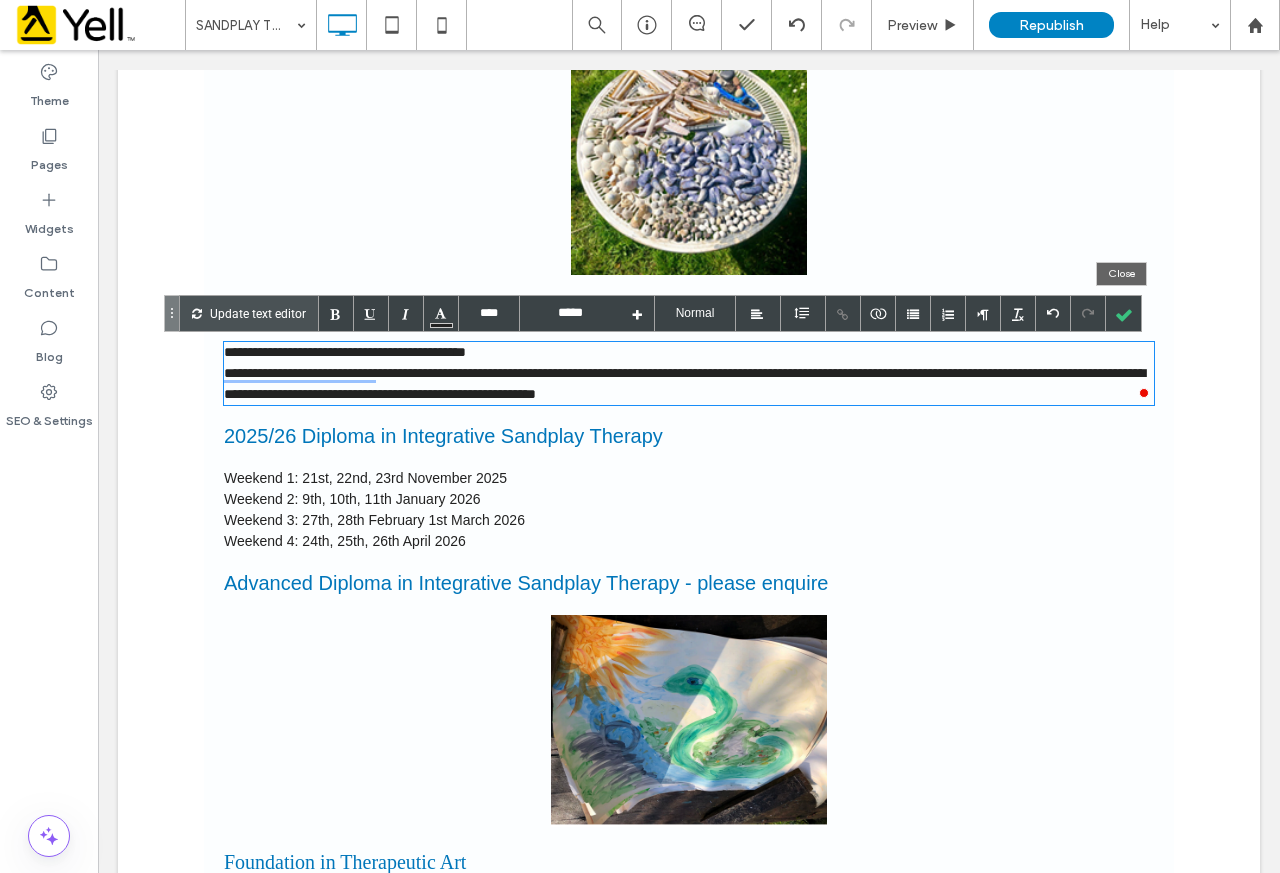 click at bounding box center (1123, 313) 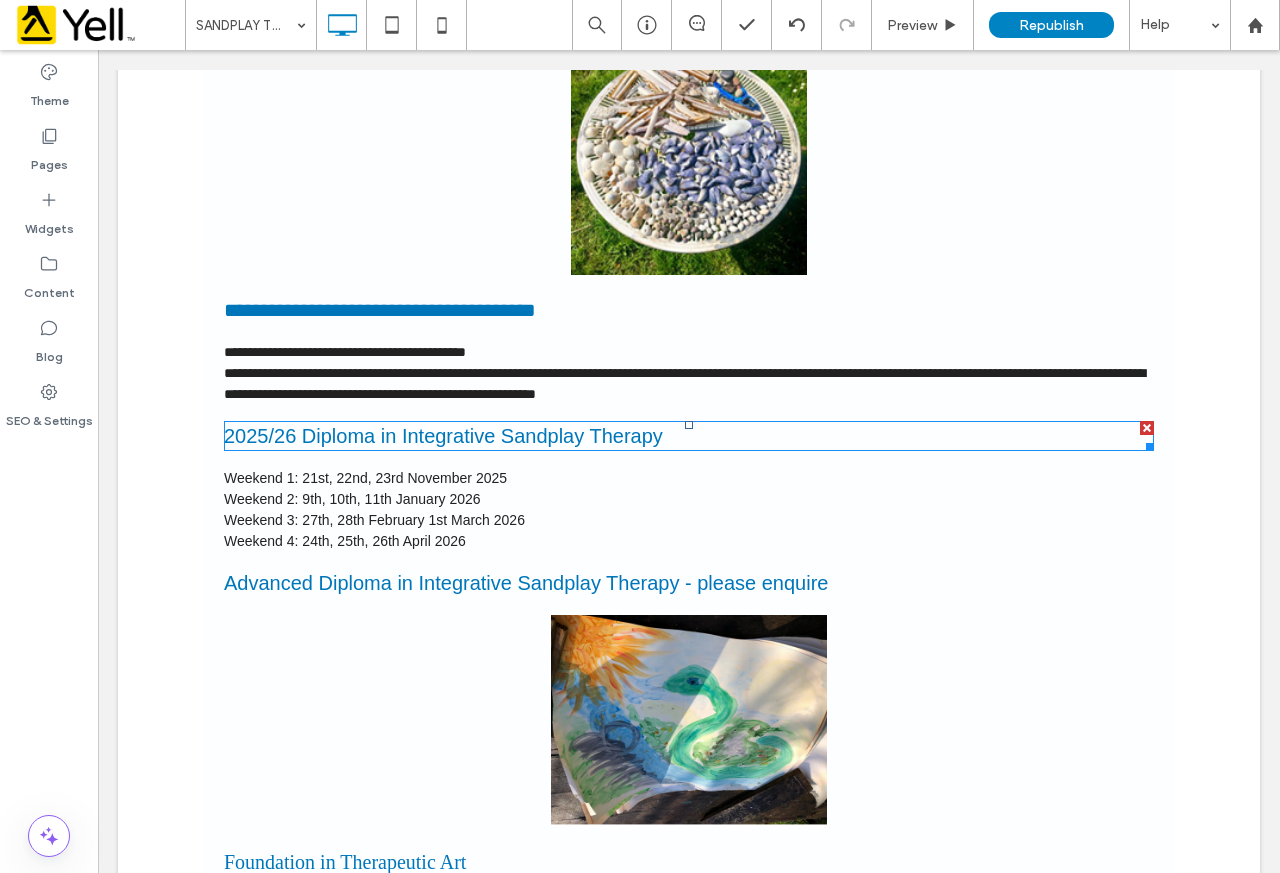 click on "2025/26 Diploma in Integrative Sandplay Therapy" at bounding box center (443, 436) 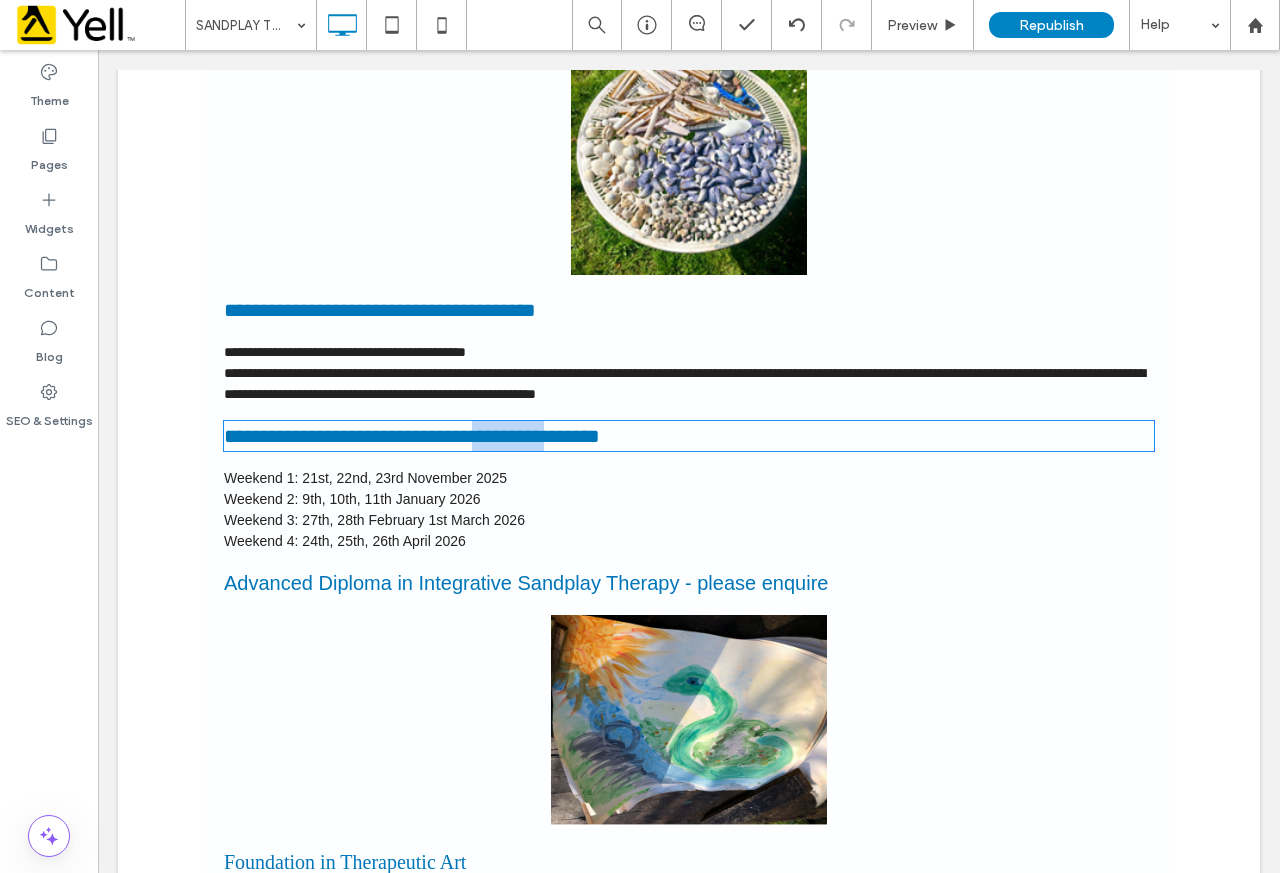 click on "**********" at bounding box center (412, 436) 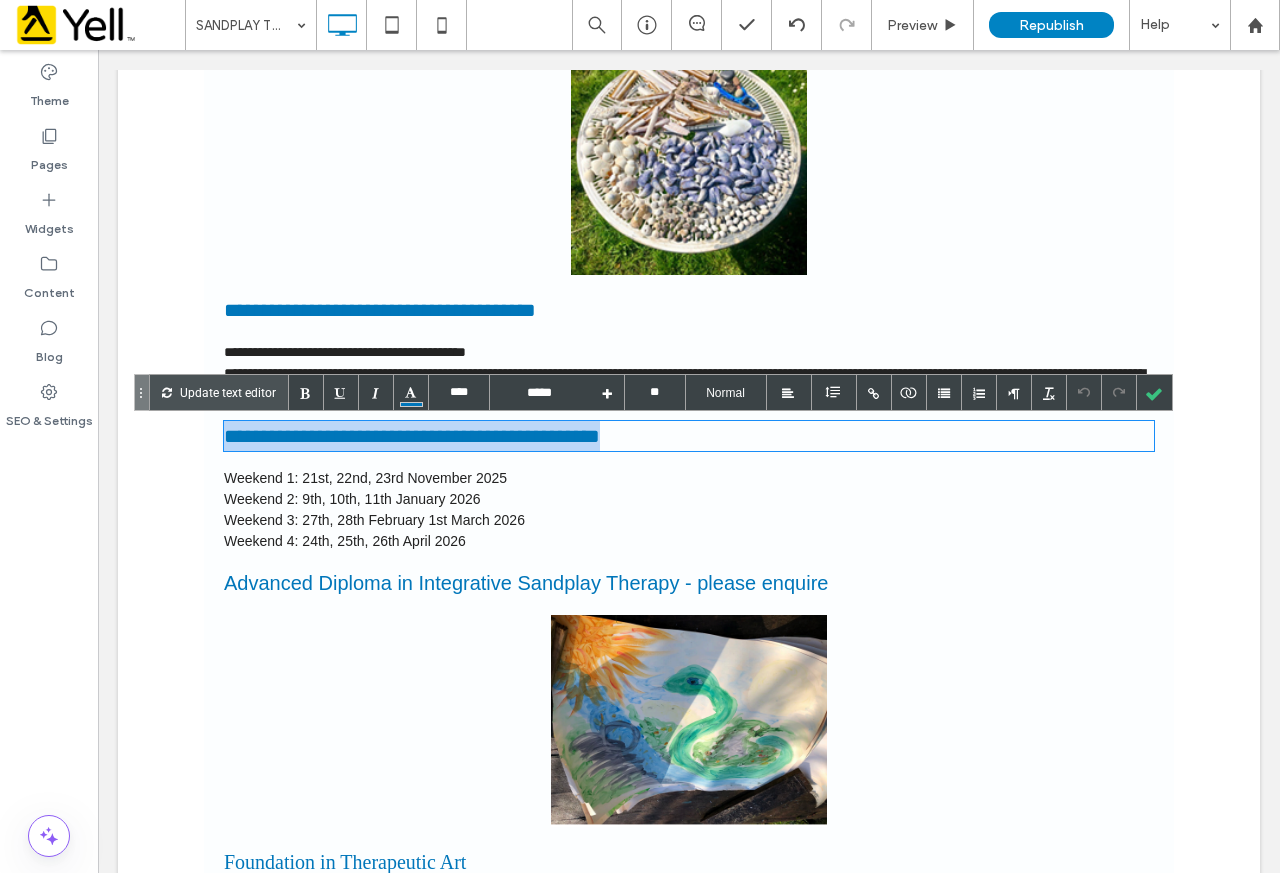 click on "**********" at bounding box center [412, 436] 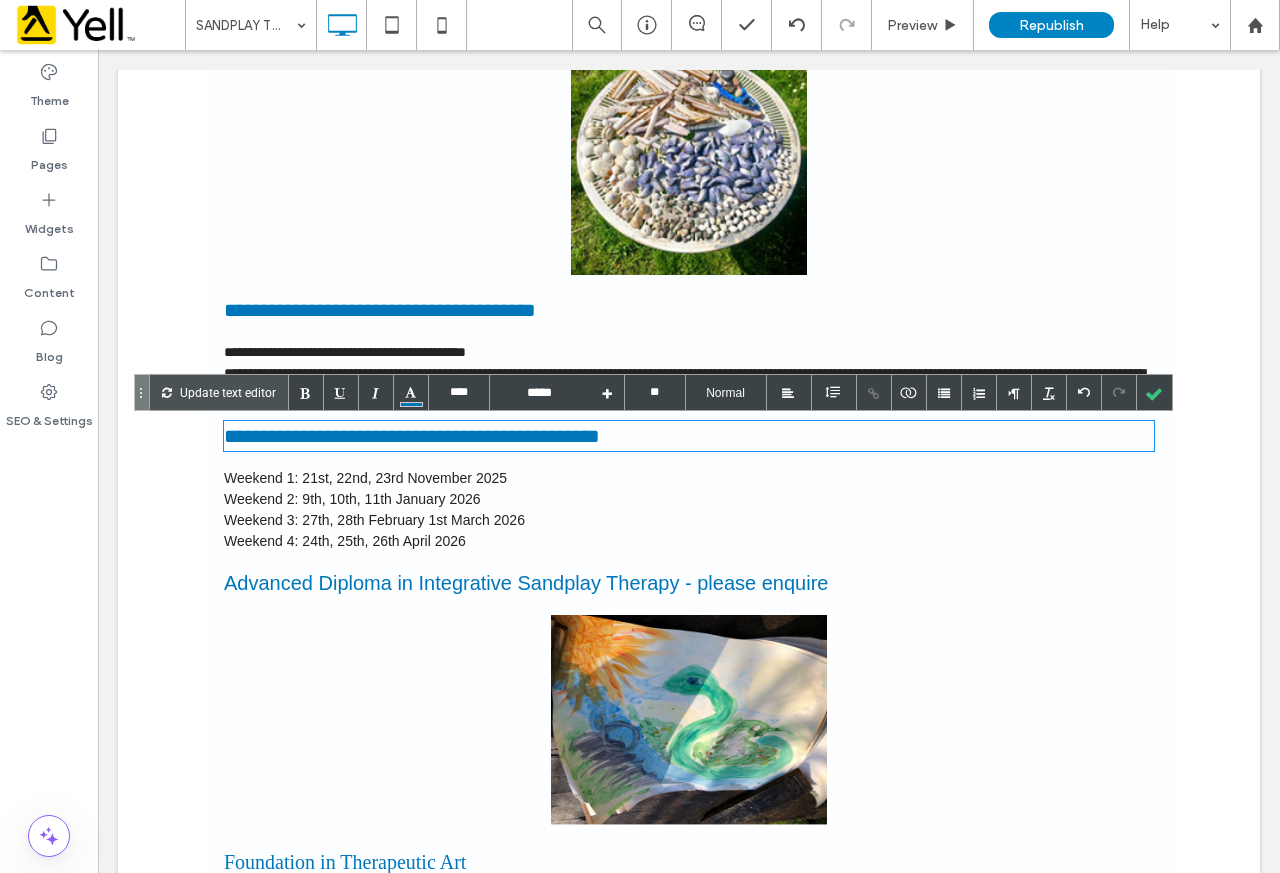 type on "****" 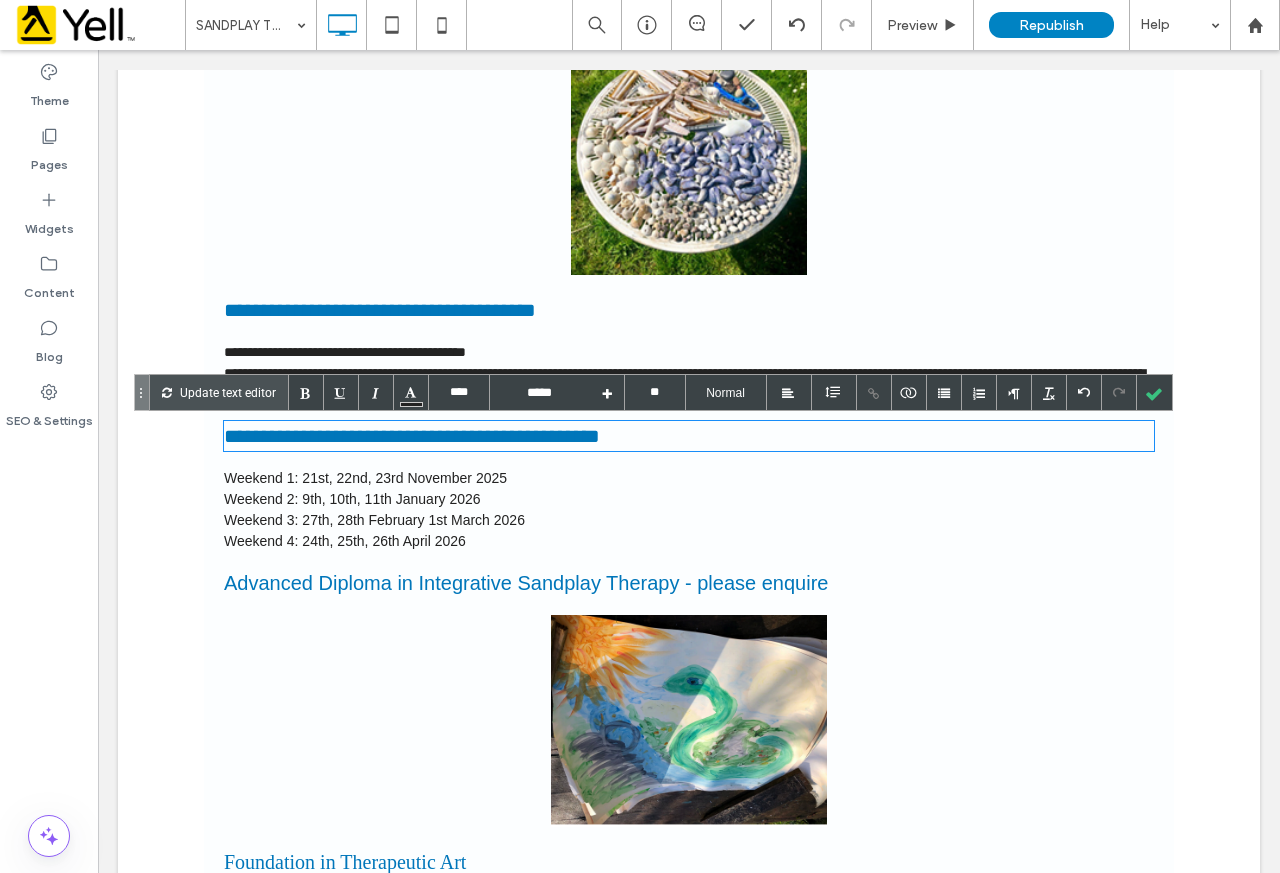 click on "Weekend 2: 9th, 10th, 11th January 2026" at bounding box center (689, 499) 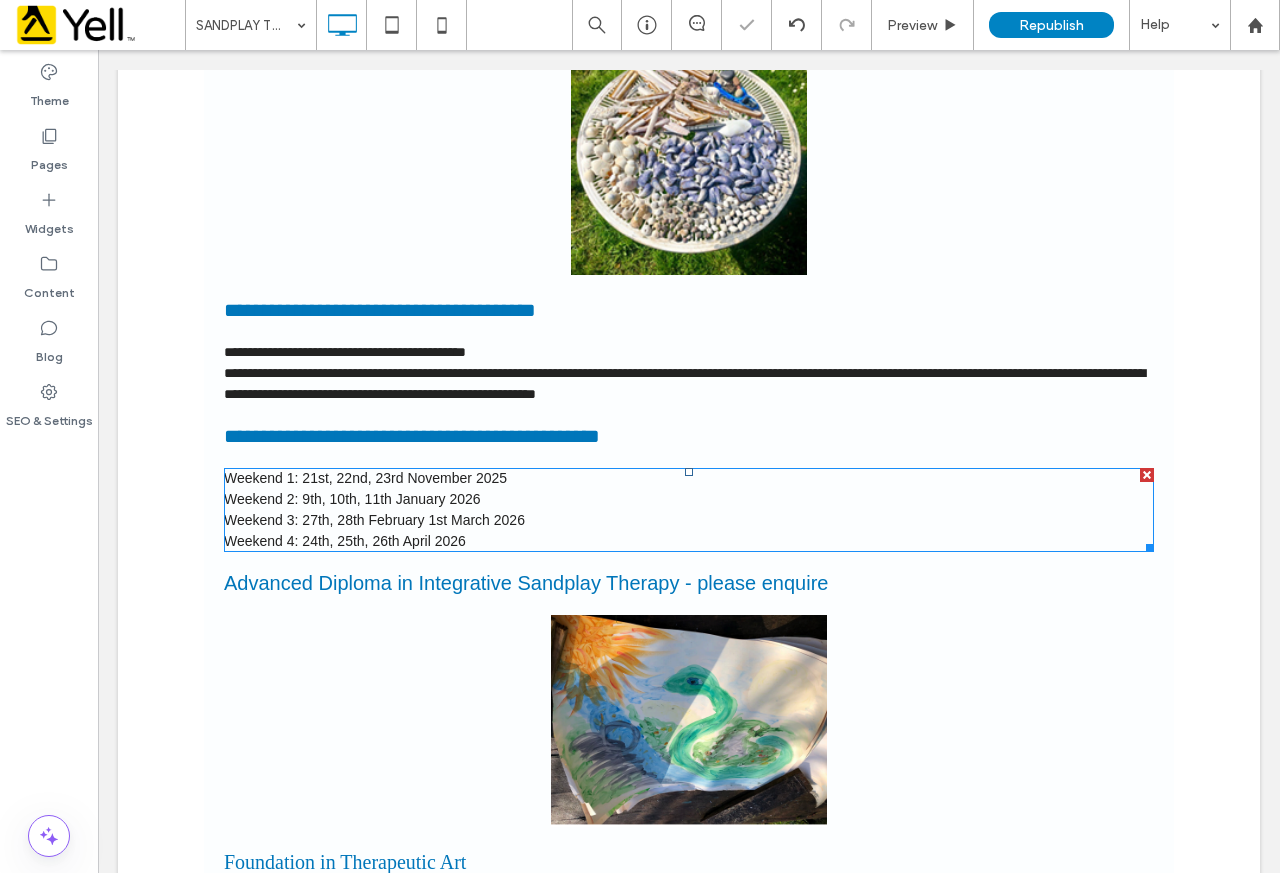 click on "Weekend 4: 24th, 25th, 26th April 2026" at bounding box center (689, 541) 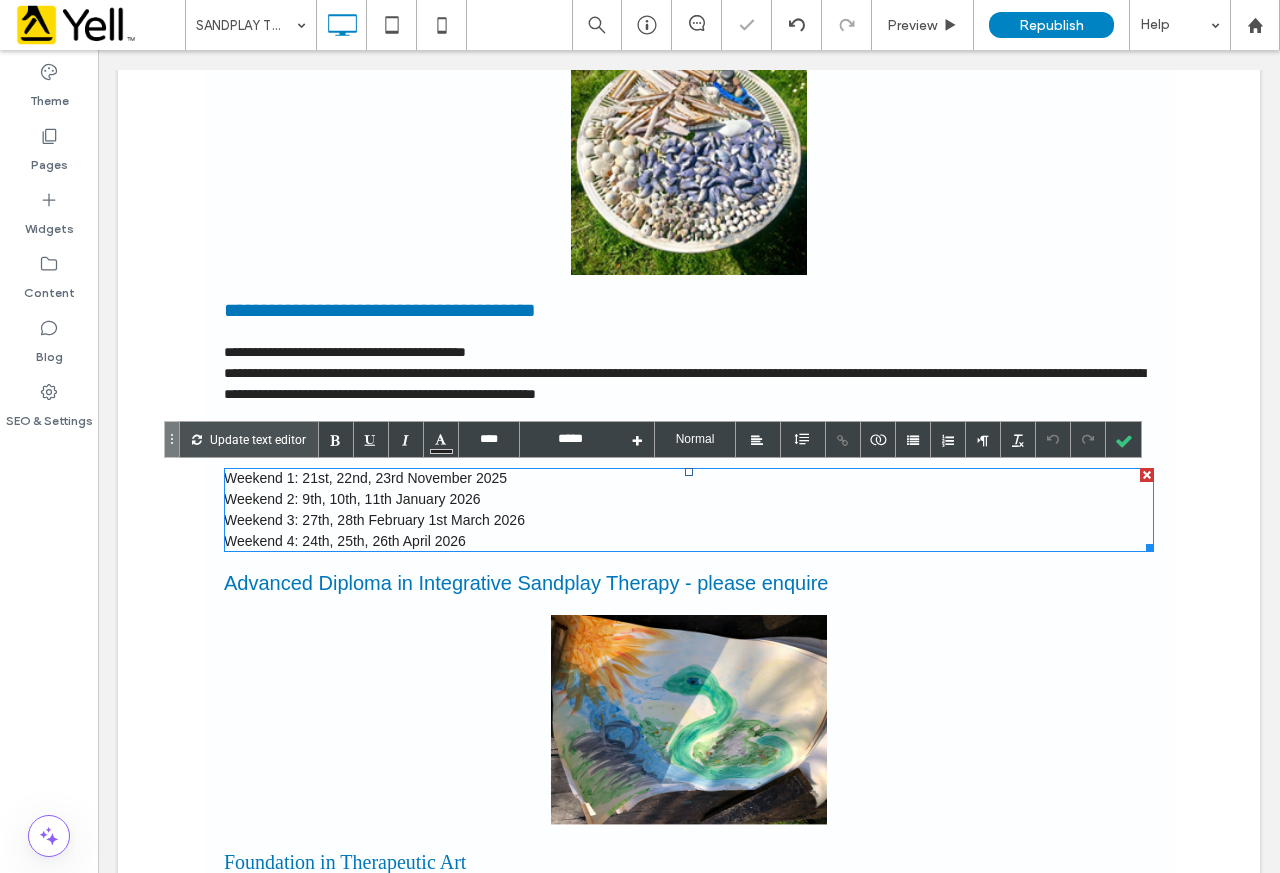 click on "Weekend 4: 24th, 25th, 26th April 2026" at bounding box center [689, 541] 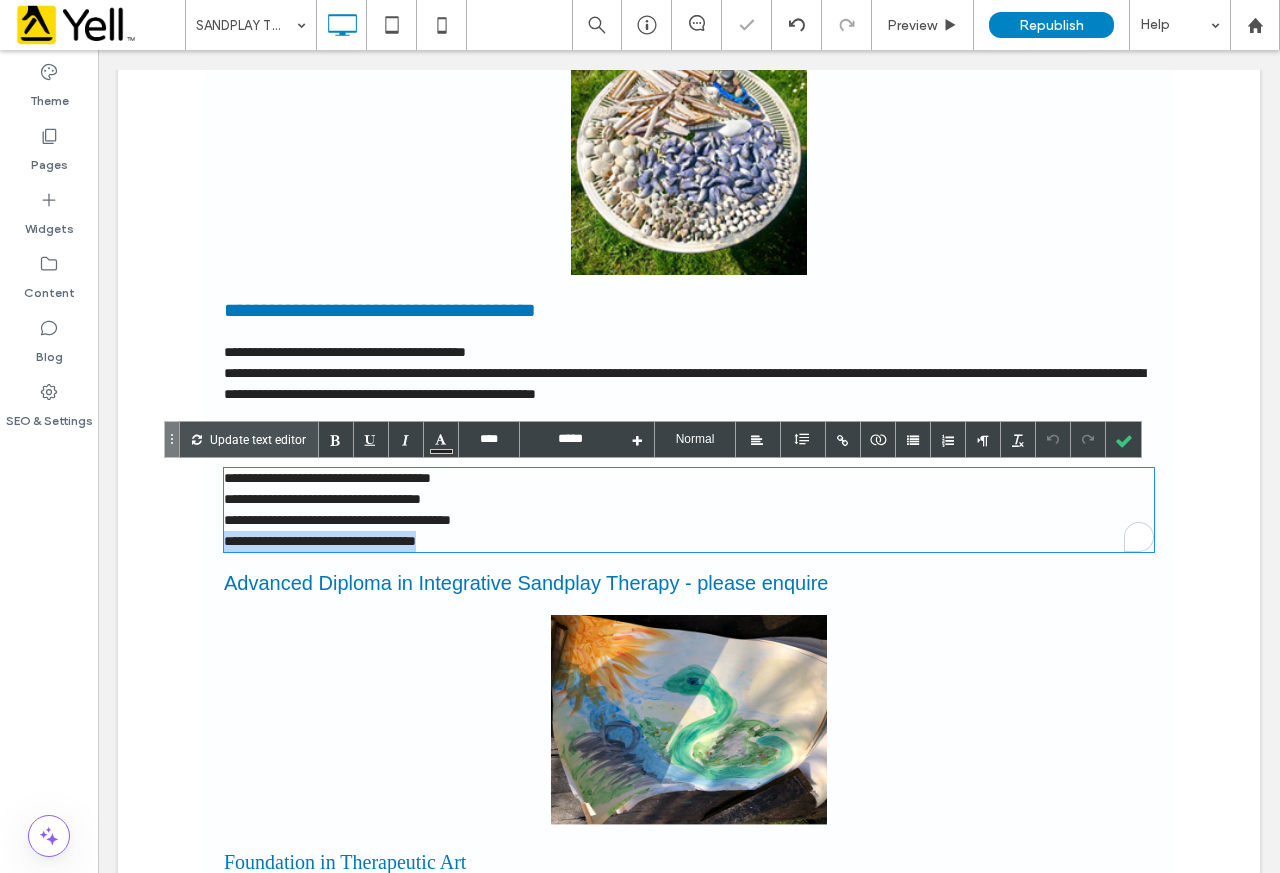 click on "**********" at bounding box center (689, 541) 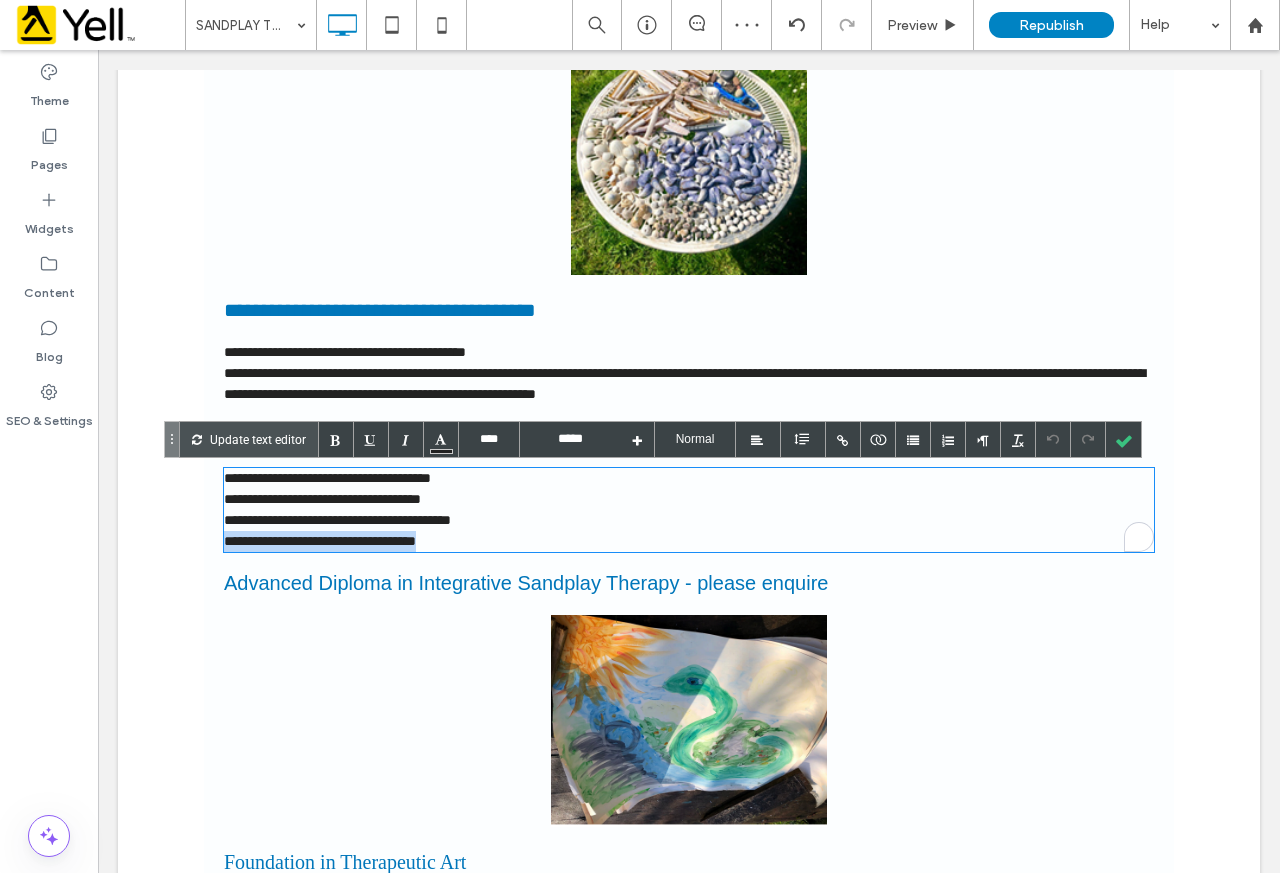click on "**********" at bounding box center (689, 541) 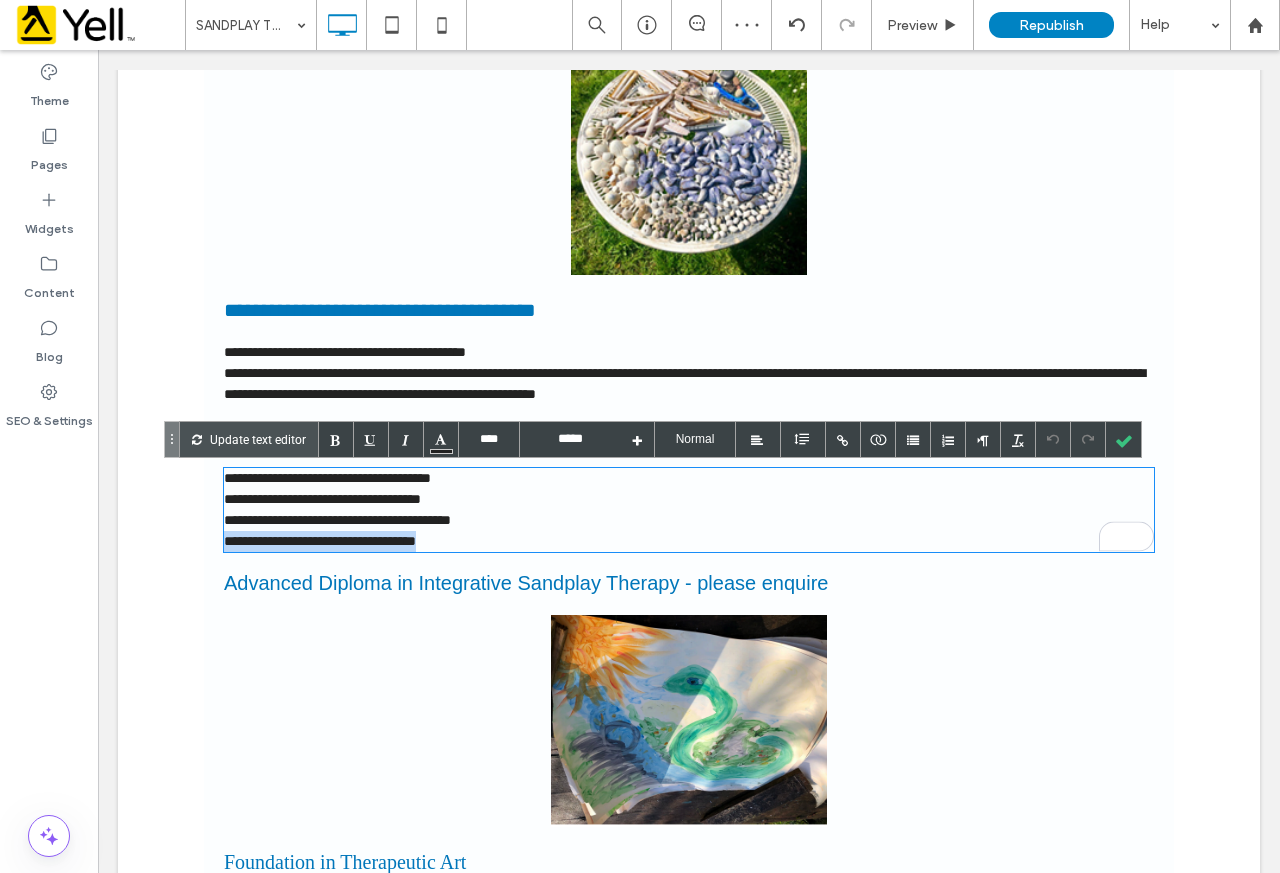 click on "**********" at bounding box center [689, 541] 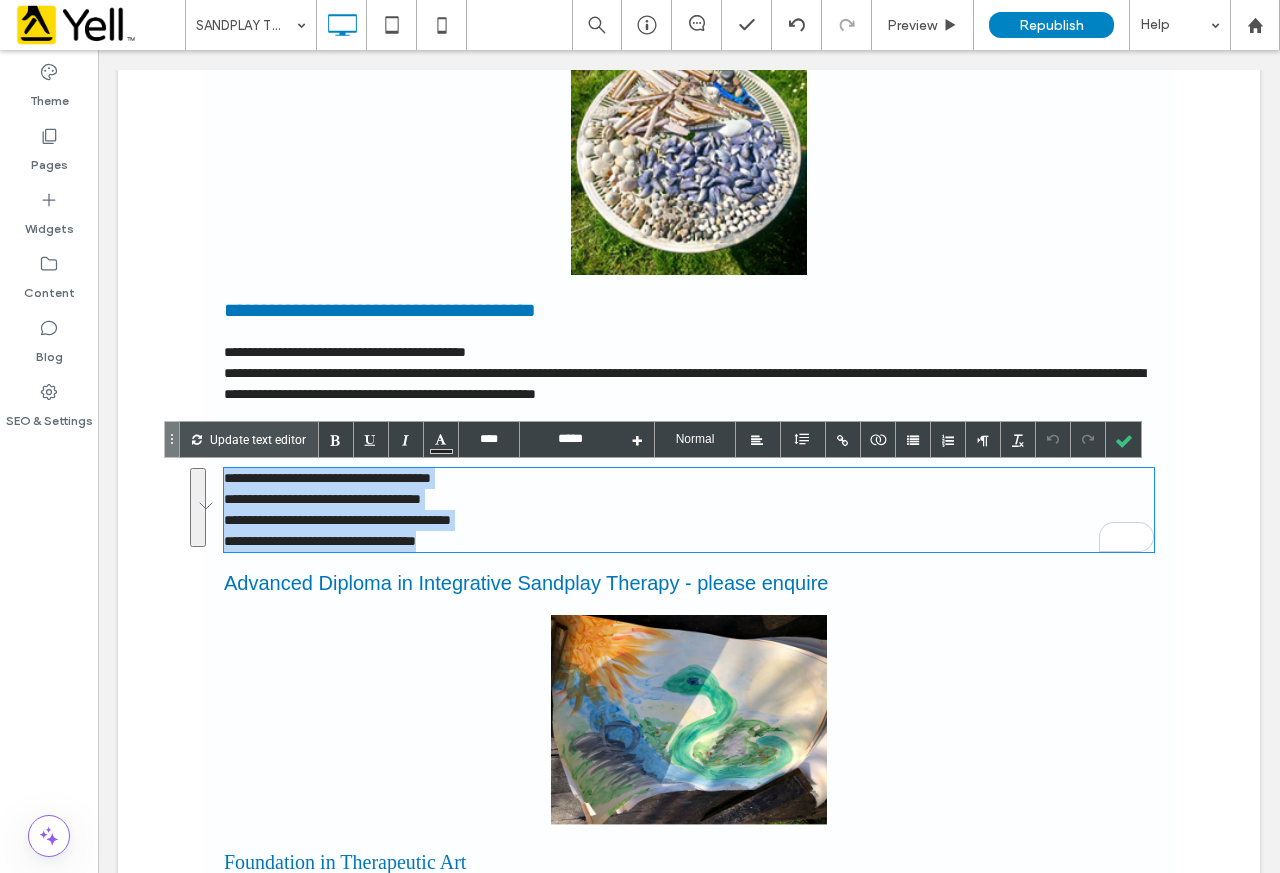 drag, startPoint x: 467, startPoint y: 537, endPoint x: 213, endPoint y: 463, distance: 264.56 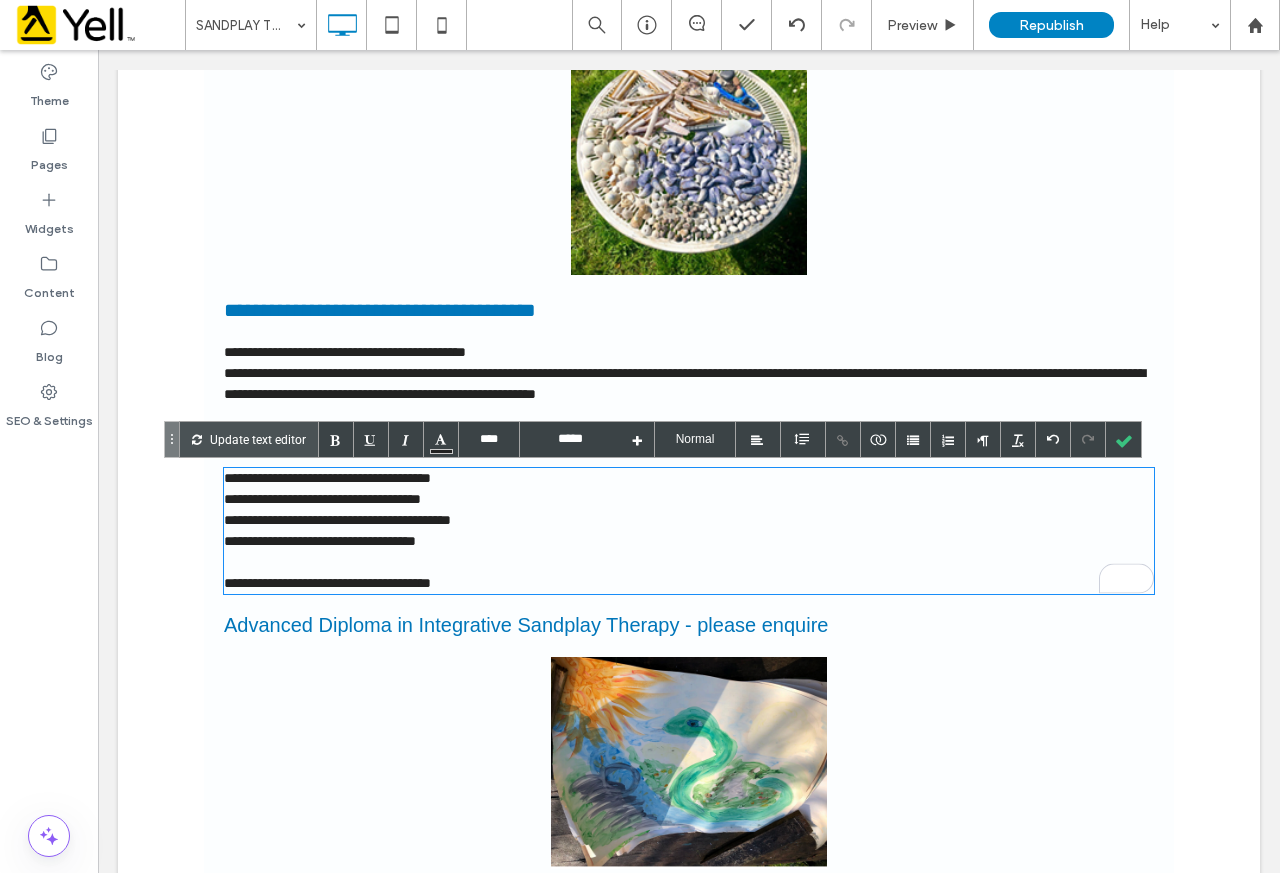 click on "Creative Therapy Courses South West www.sandplauuk.uk   Courses 2025 - 2026
So why do cultures come up with these differences? A common thought is that with the growth of Christianity in the west and the shift towards a patriarchal society it was convenient to see the masculine as the holder of the light, the shining, the radiance and for the feminine to hold the dark and mysterious and hidden.  It was a way of power being shifted through cultural influence.    The Chinese symbol of Yin and Yang represents the sun and moon. The Yin energy is governed by the moon and hold the qualities of receptivity and restorative energy. It moves downwards as in exhaling breath. It is the black aspect and linked to intuition and an ability to comprehend the complexities of our lives. As this yin energy moves inwards it converts to yang which is governed by the sun, it rises and moves outwards. It is characterised by the white side, upward energy and the inhaling of the breath." at bounding box center (689, 983) 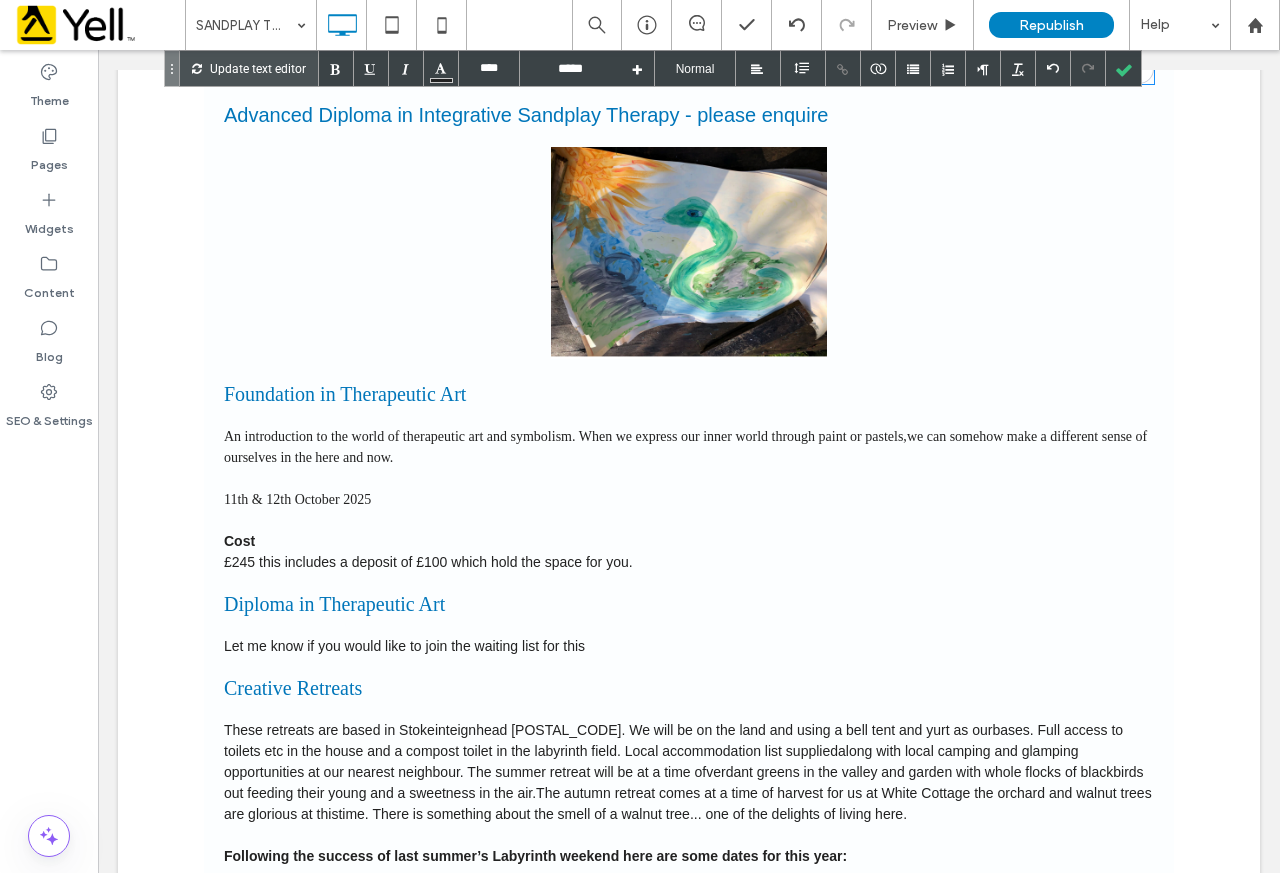 scroll, scrollTop: 2800, scrollLeft: 0, axis: vertical 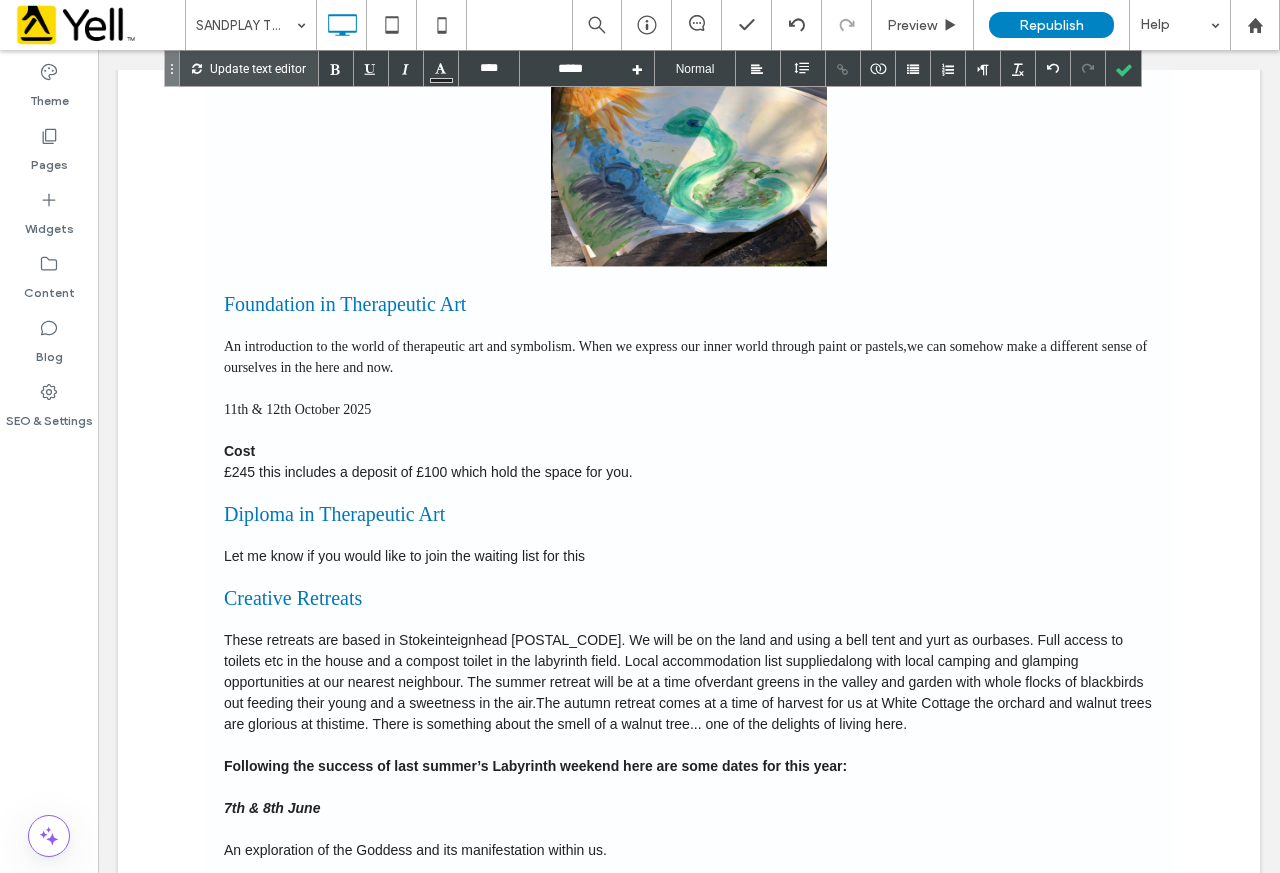 type on "*******" 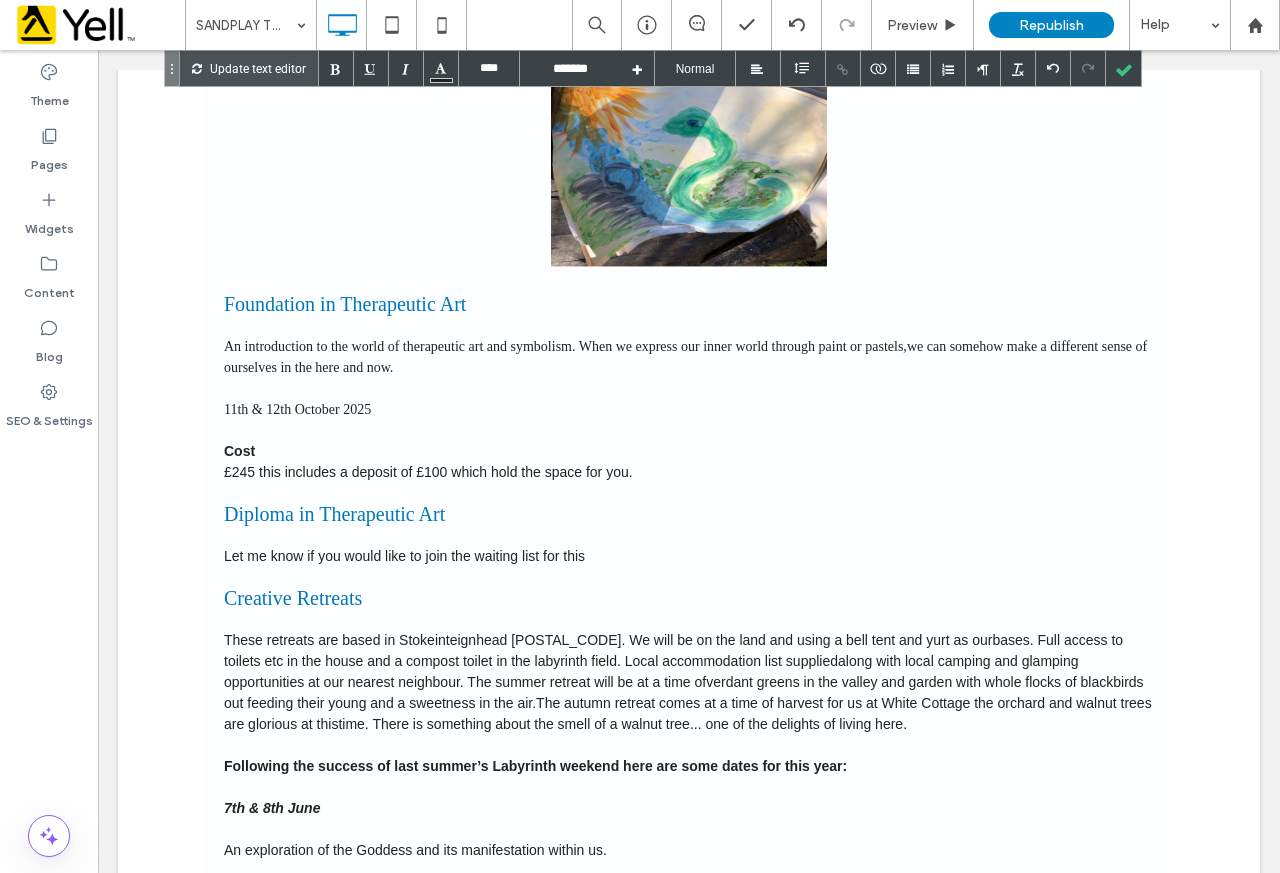 click at bounding box center [689, 388] 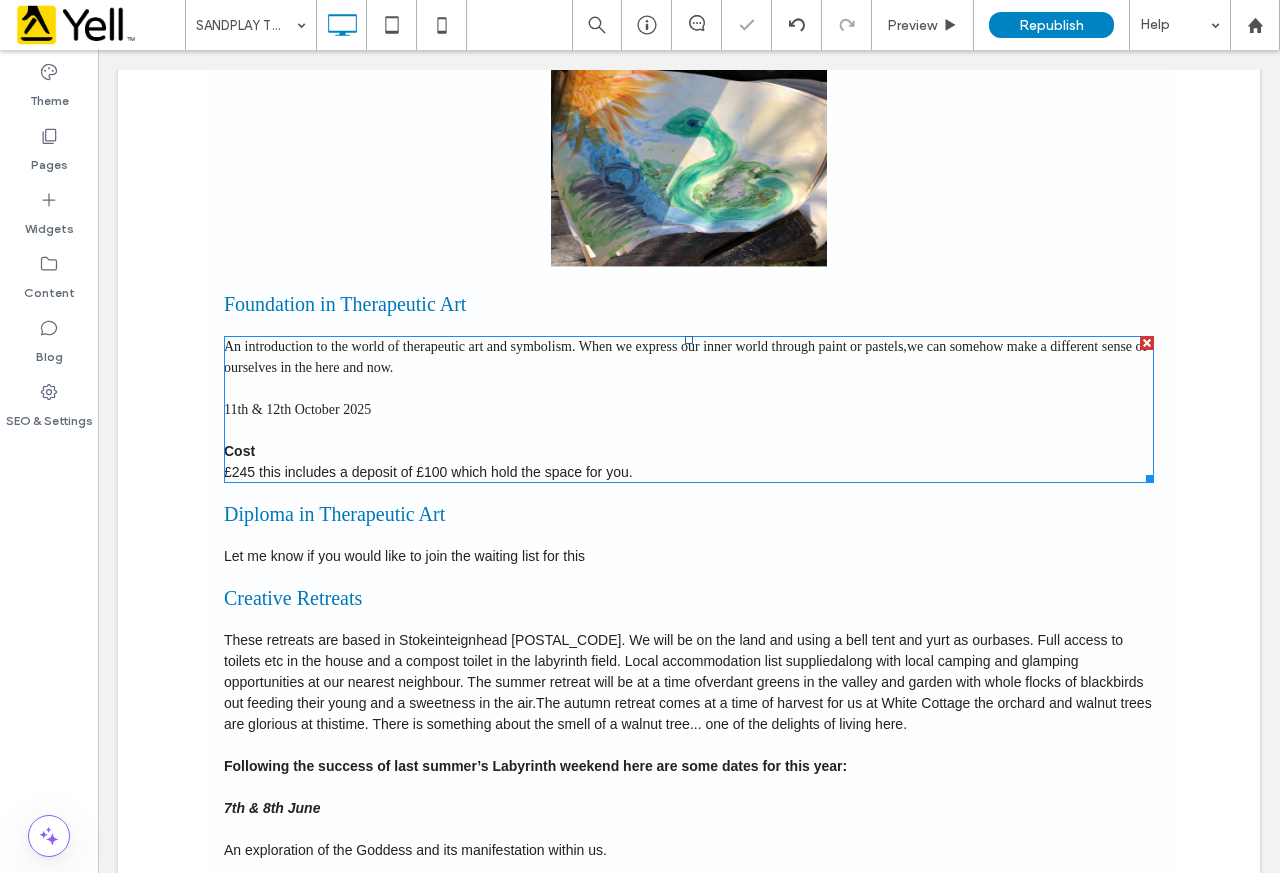 click at bounding box center [689, 430] 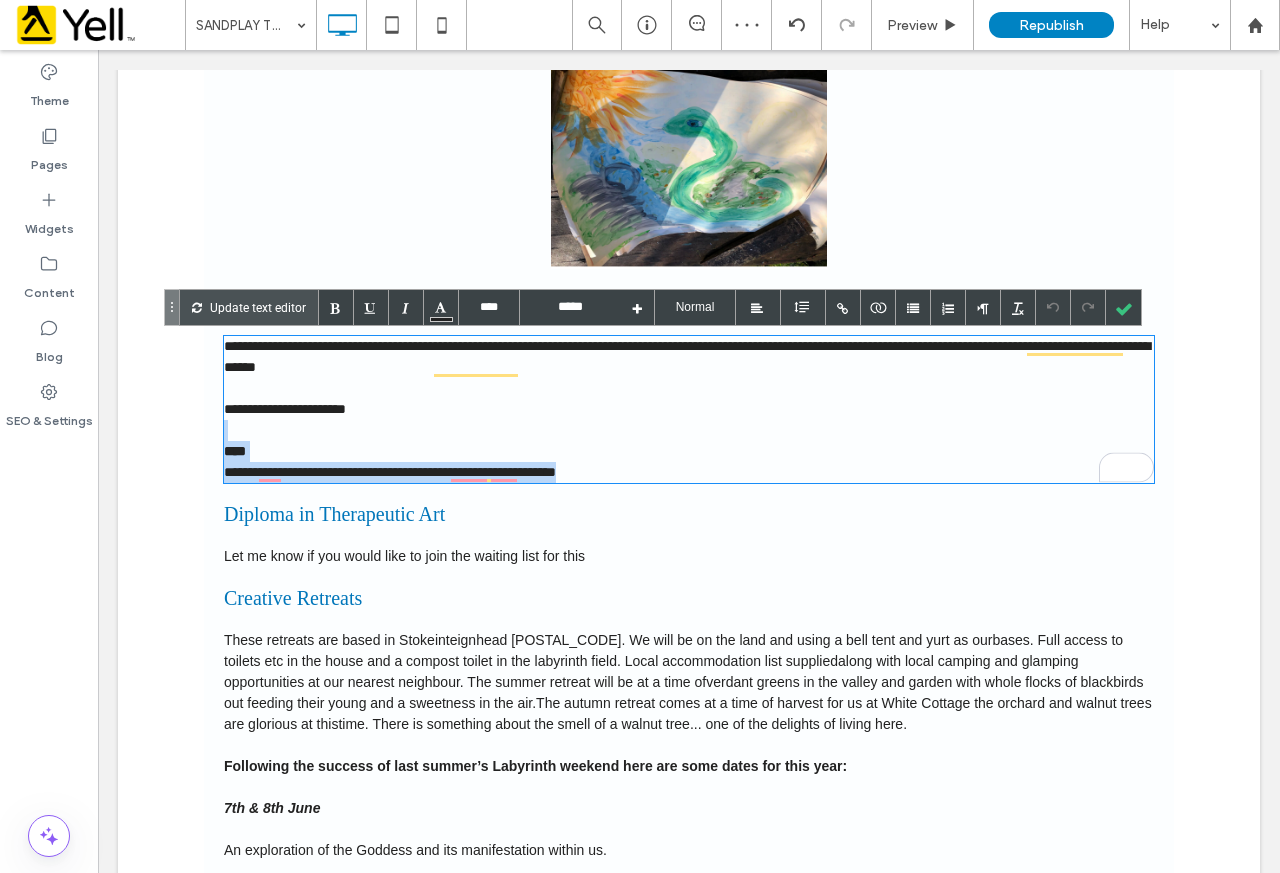 type on "*******" 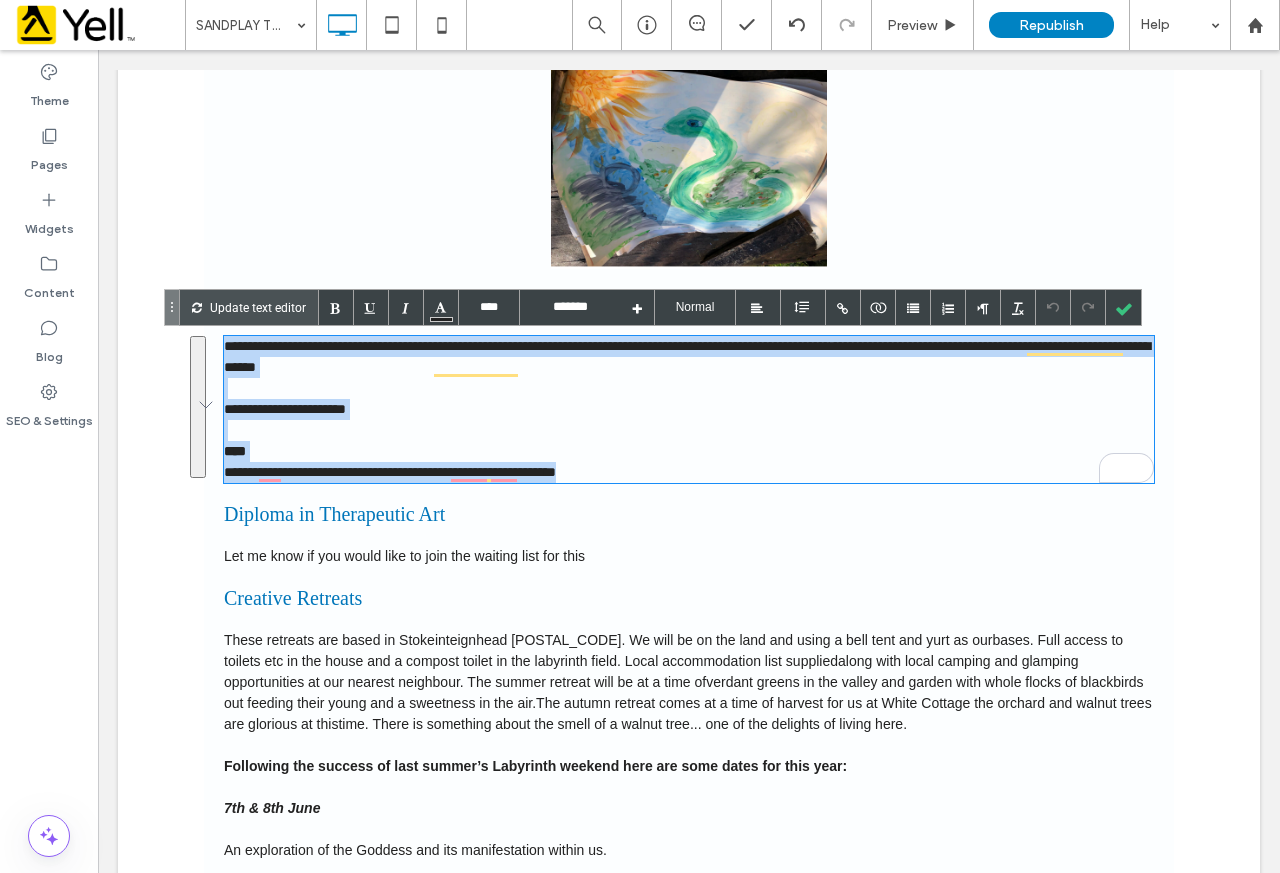 drag, startPoint x: 671, startPoint y: 469, endPoint x: 165, endPoint y: 327, distance: 525.54736 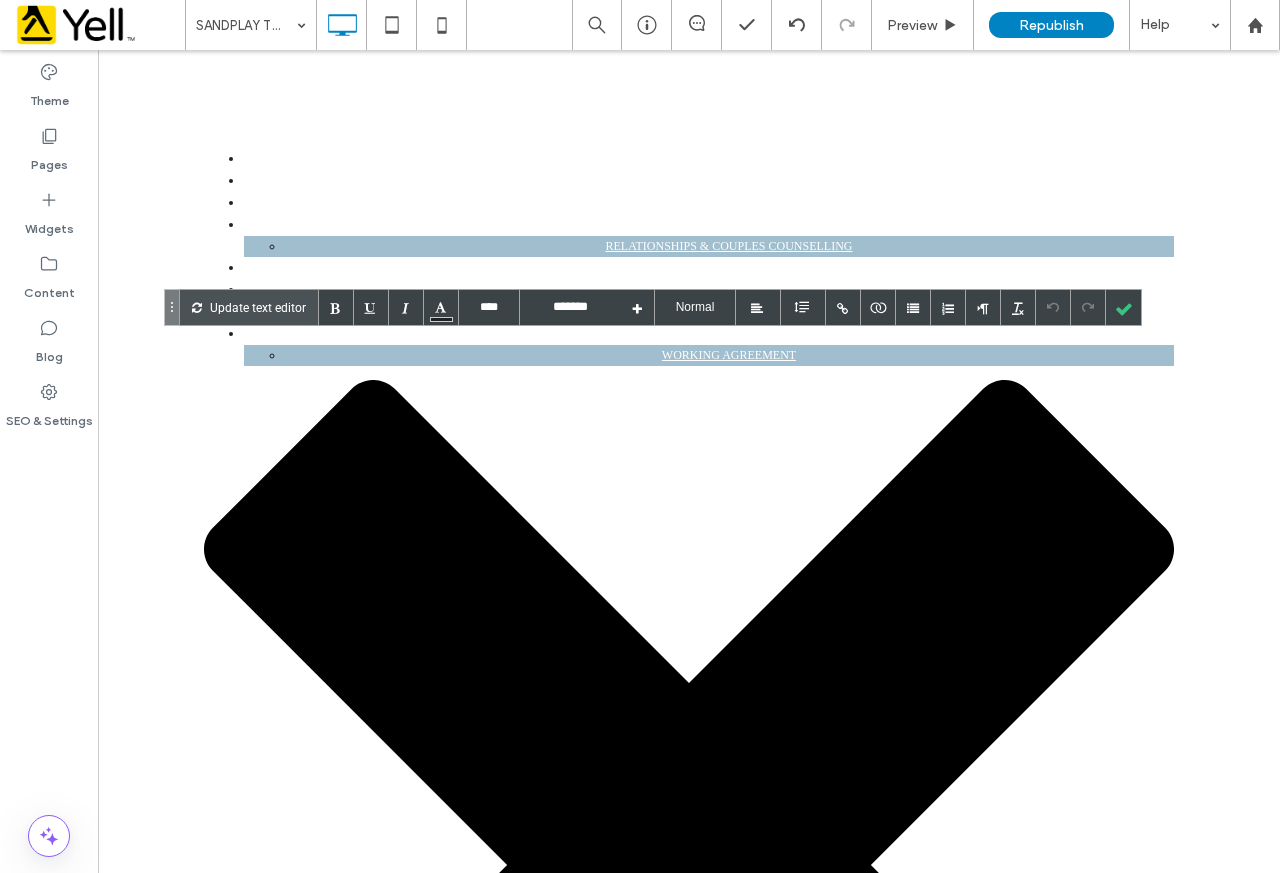 scroll, scrollTop: 2800, scrollLeft: 0, axis: vertical 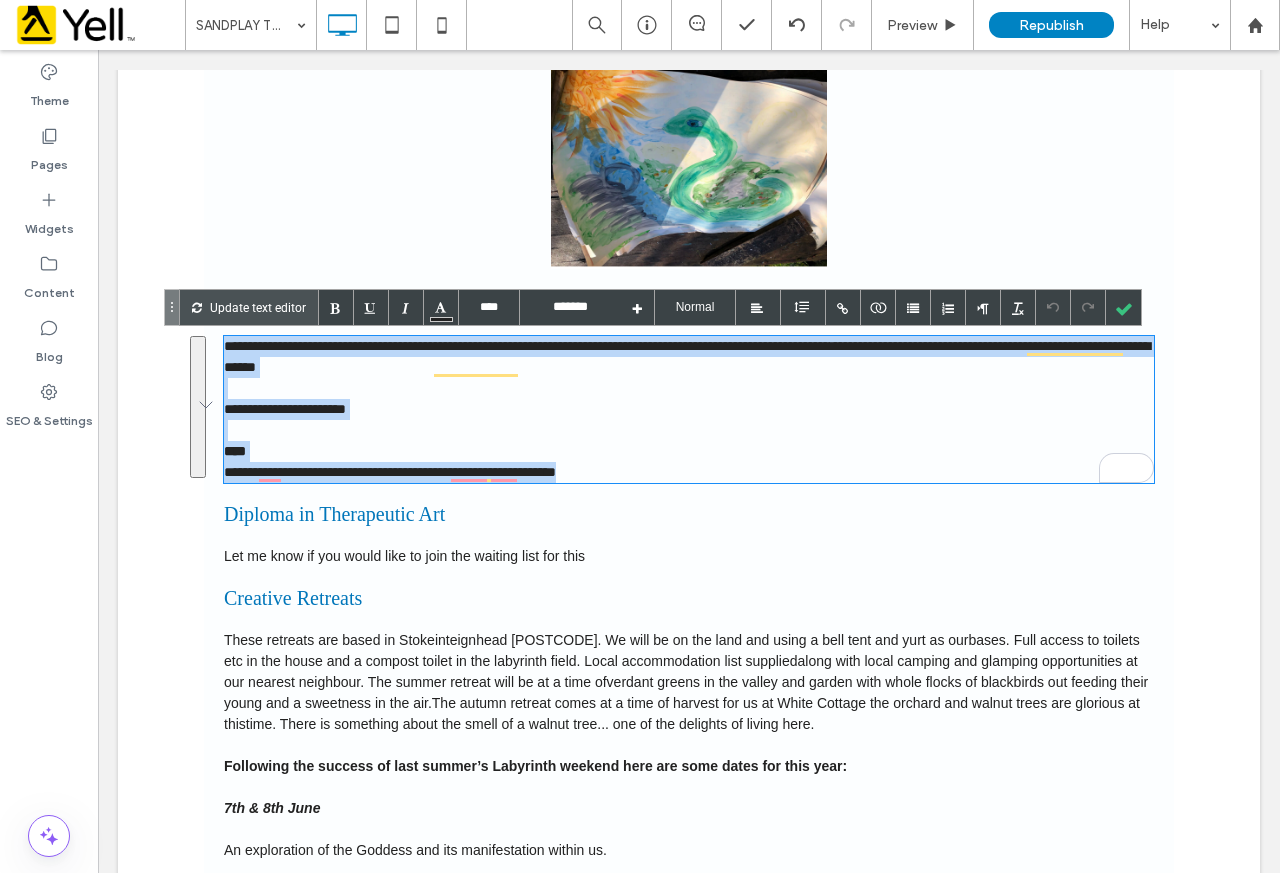 click on "****" at bounding box center (689, 451) 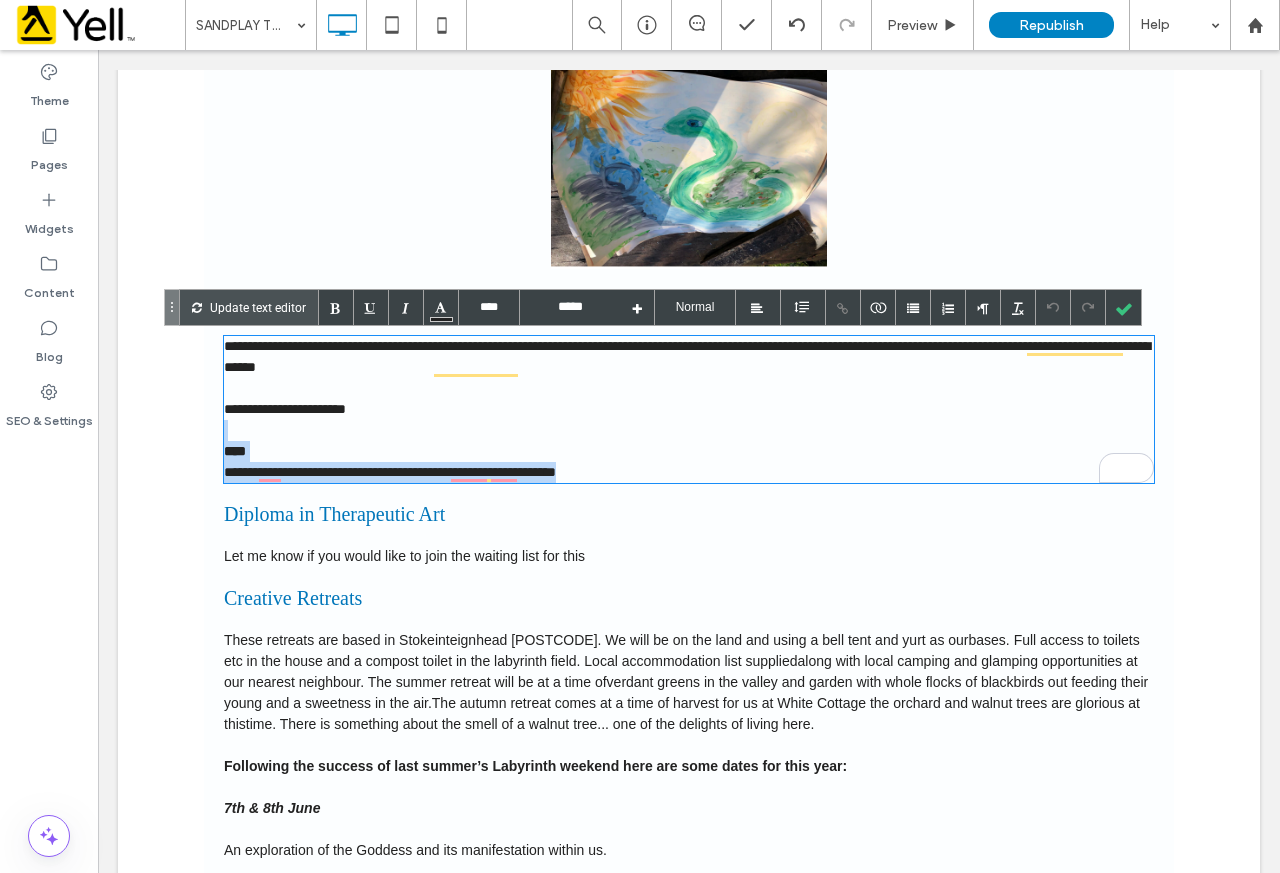 type on "*******" 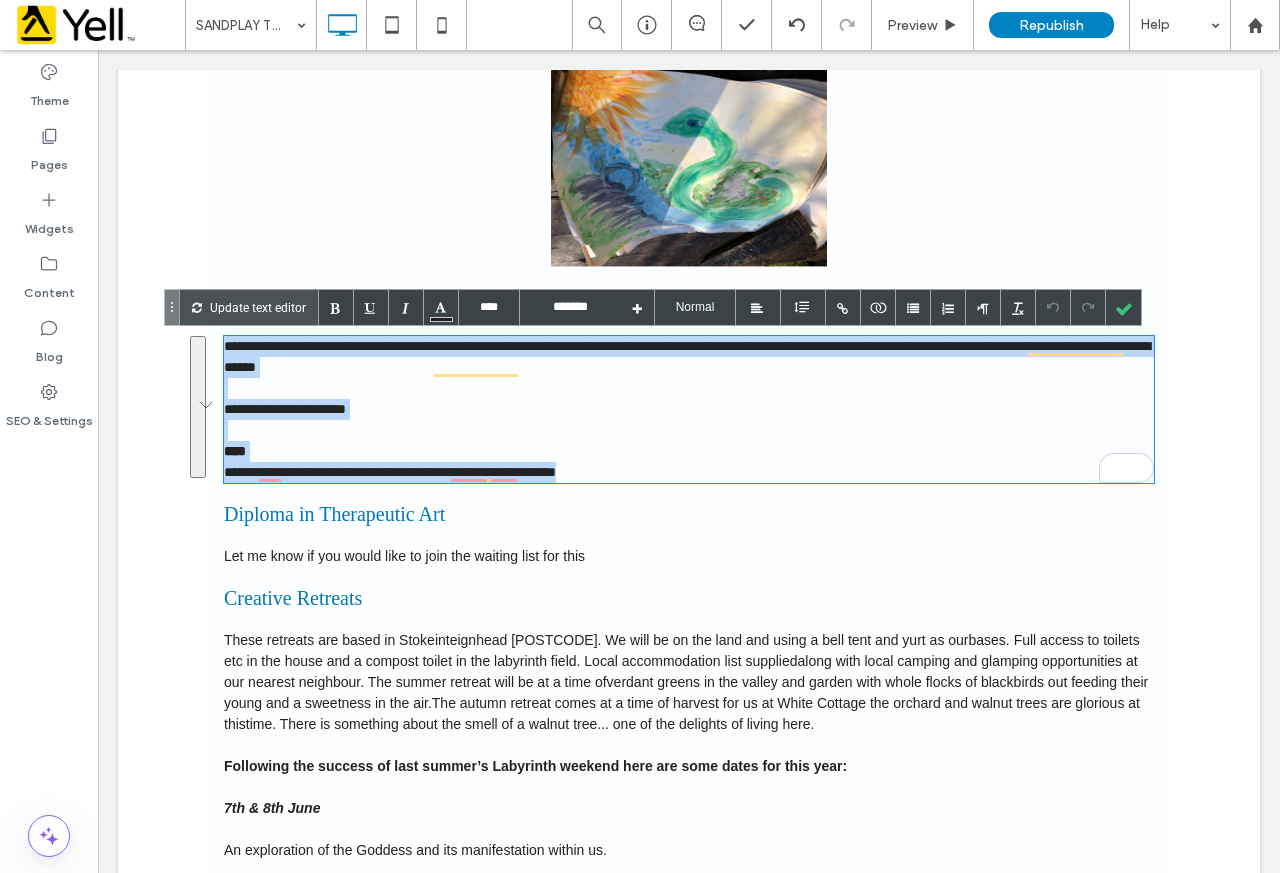 drag, startPoint x: 648, startPoint y: 471, endPoint x: 215, endPoint y: 345, distance: 450.96008 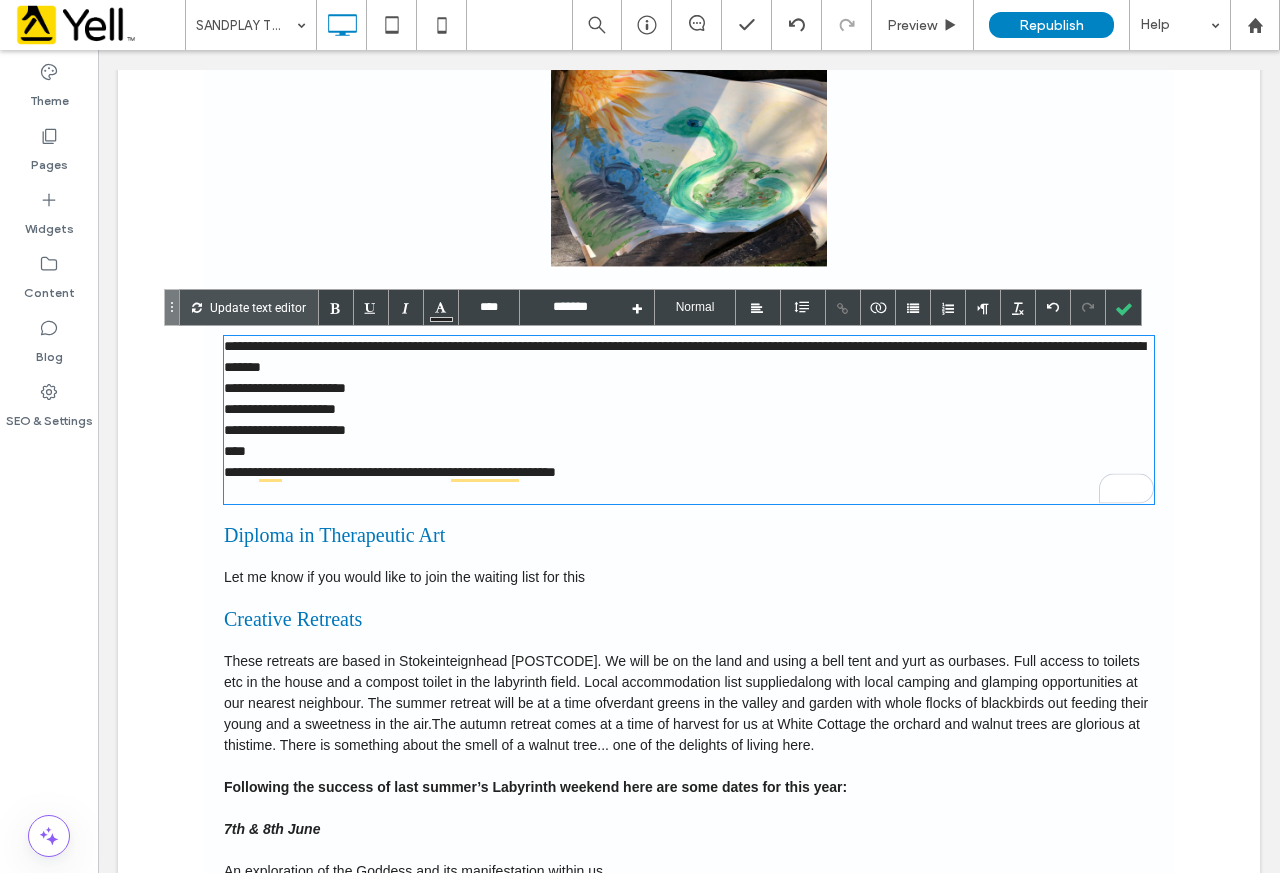 drag, startPoint x: 219, startPoint y: 449, endPoint x: 235, endPoint y: 451, distance: 16.124516 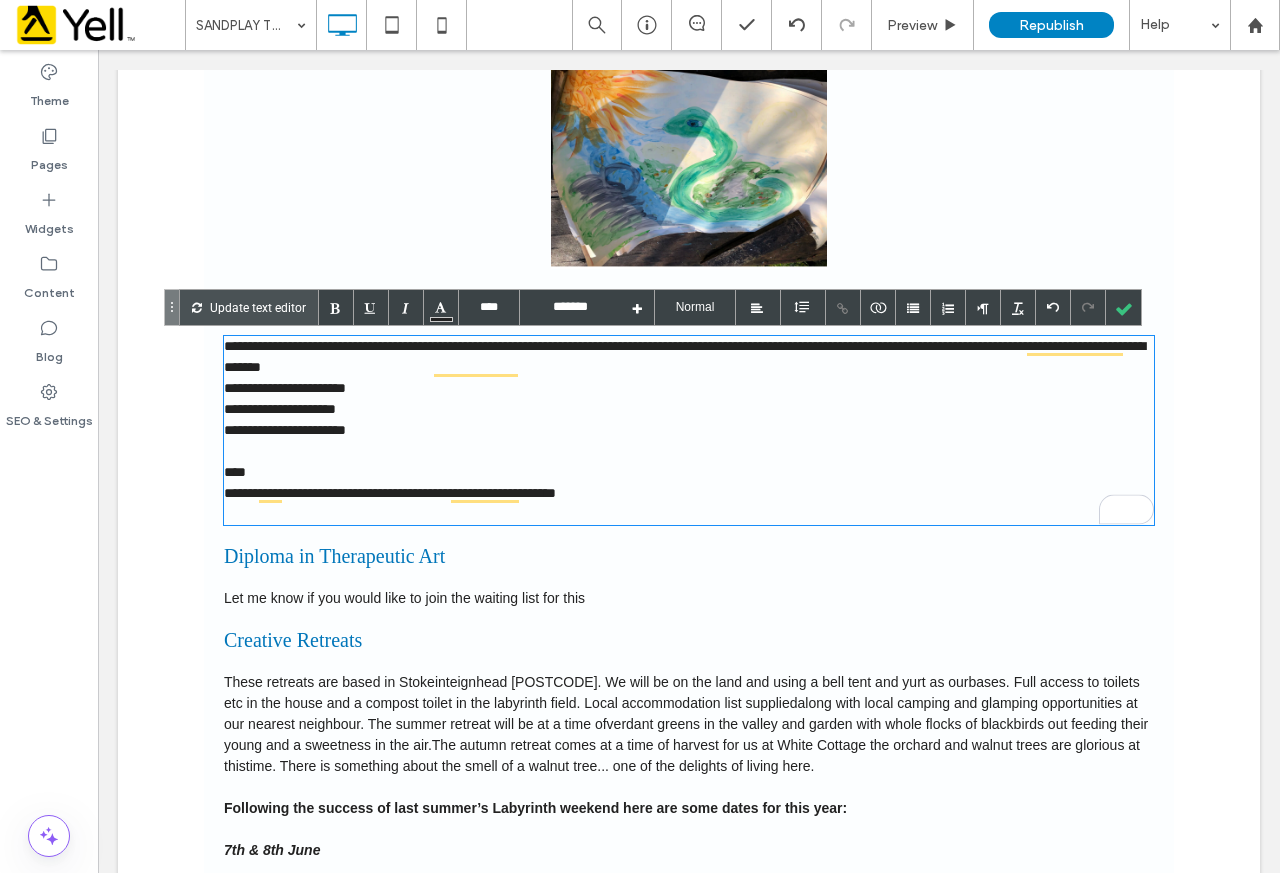 click on "****" at bounding box center (235, 472) 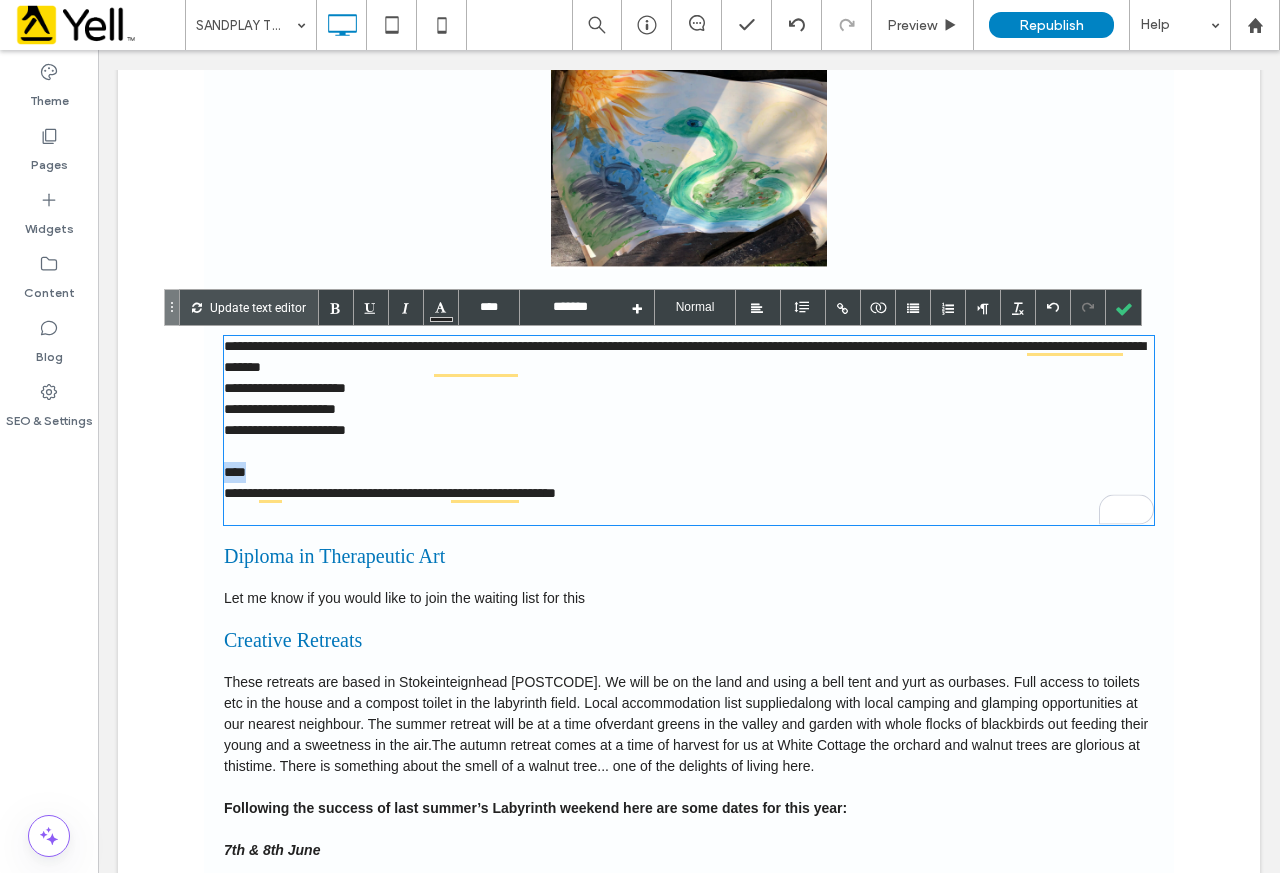 click on "****" at bounding box center [235, 472] 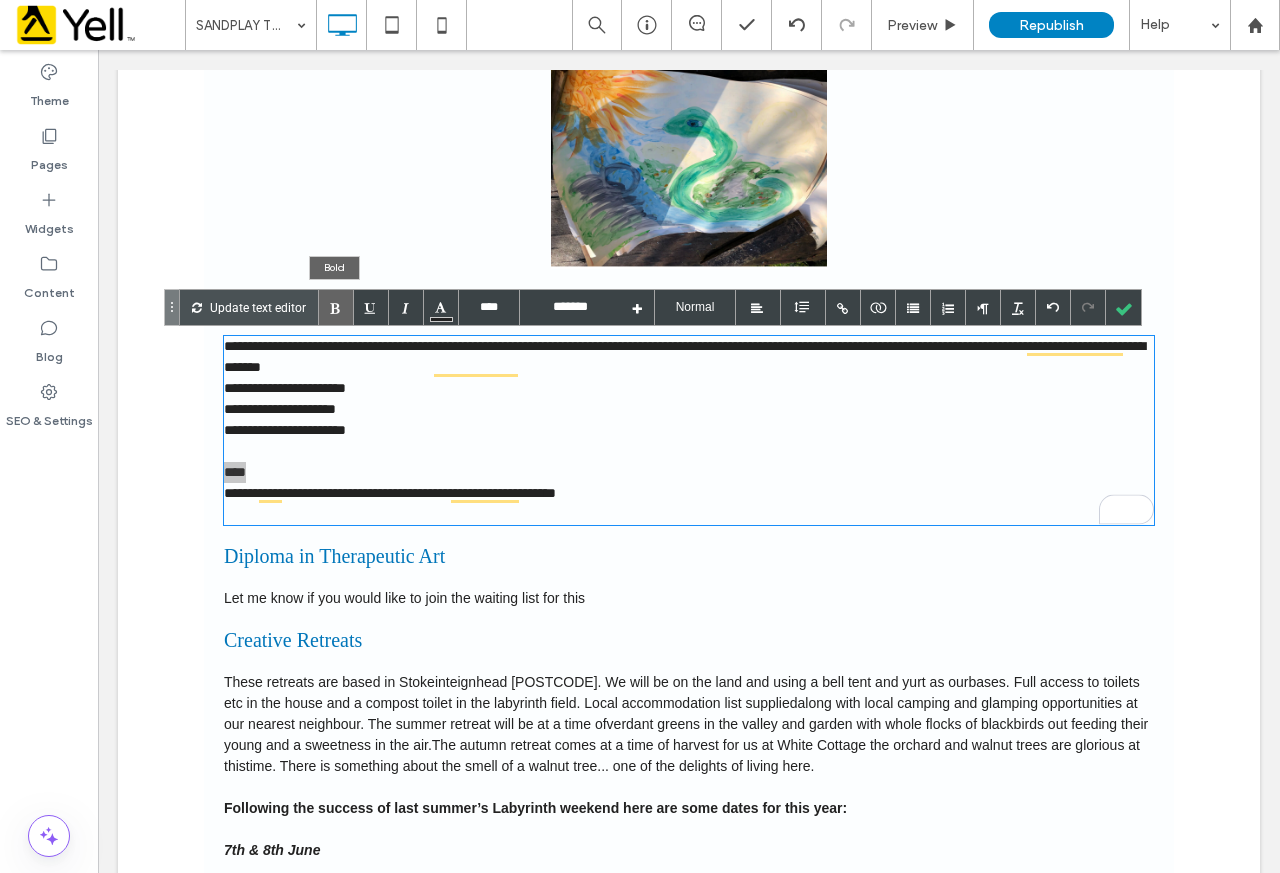 click at bounding box center (336, 307) 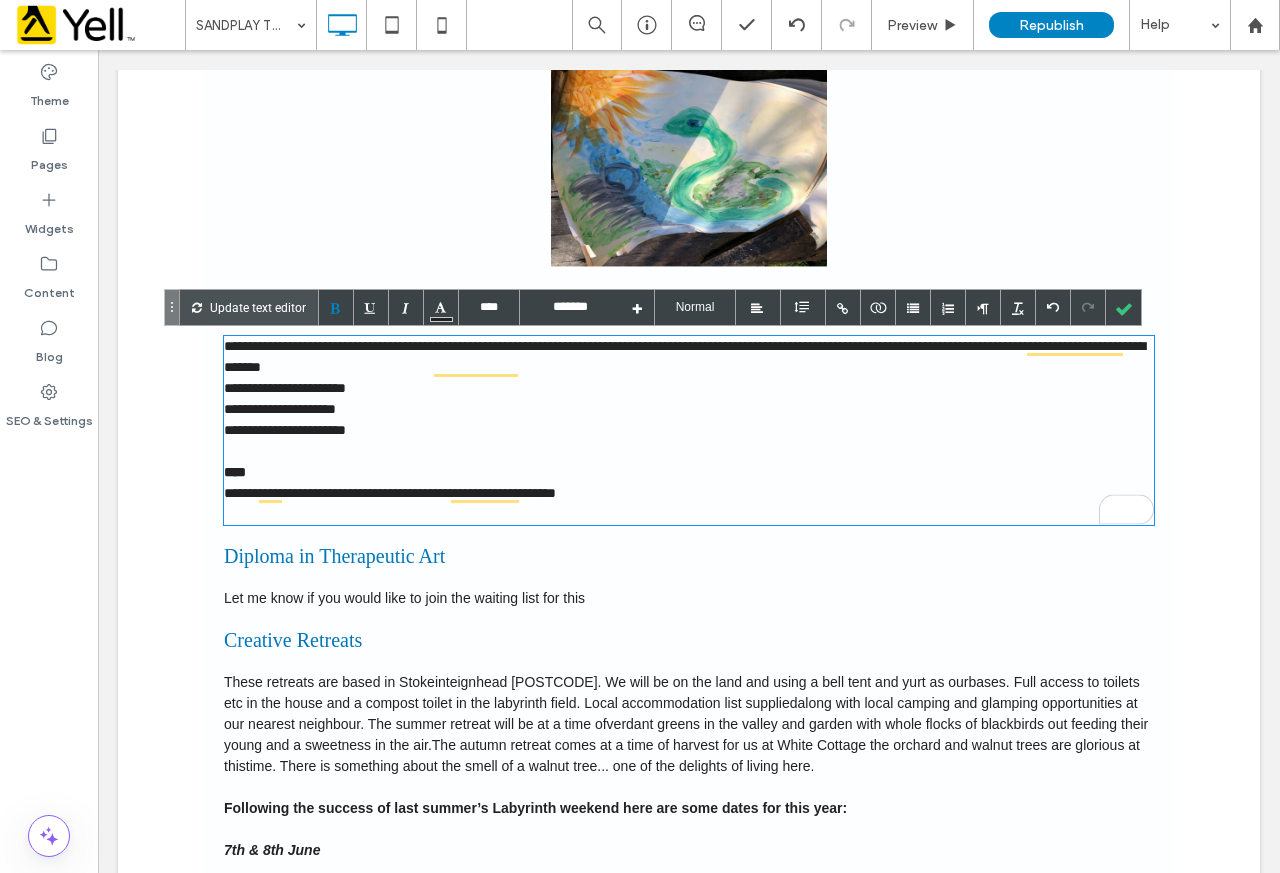 click at bounding box center (689, 514) 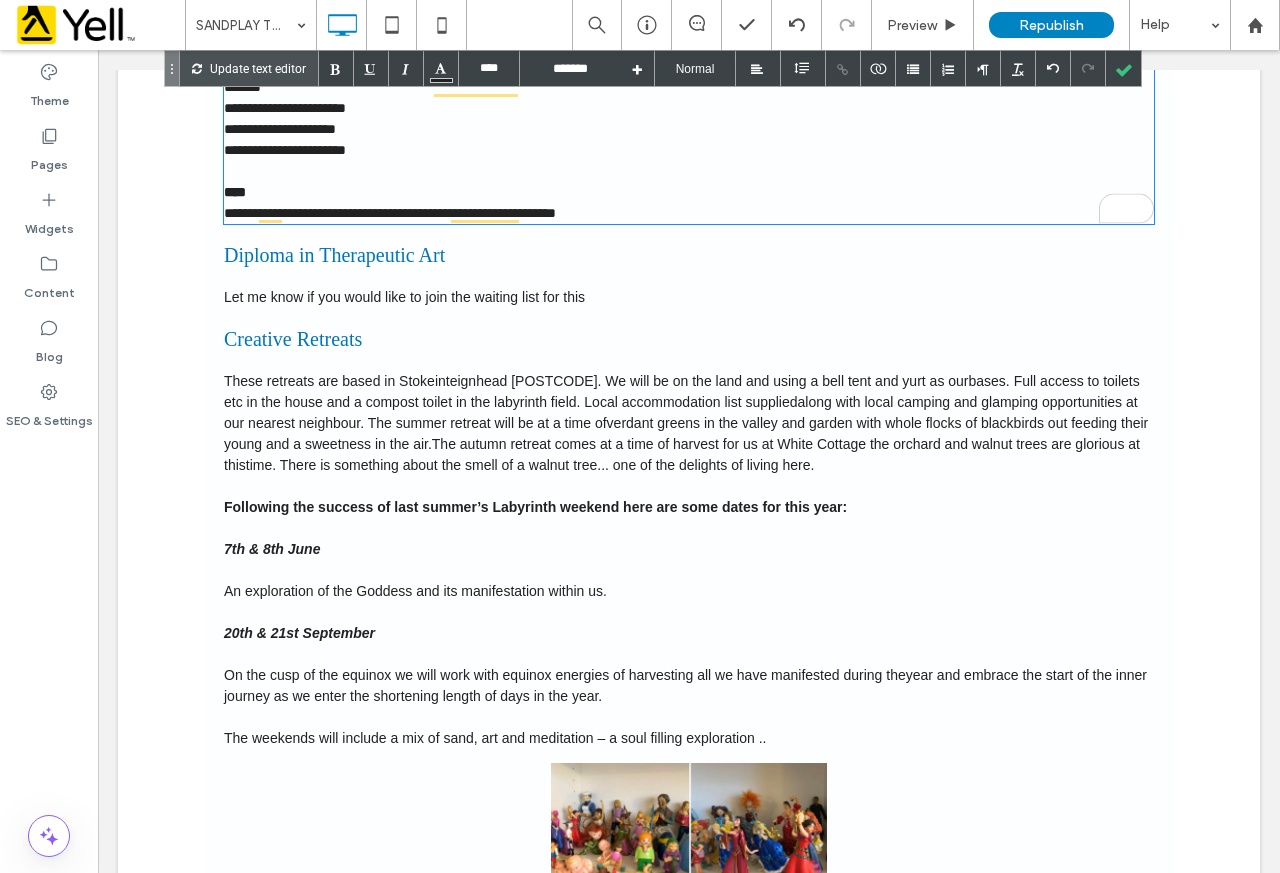 scroll, scrollTop: 3100, scrollLeft: 0, axis: vertical 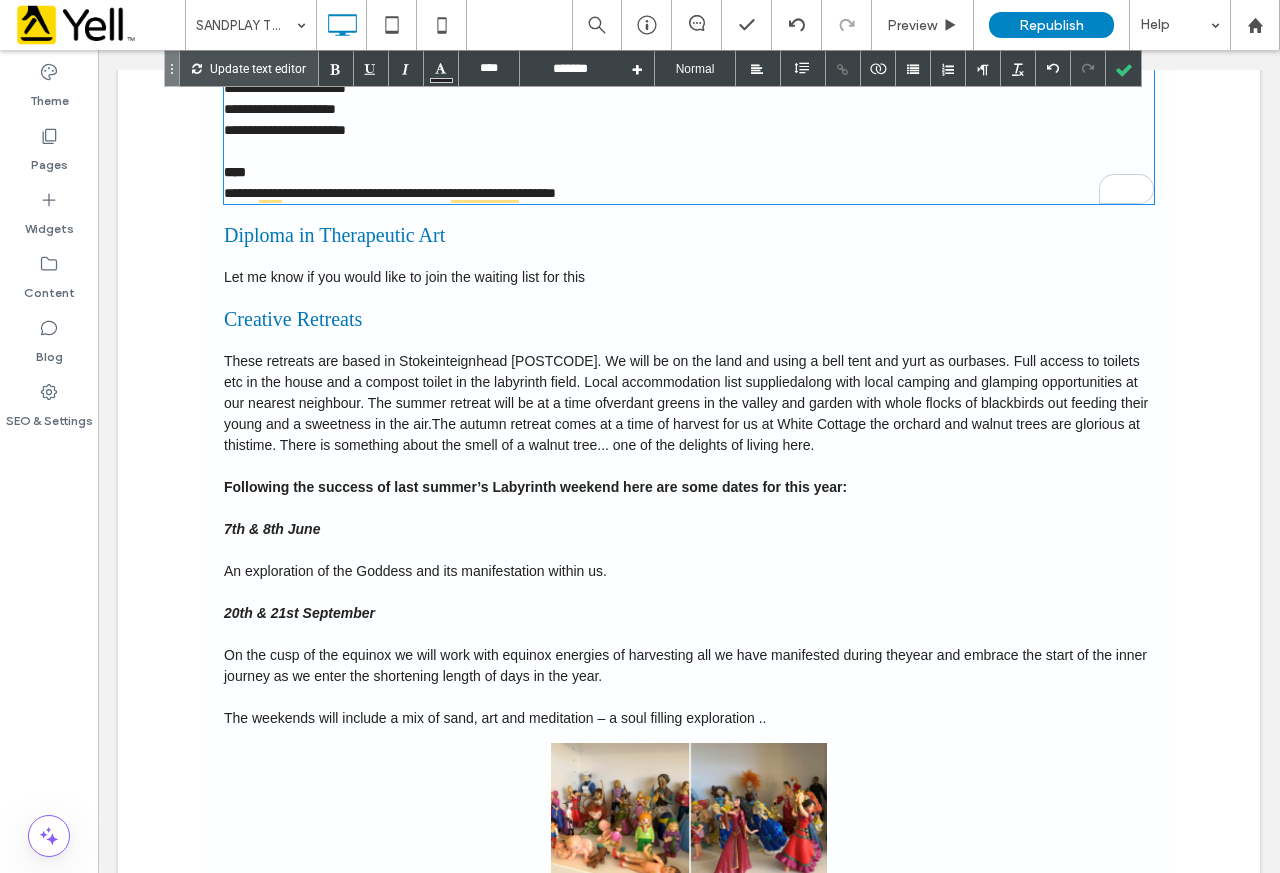 type on "*****" 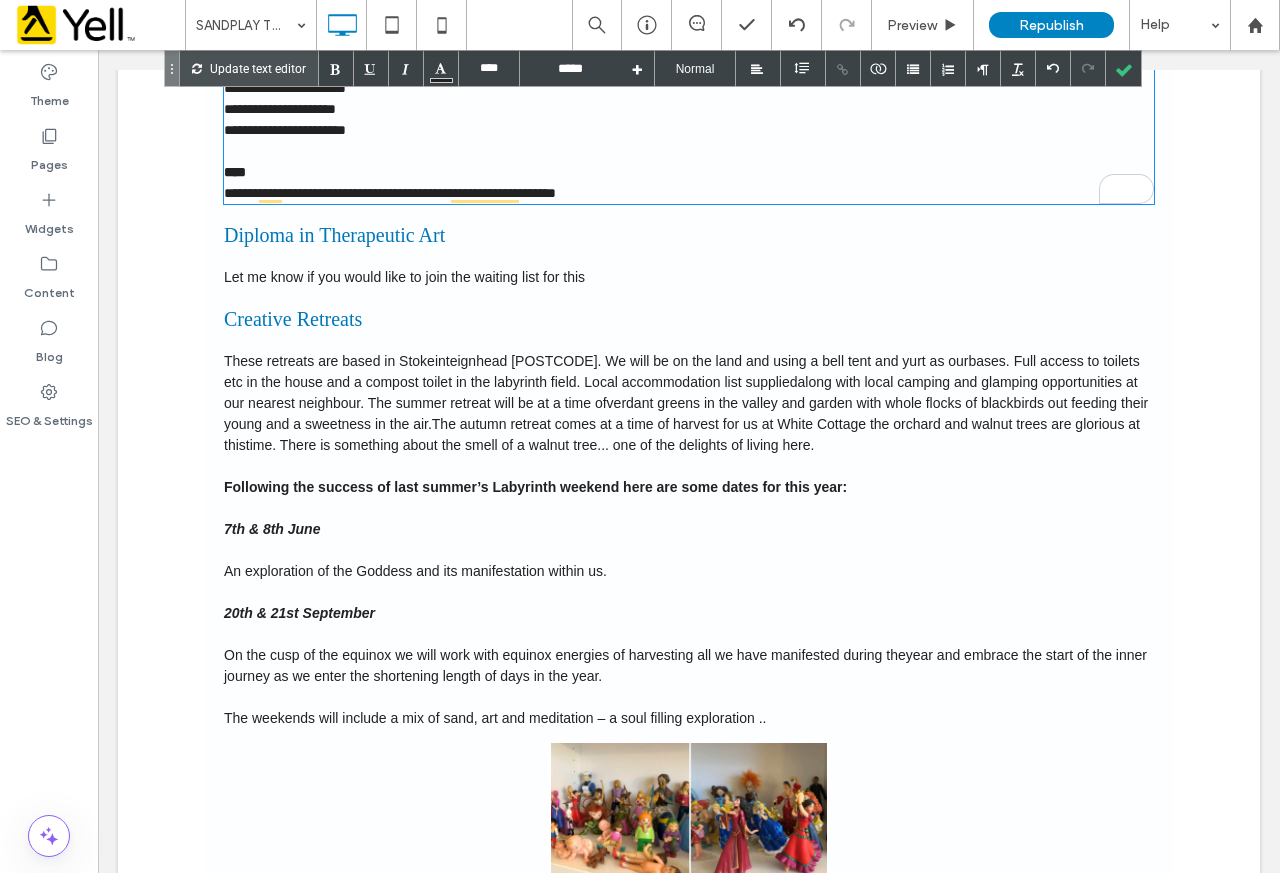 click on "The autumn retreat comes at a time of harvest for us at White Cottage the orchard and walnut trees are glorious at this" at bounding box center [682, 434] 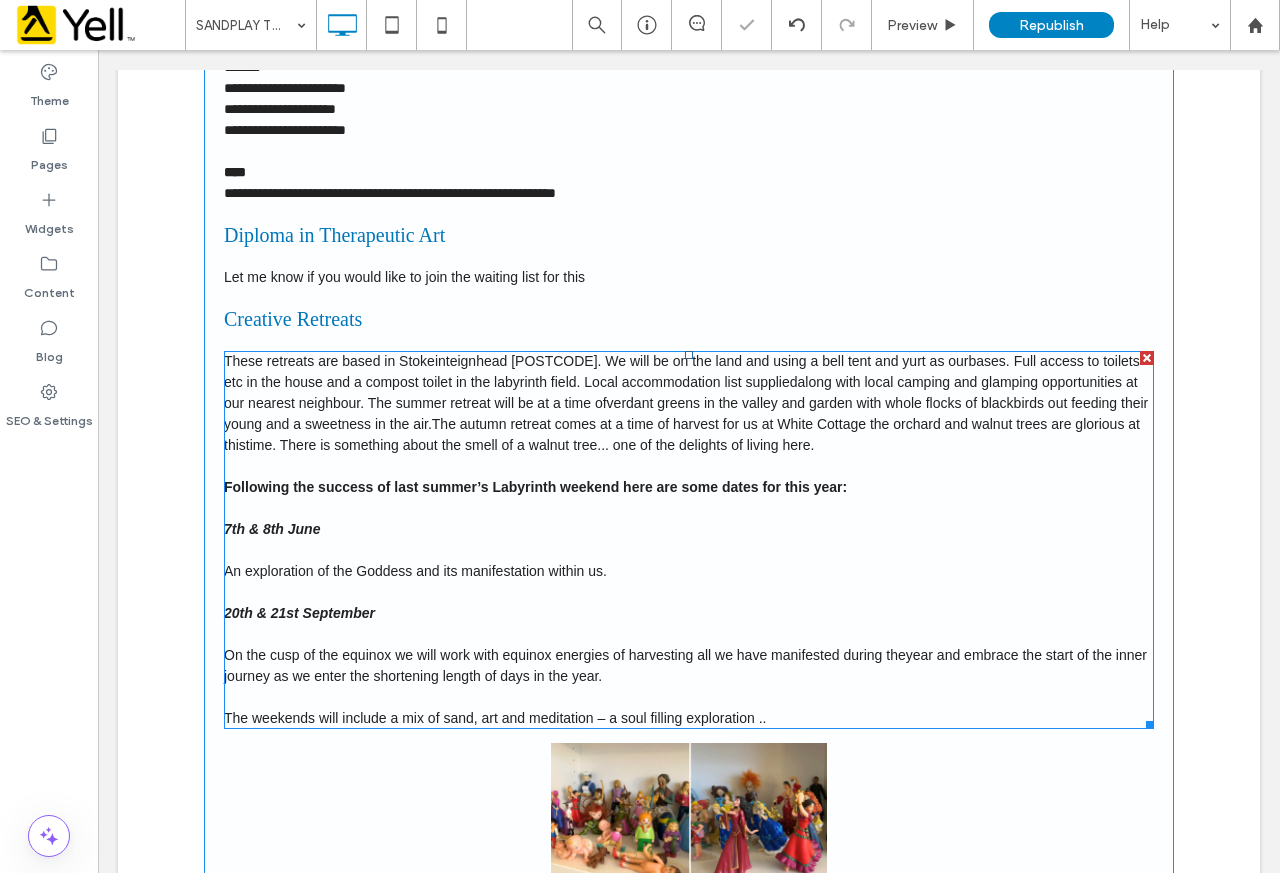 click on "The autumn retreat comes at a time of harvest for us at White Cottage the orchard and walnut trees are glorious at this" at bounding box center (682, 434) 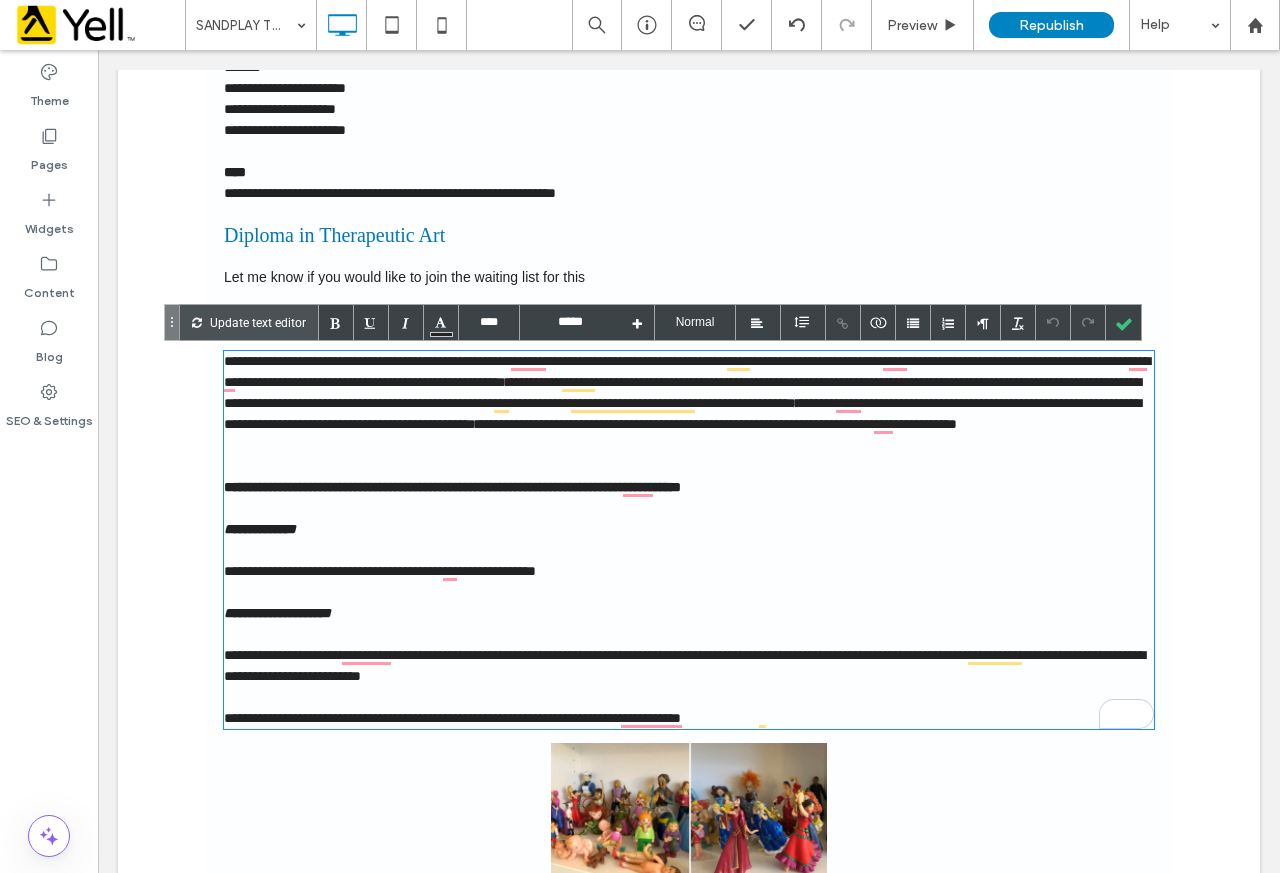 type on "****" 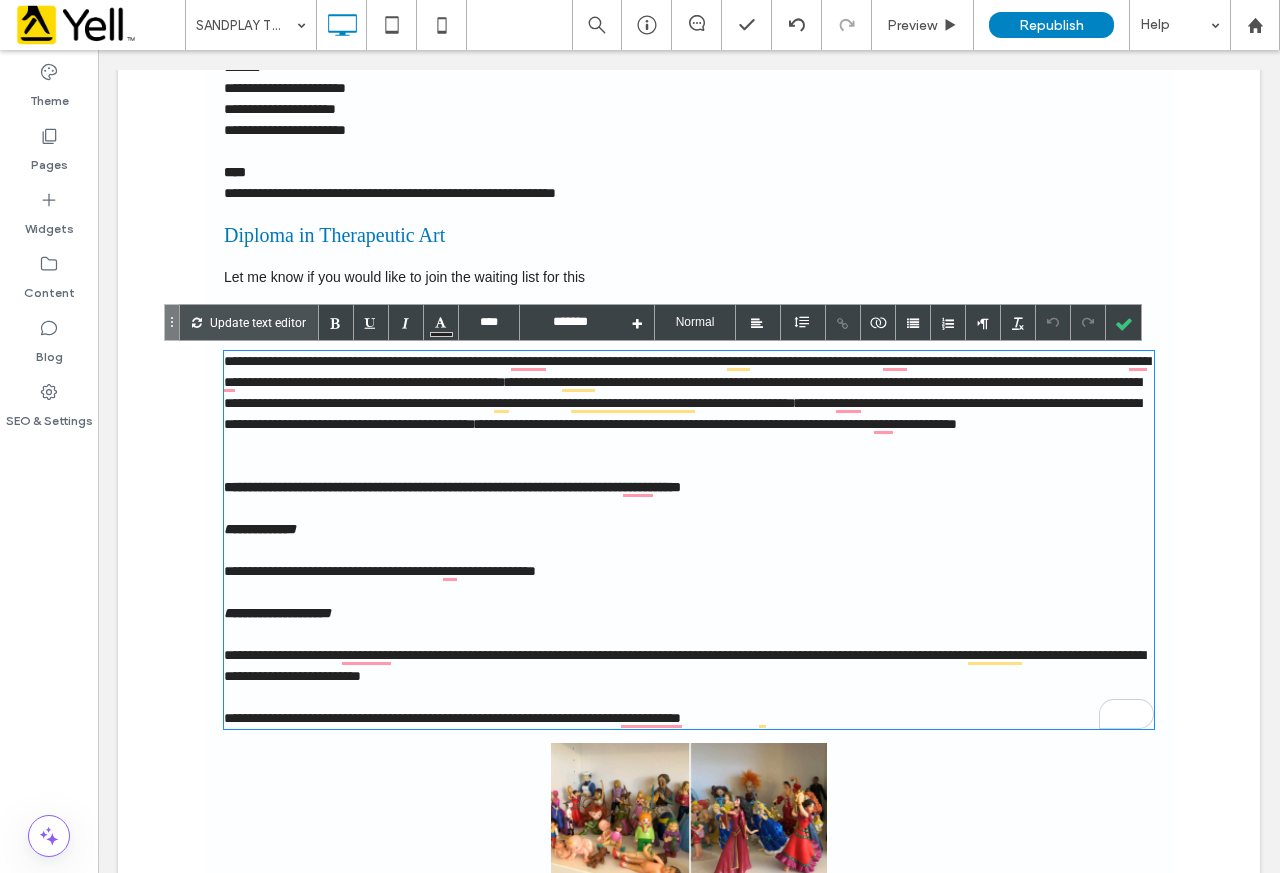 click on "Diploma in Therapeutic Art" at bounding box center (689, 235) 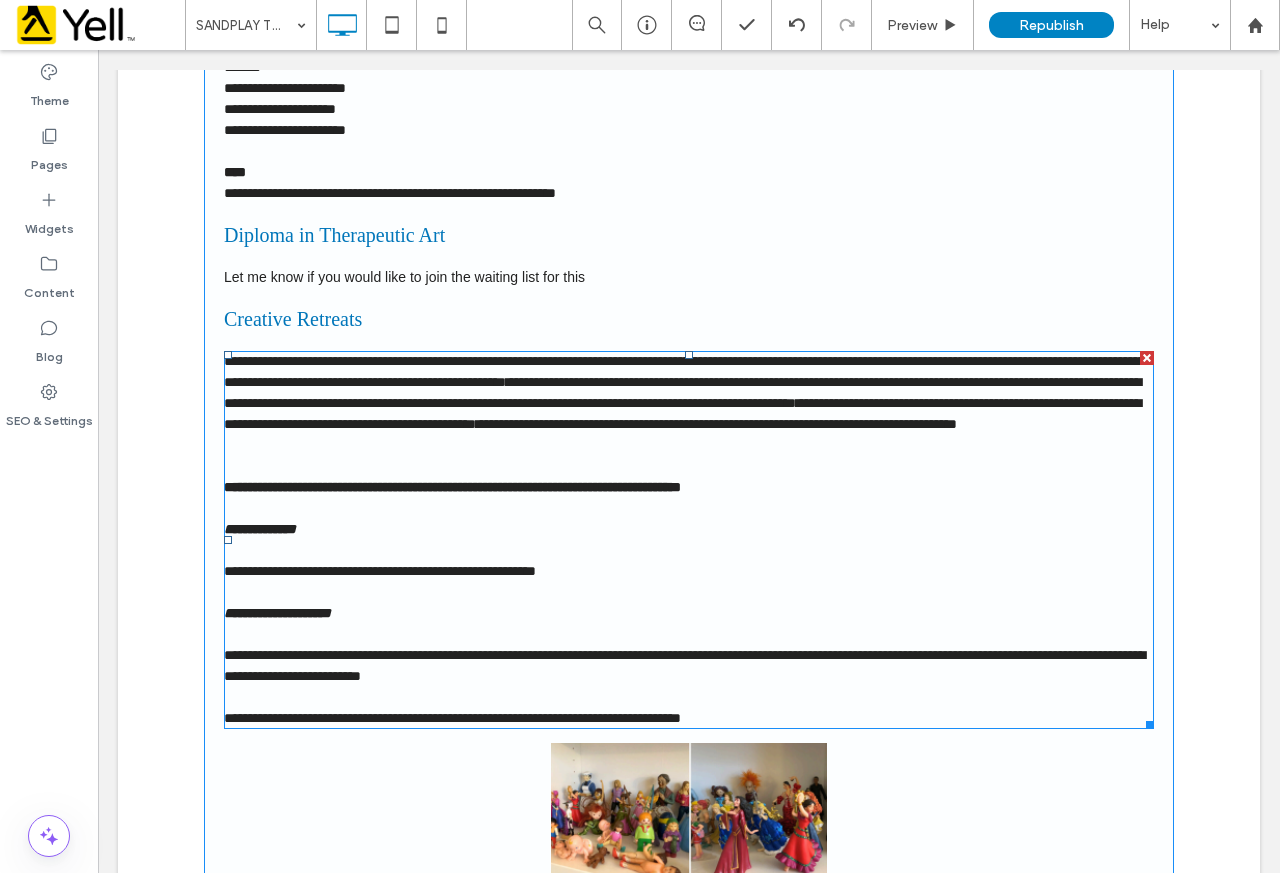 click on "**********" at bounding box center (716, 424) 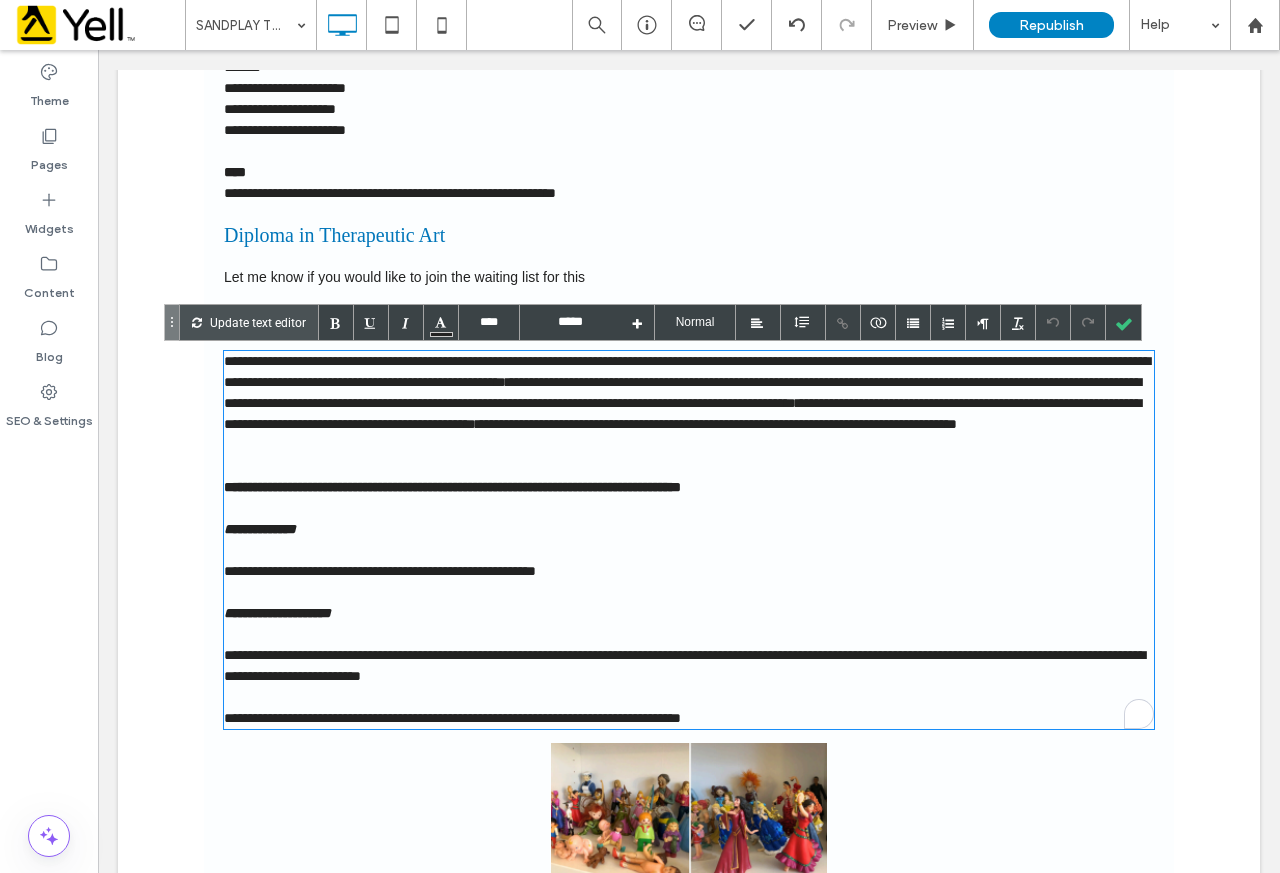 click on "**********" at bounding box center (716, 424) 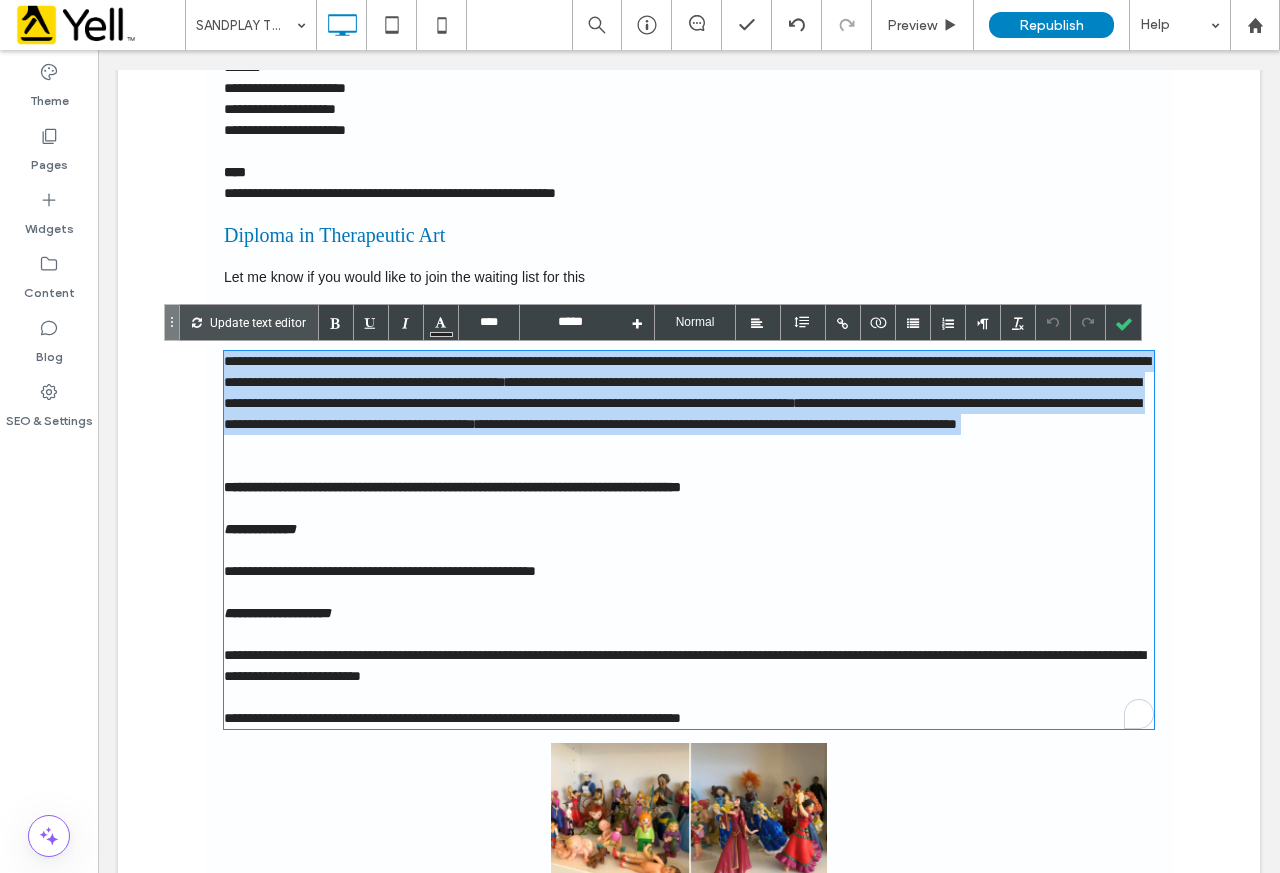 click on "**********" at bounding box center [716, 424] 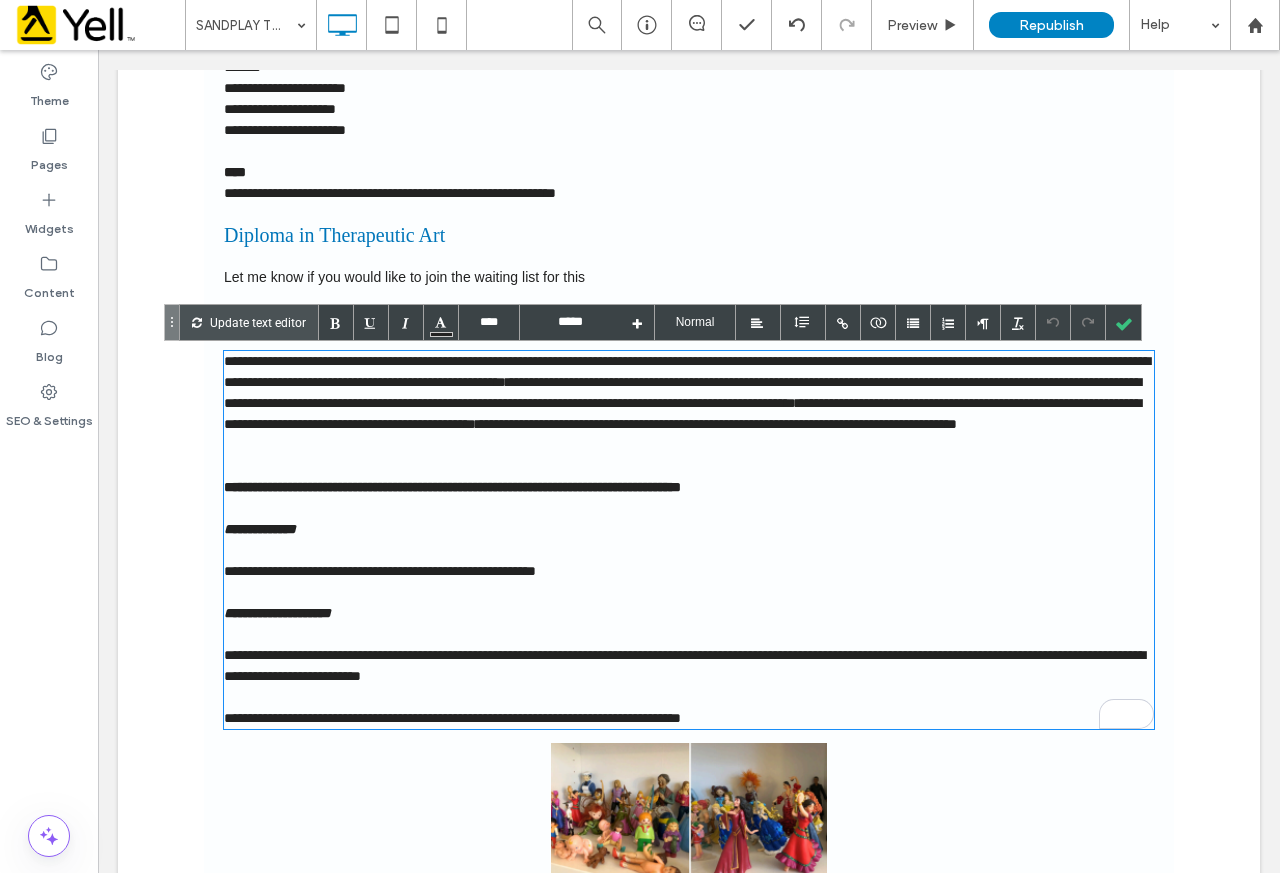 click at bounding box center (689, 592) 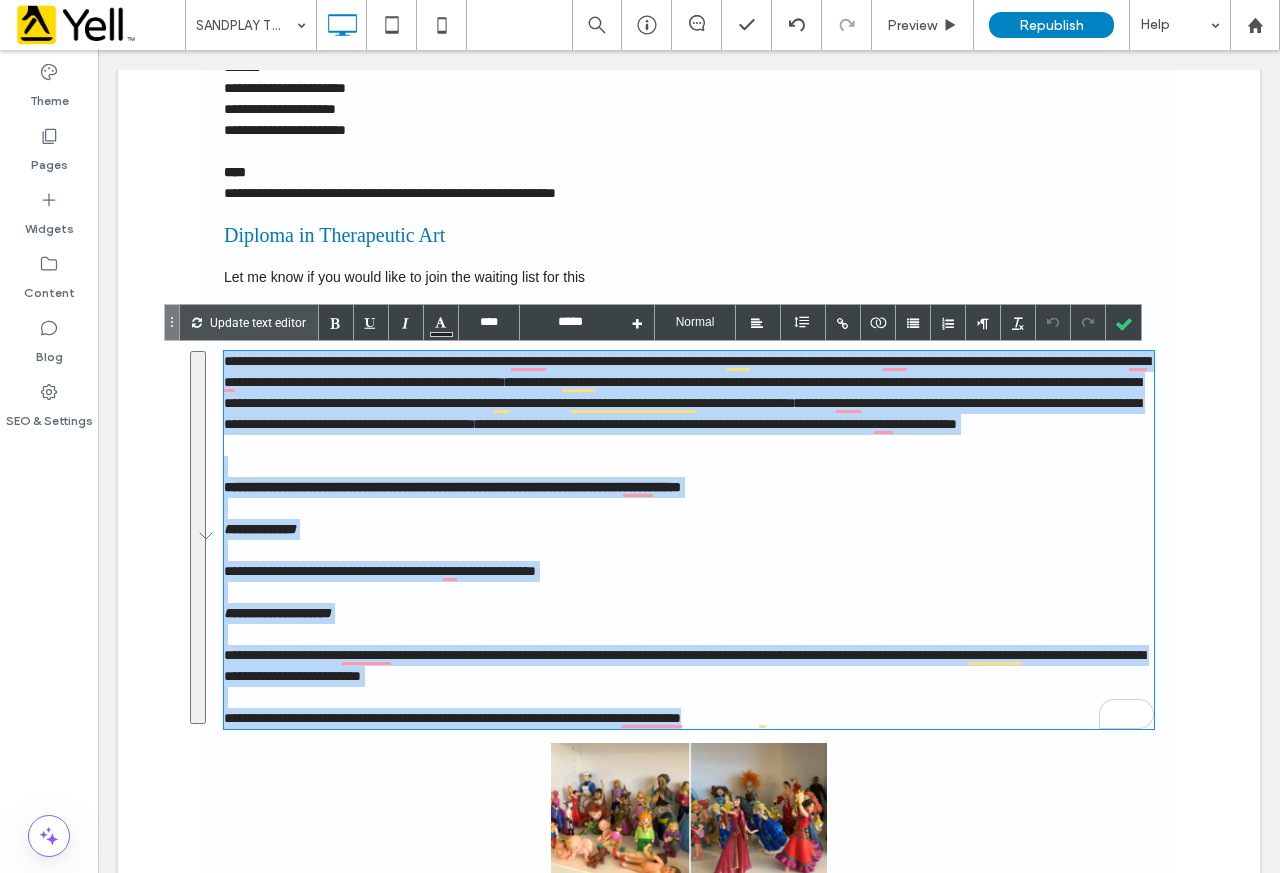 paste 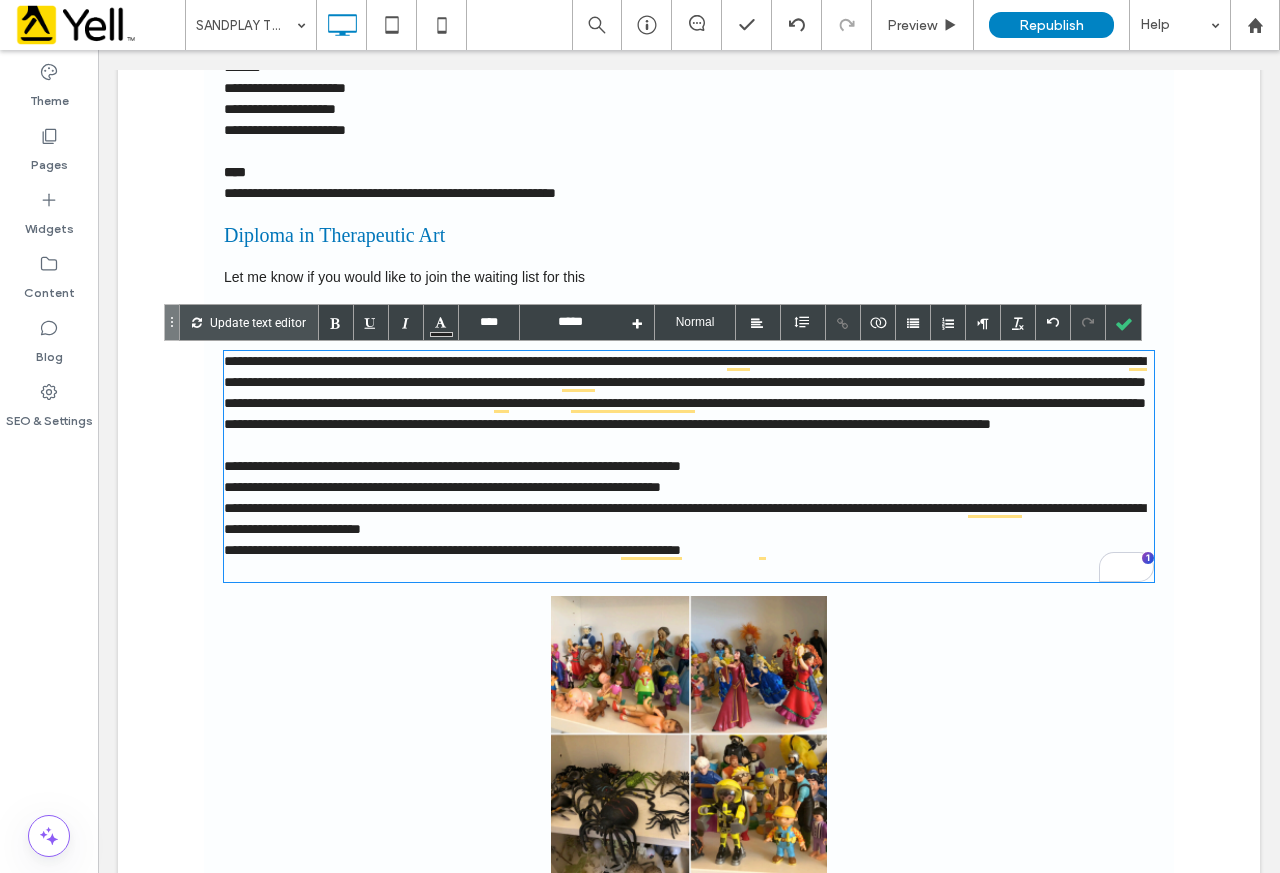 click on "**********" at bounding box center (689, 466) 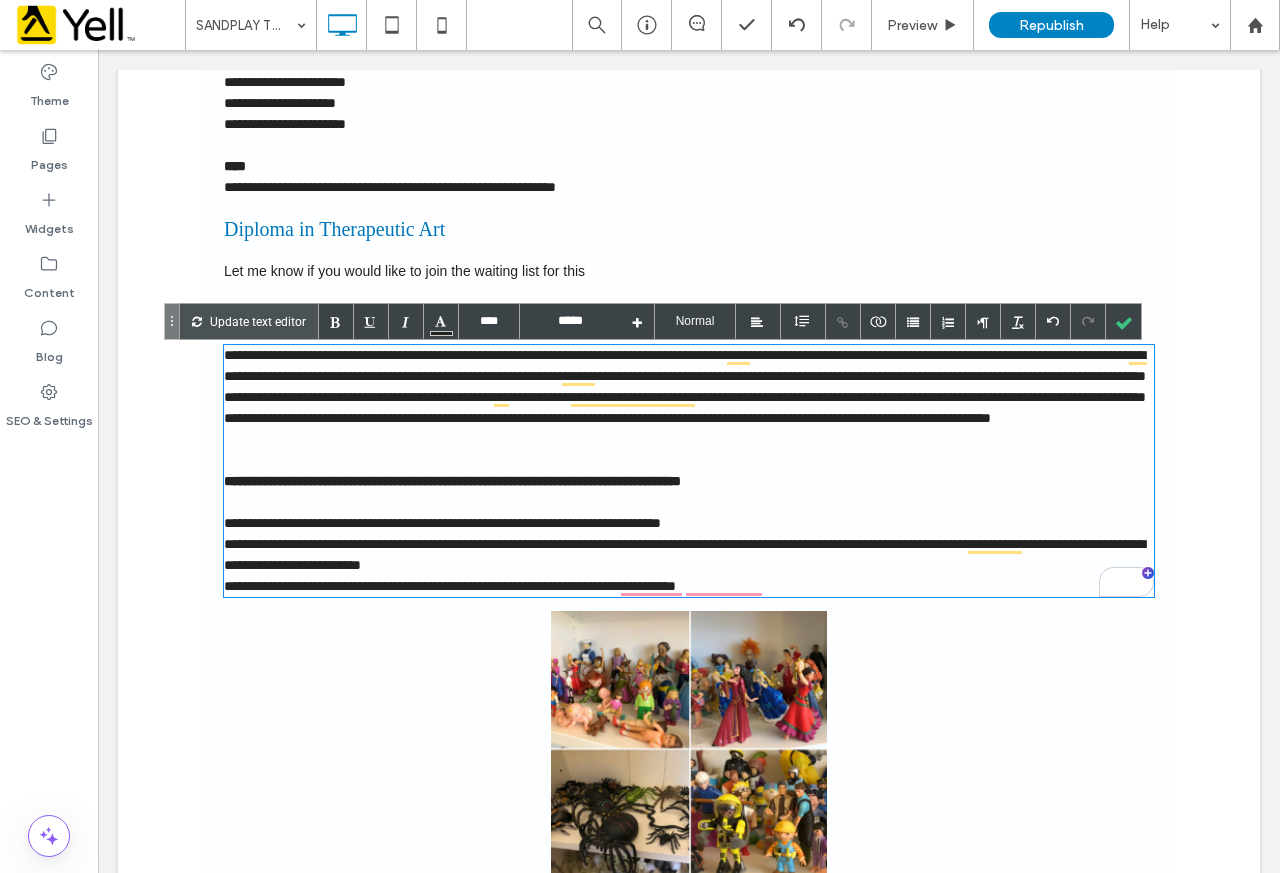 scroll, scrollTop: 3100, scrollLeft: 0, axis: vertical 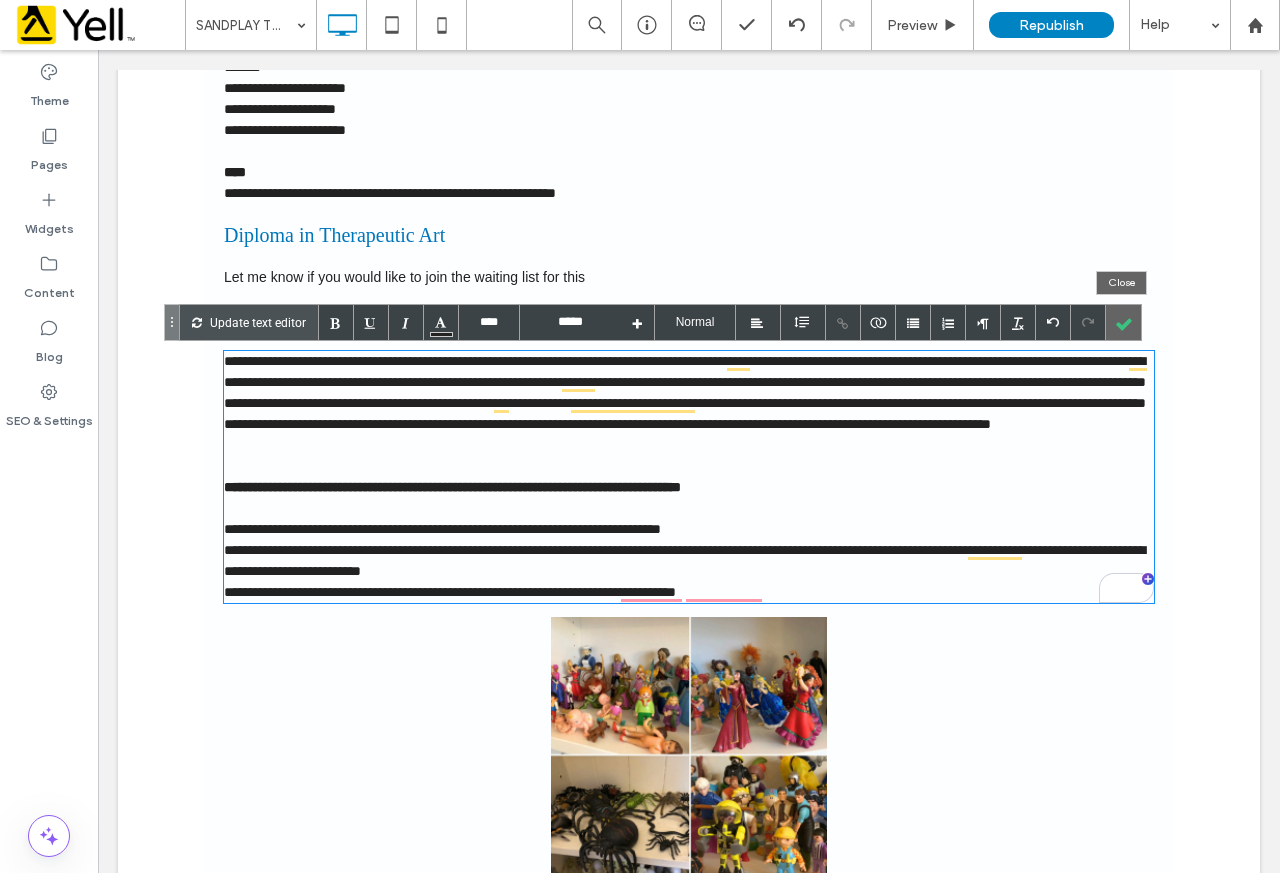 click at bounding box center (1123, 322) 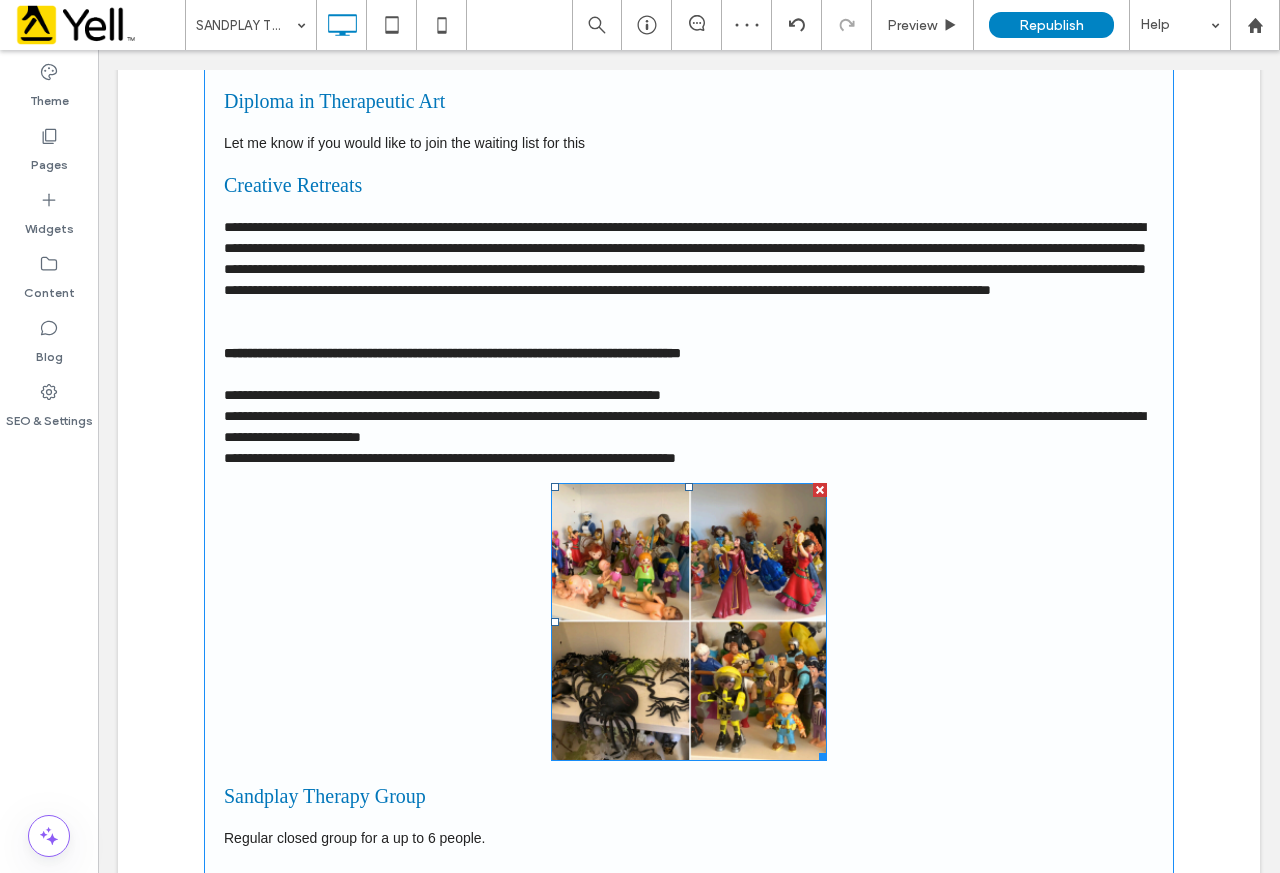 scroll, scrollTop: 3500, scrollLeft: 0, axis: vertical 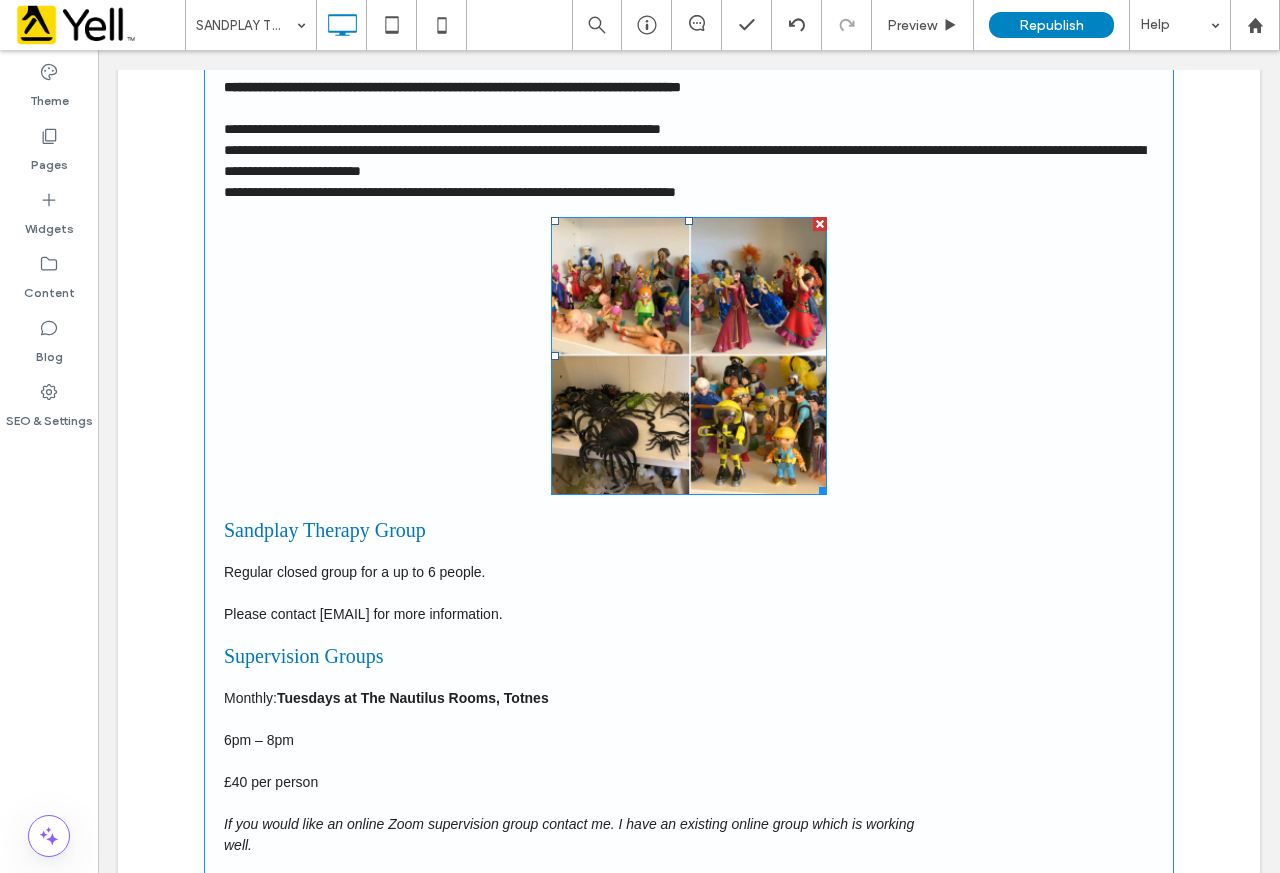 click at bounding box center [820, 224] 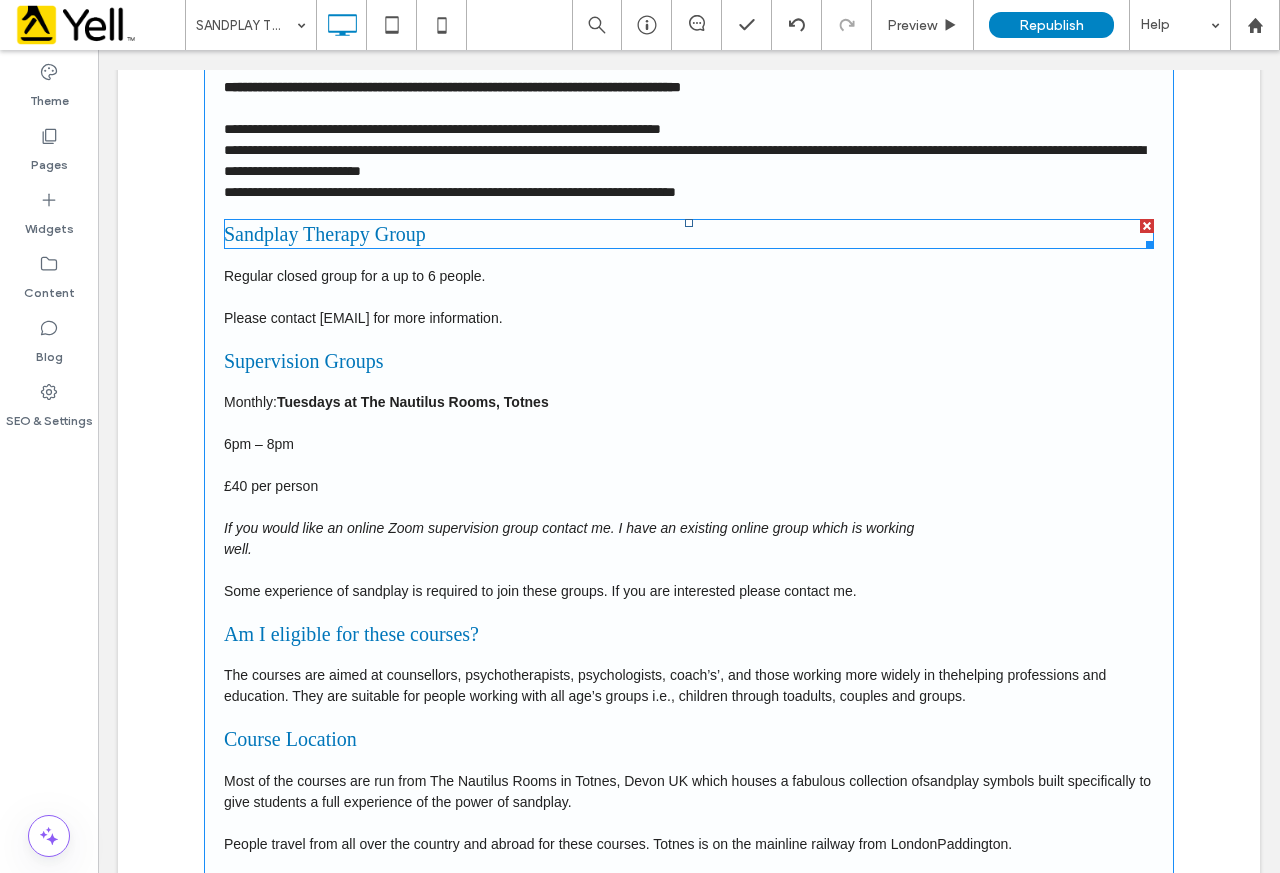 click at bounding box center (1147, 226) 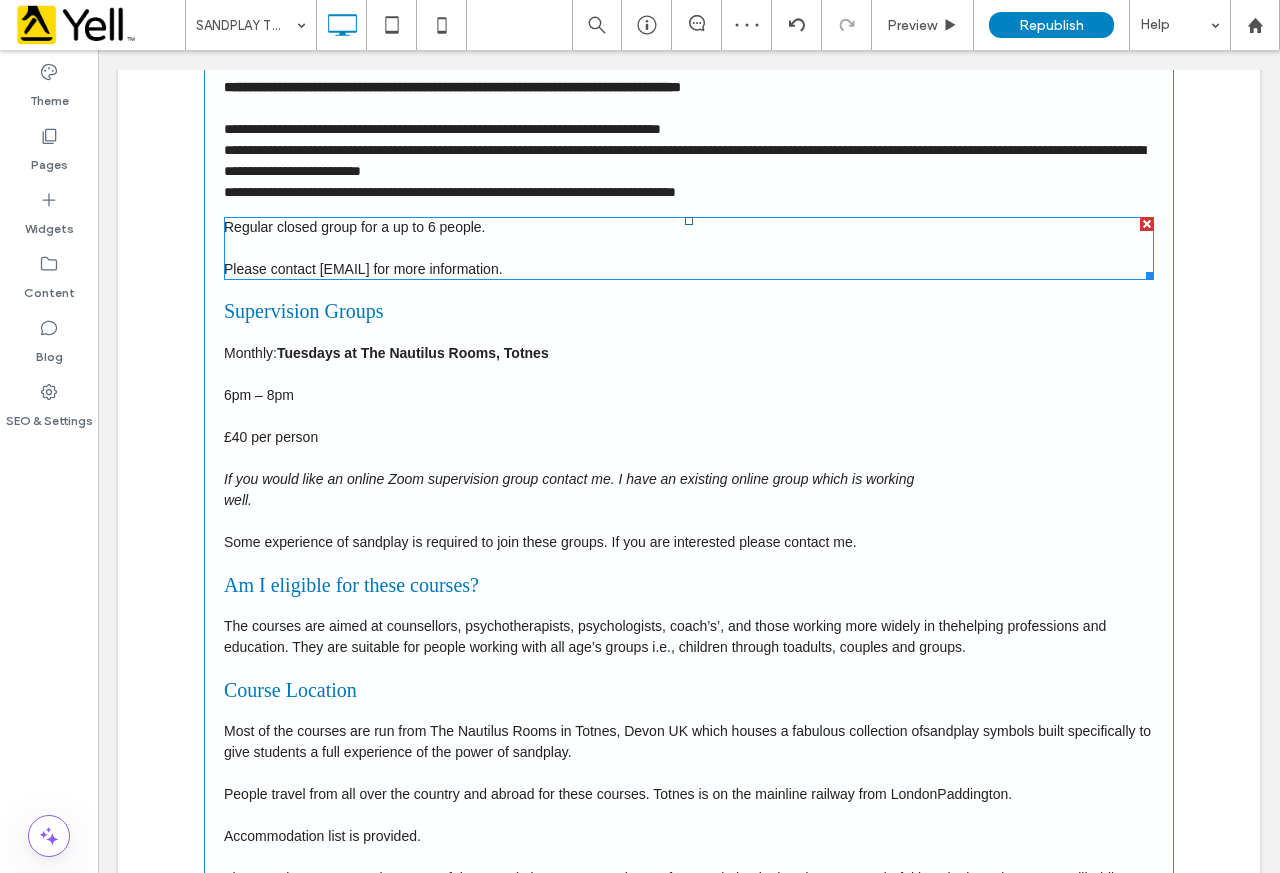 click at bounding box center [1147, 224] 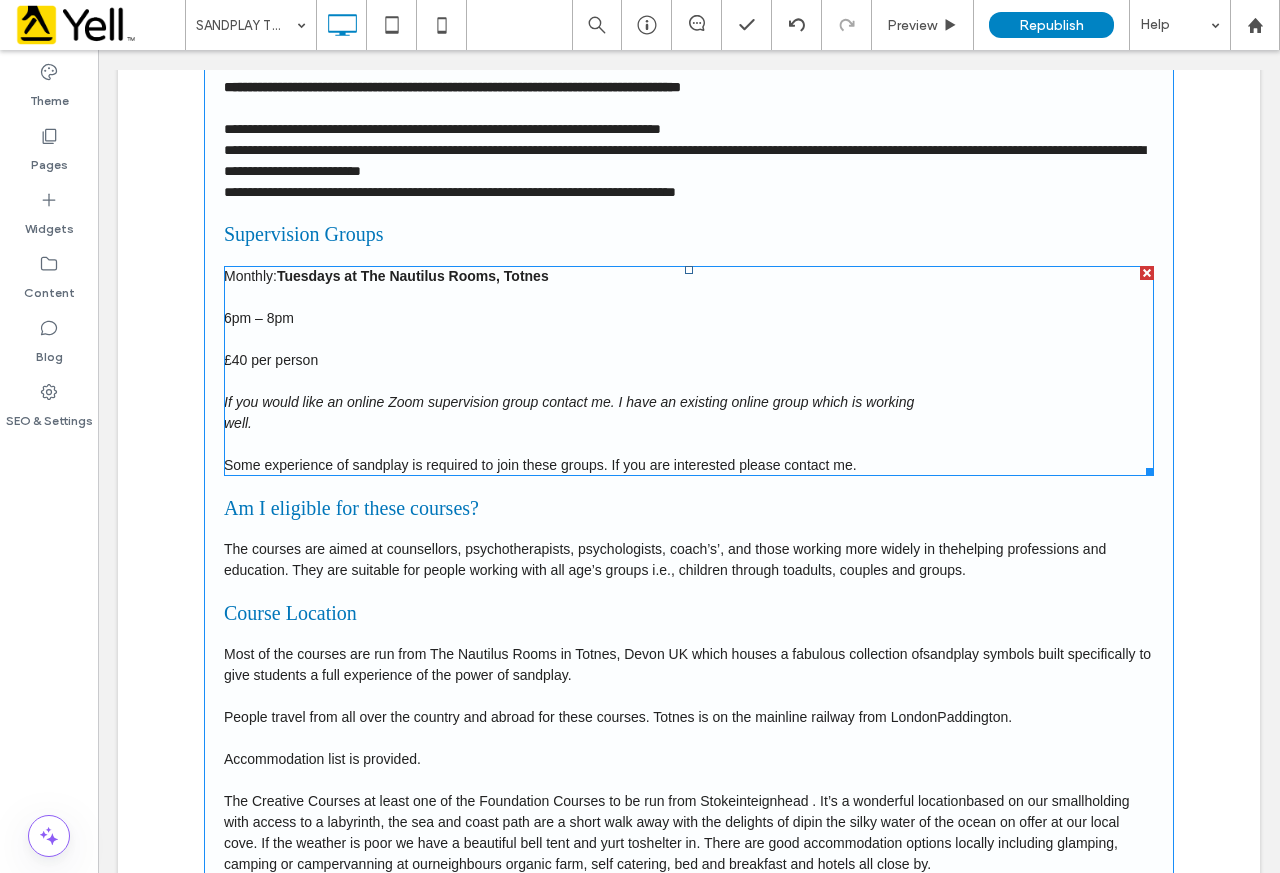 click on "Some experience of sandplay is required to join these groups. If you are interested please contact me." at bounding box center (689, 465) 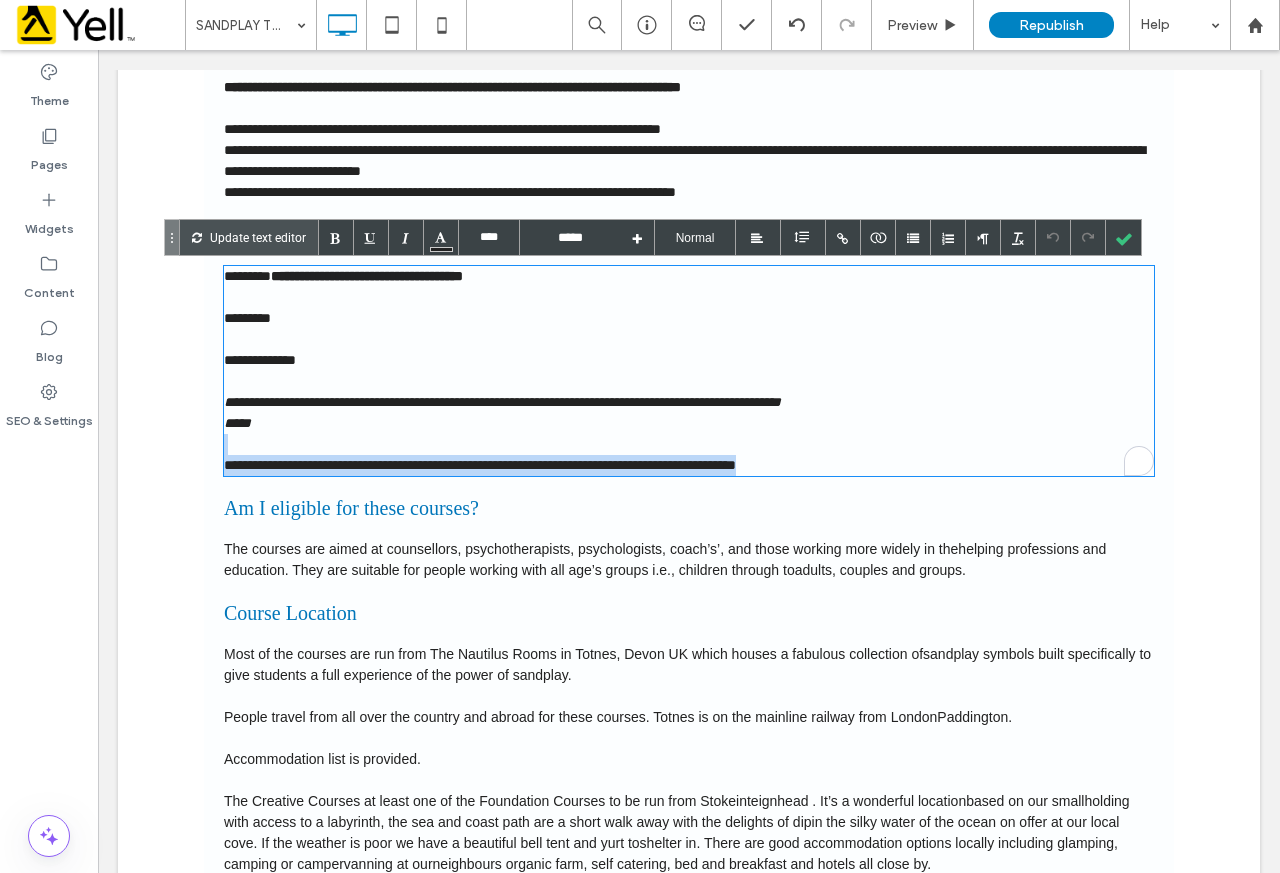 click on "**********" at bounding box center (689, 371) 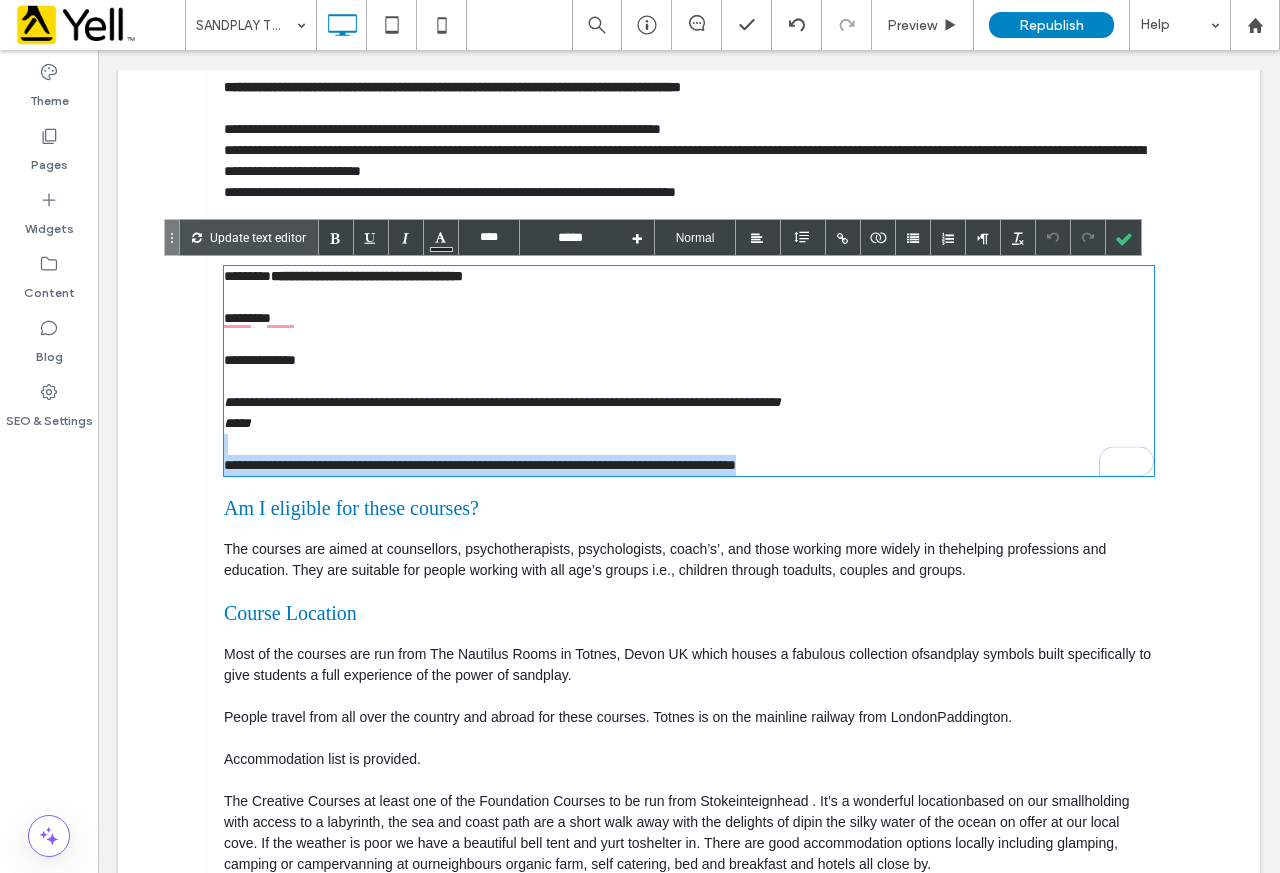 click on "**********" at bounding box center [689, 465] 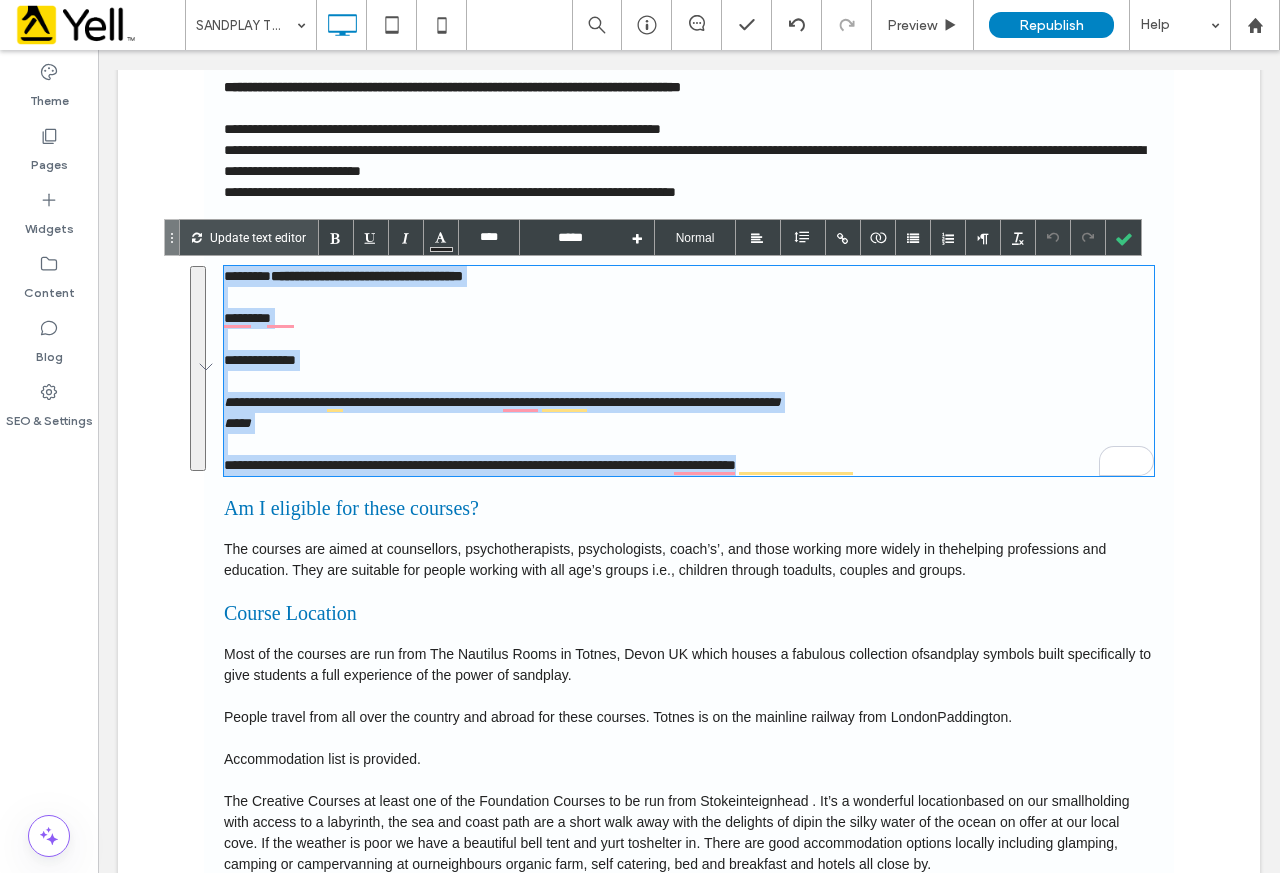 drag, startPoint x: 886, startPoint y: 463, endPoint x: 210, endPoint y: 270, distance: 703.01135 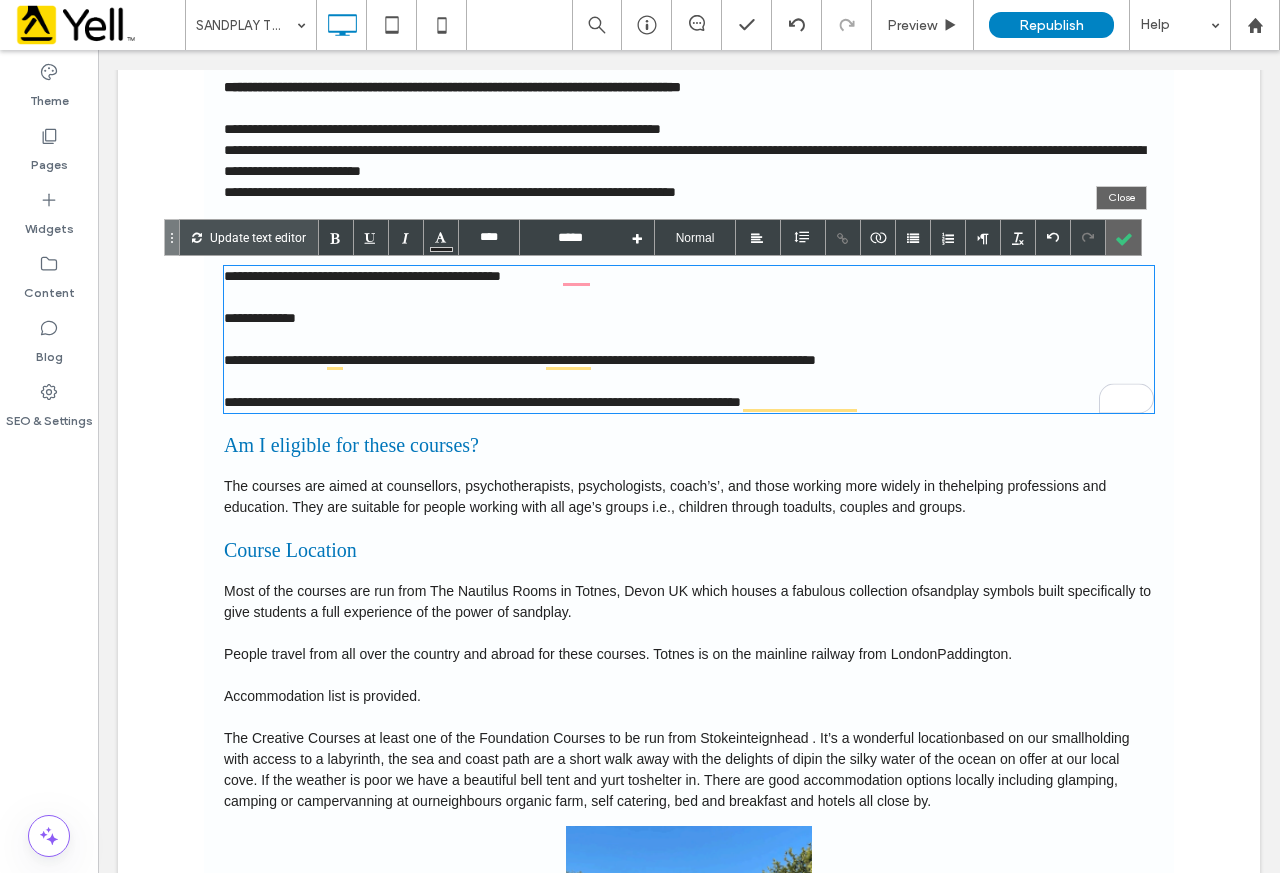 click at bounding box center (1123, 237) 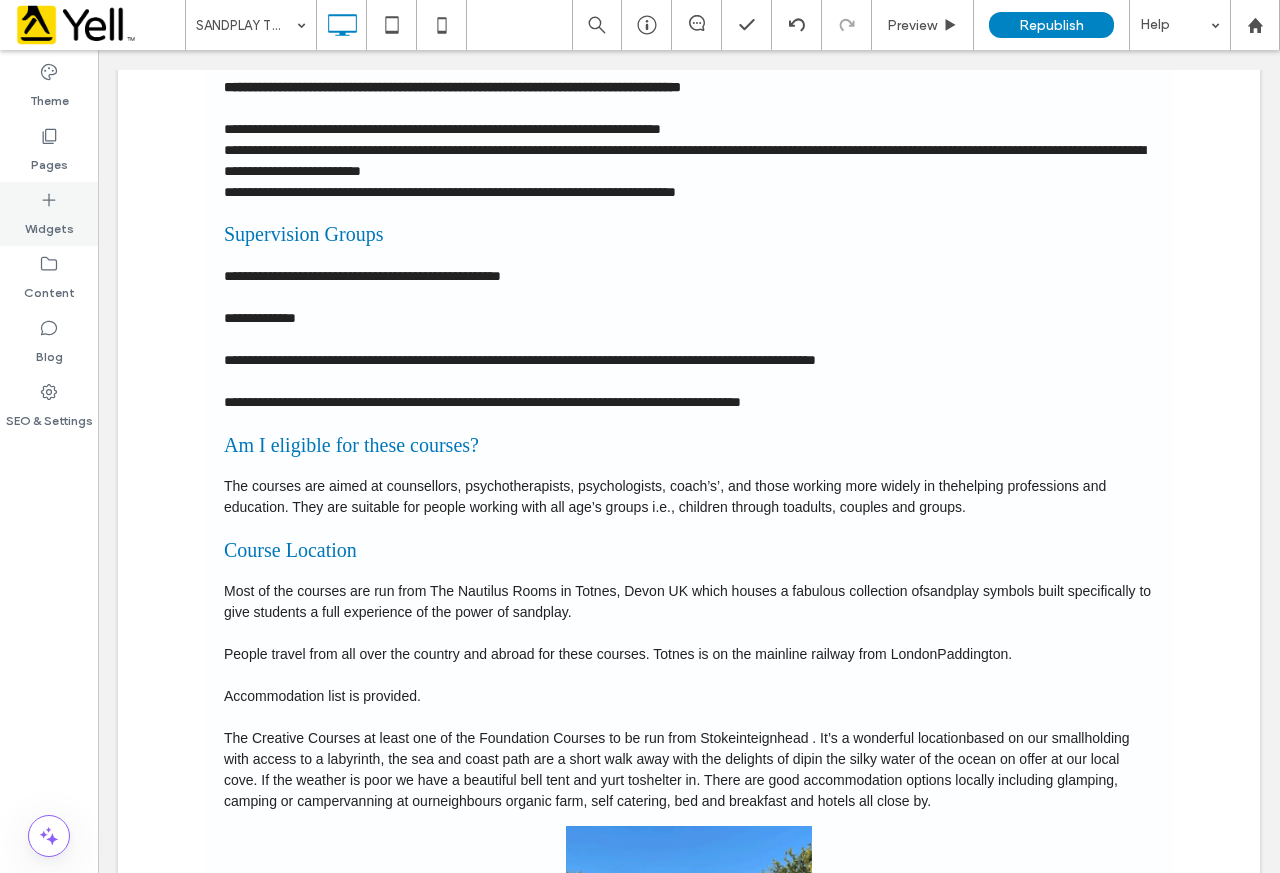 click on "Widgets" at bounding box center (49, 214) 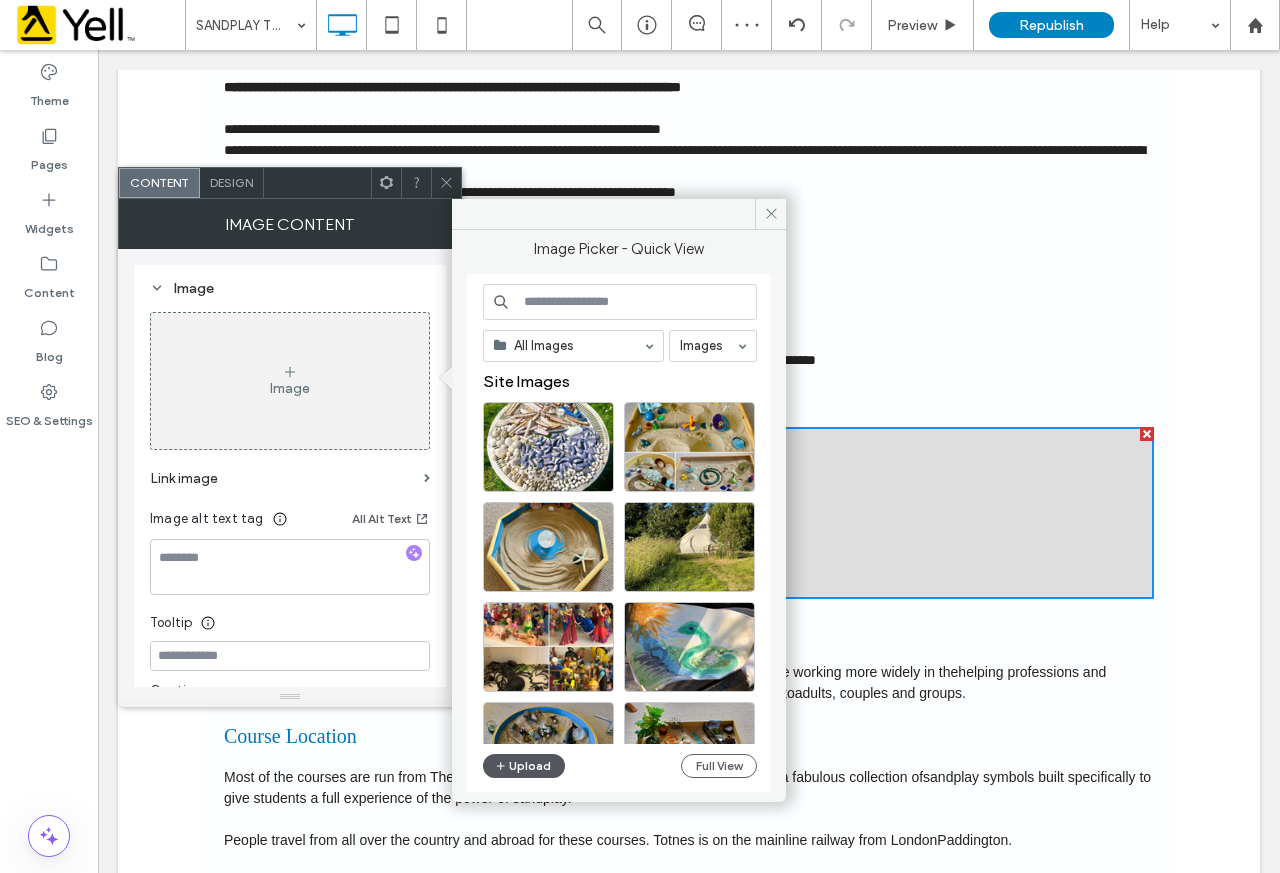 click on "Upload" at bounding box center [524, 766] 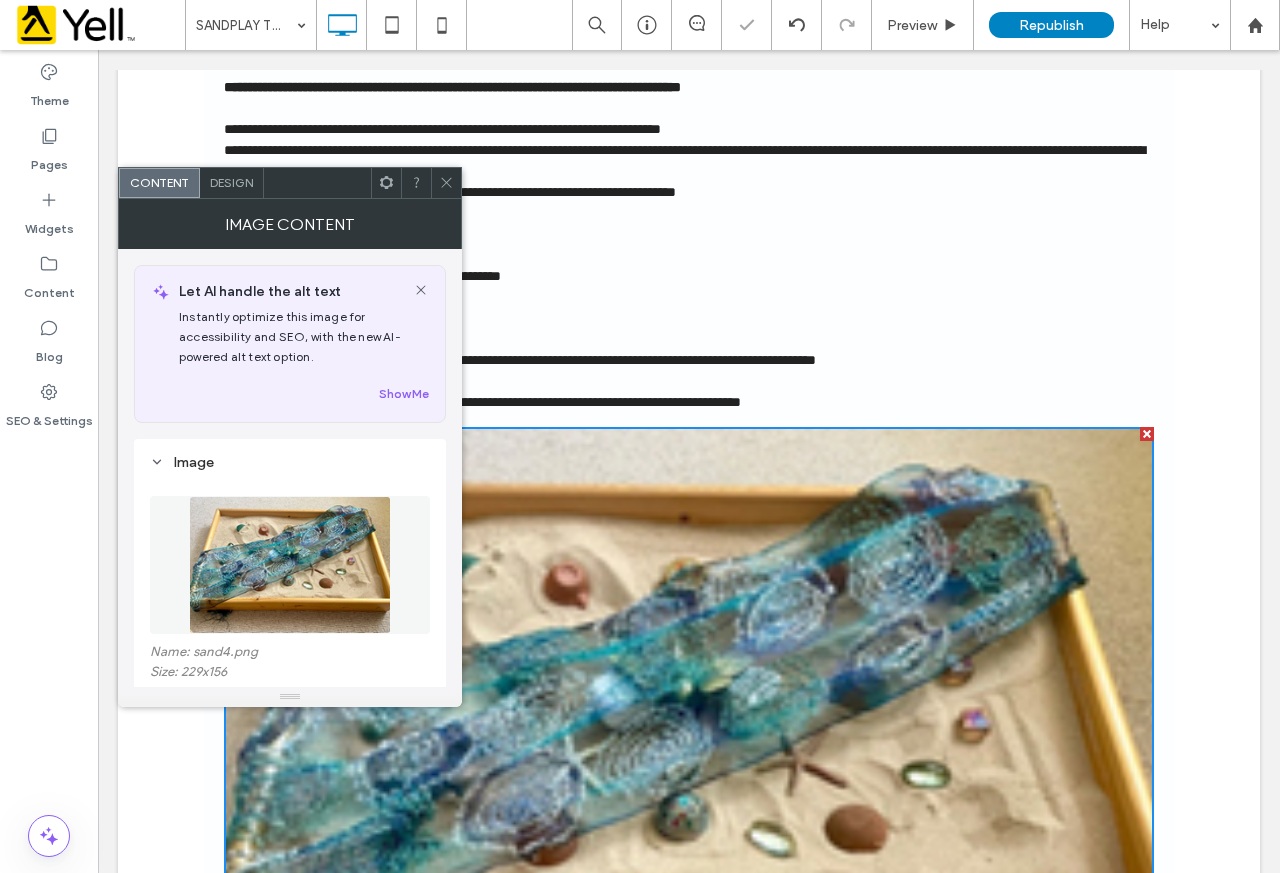 click 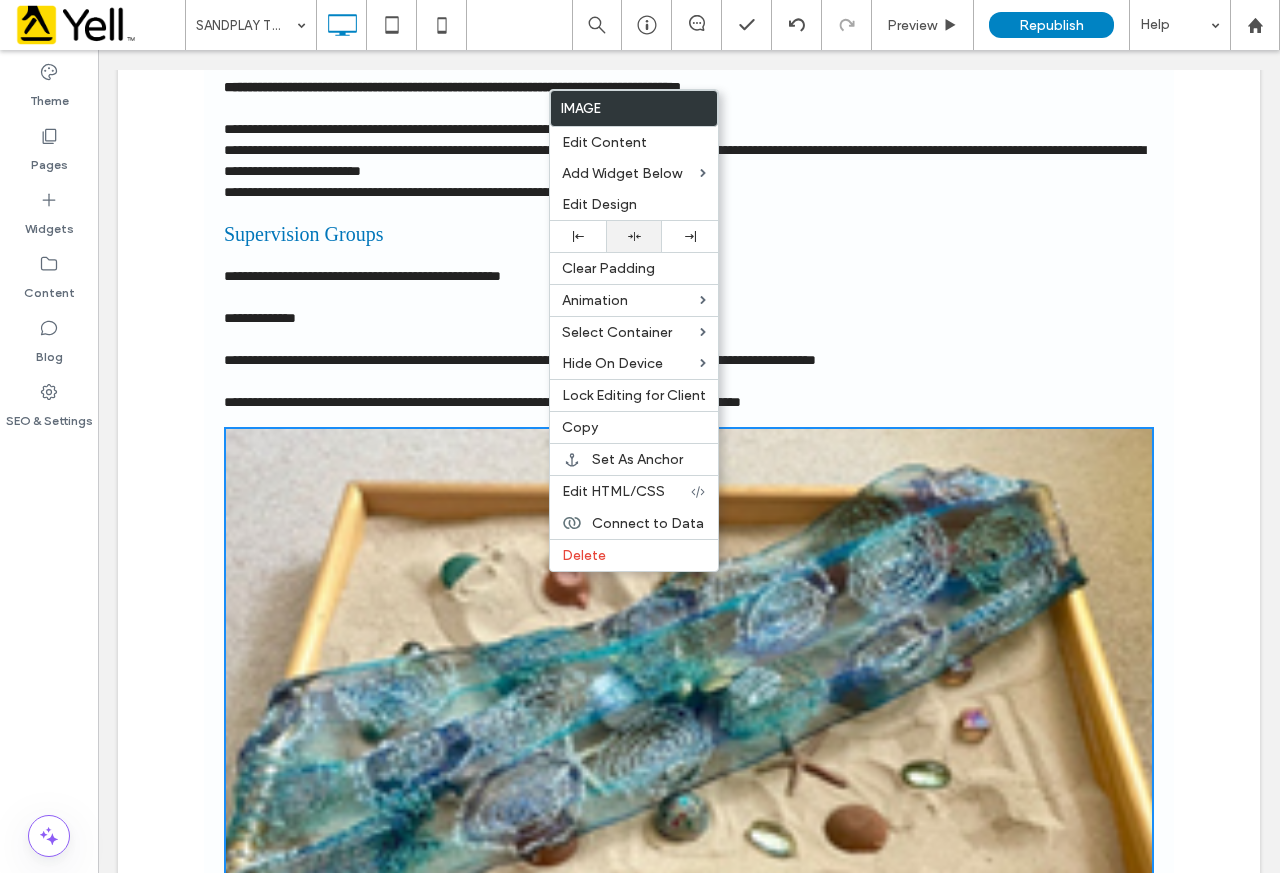 click 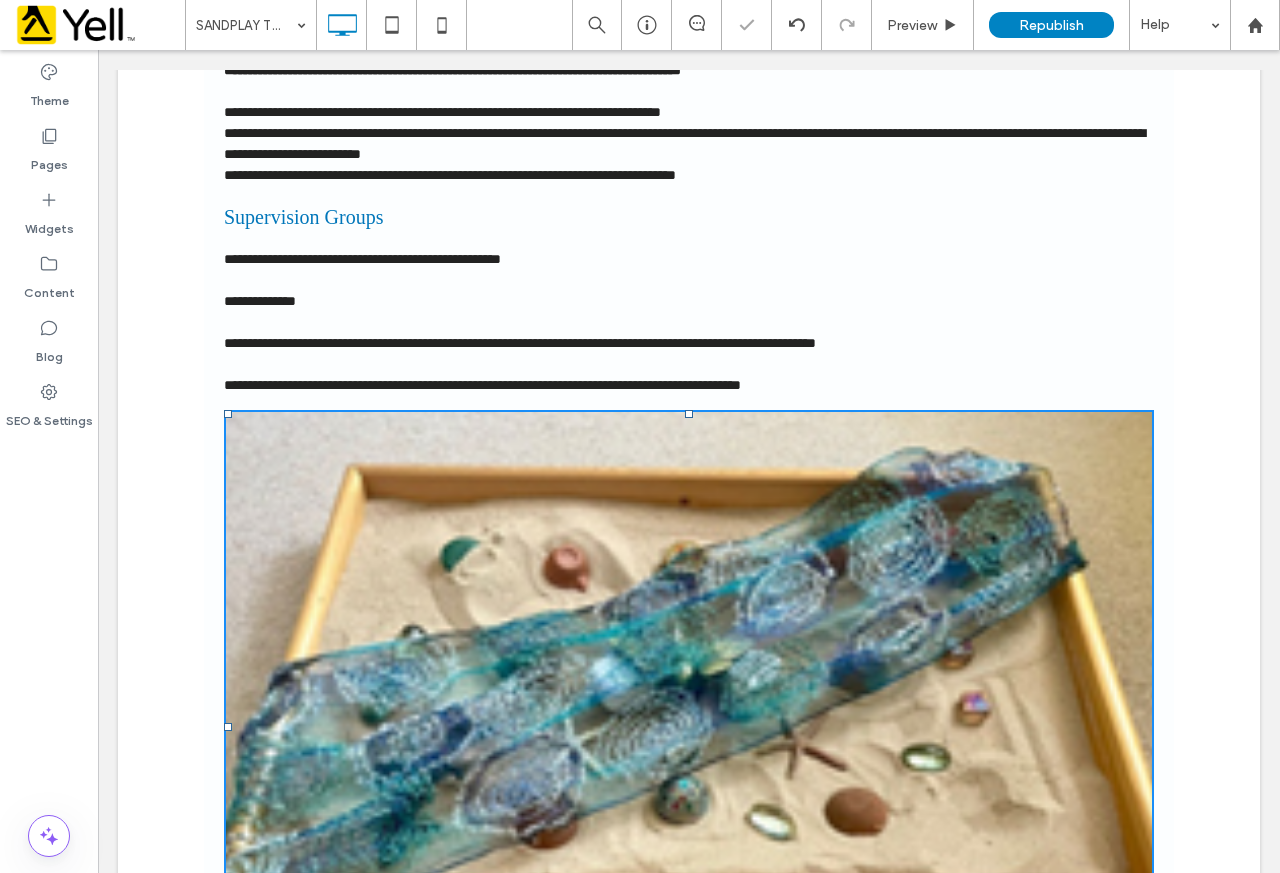 scroll, scrollTop: 3800, scrollLeft: 0, axis: vertical 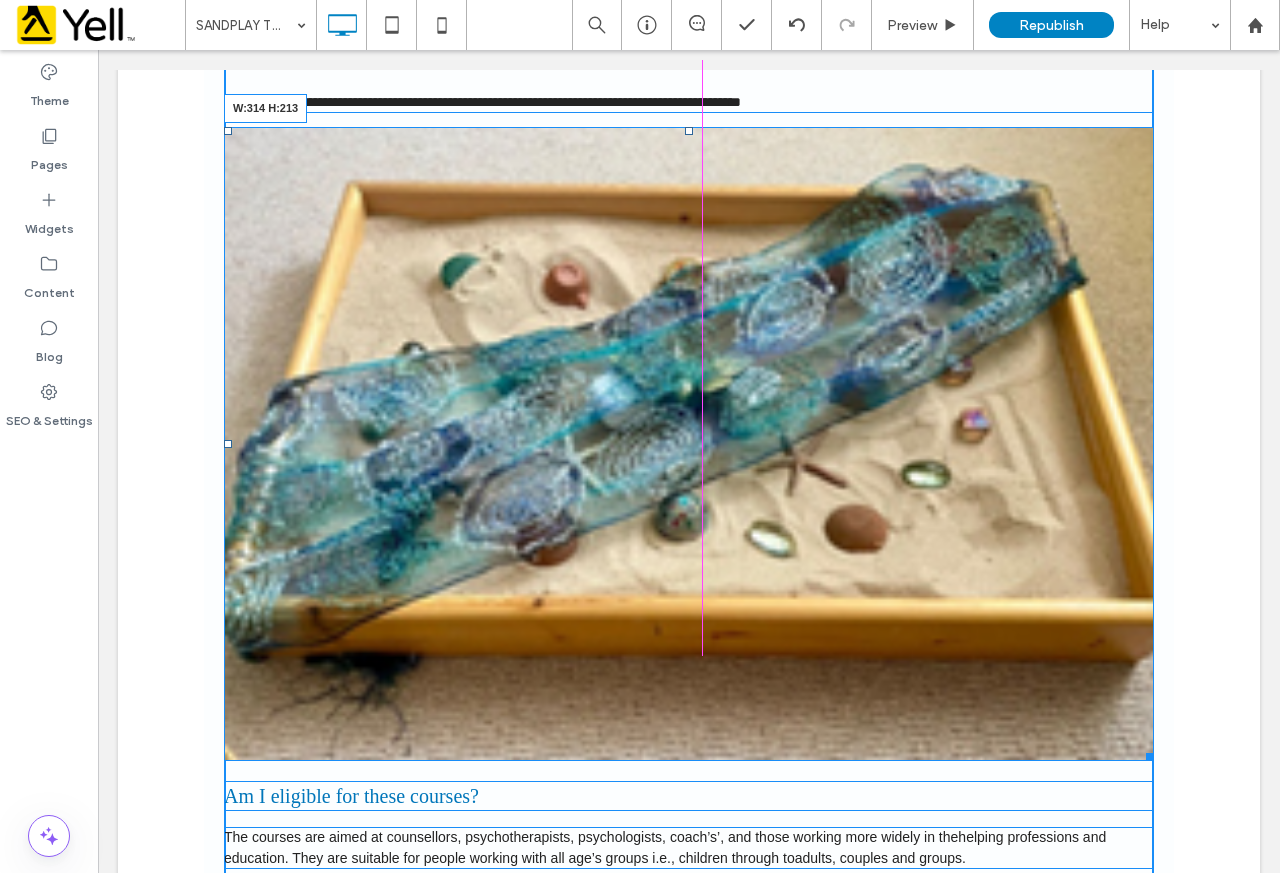drag, startPoint x: 1135, startPoint y: 751, endPoint x: 824, endPoint y: 375, distance: 487.95184 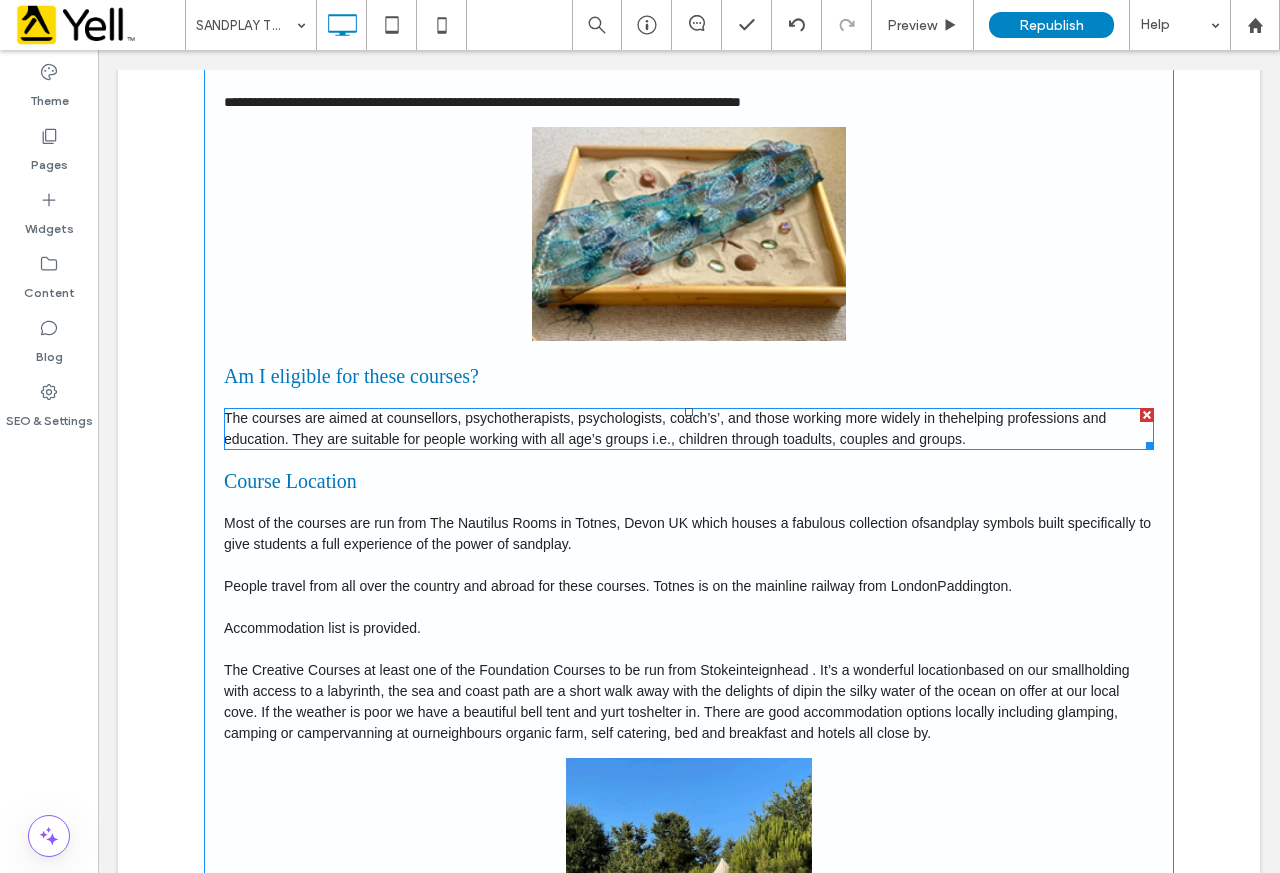 click on "helping professions and education. They are suitable for people working with all age’s groups i.e., children through to" at bounding box center [665, 428] 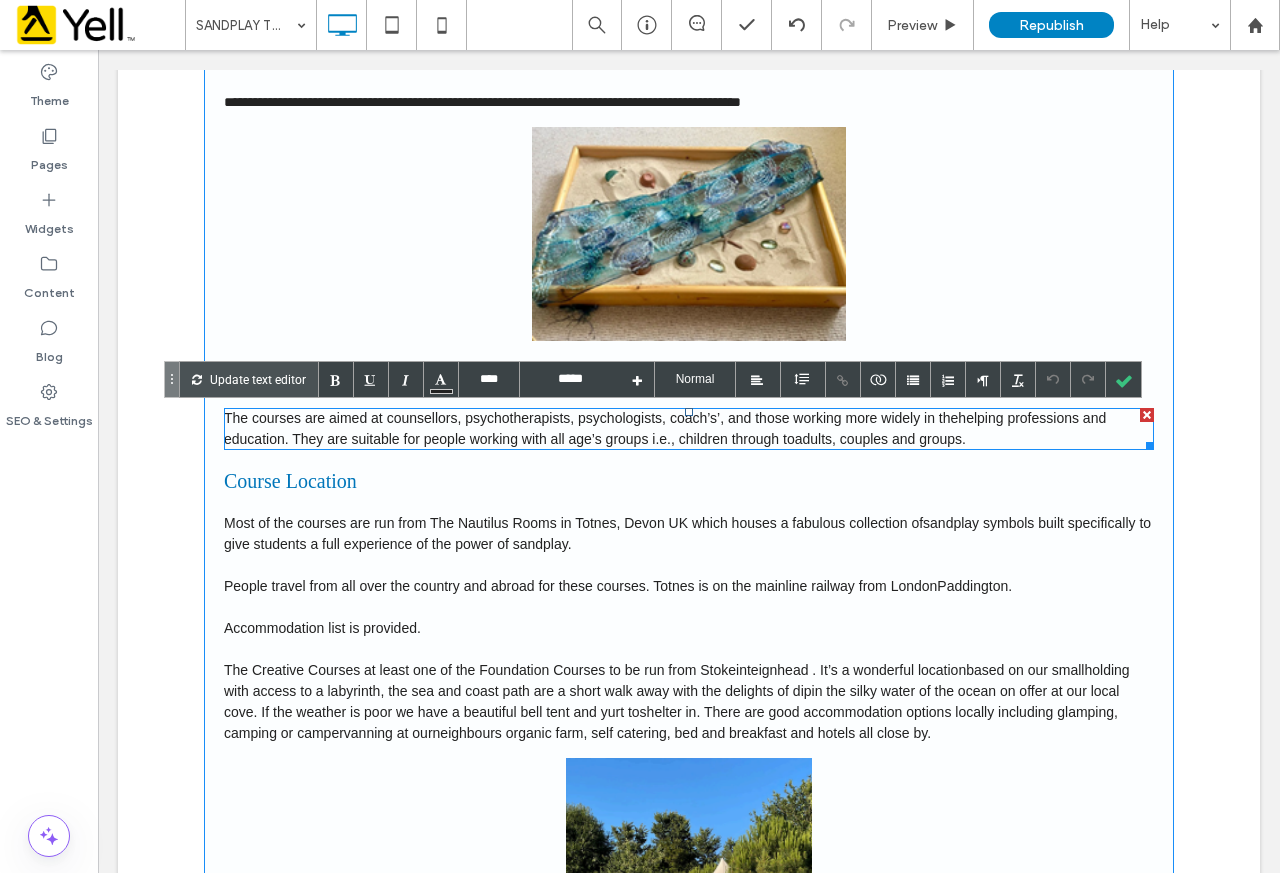 click on "helping professions and education. They are suitable for people working with all age’s groups i.e., children through to" at bounding box center [665, 428] 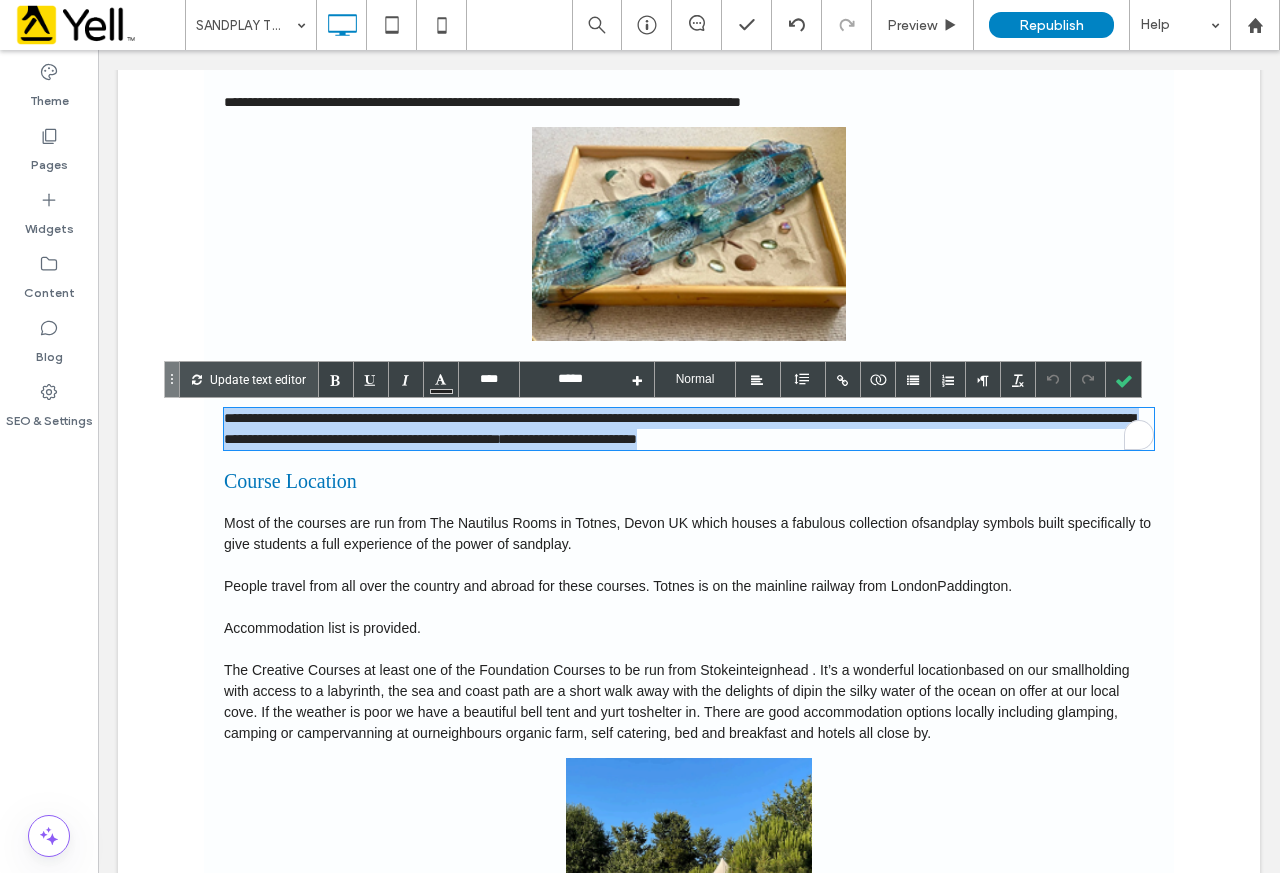 click on "**********" at bounding box center (679, 428) 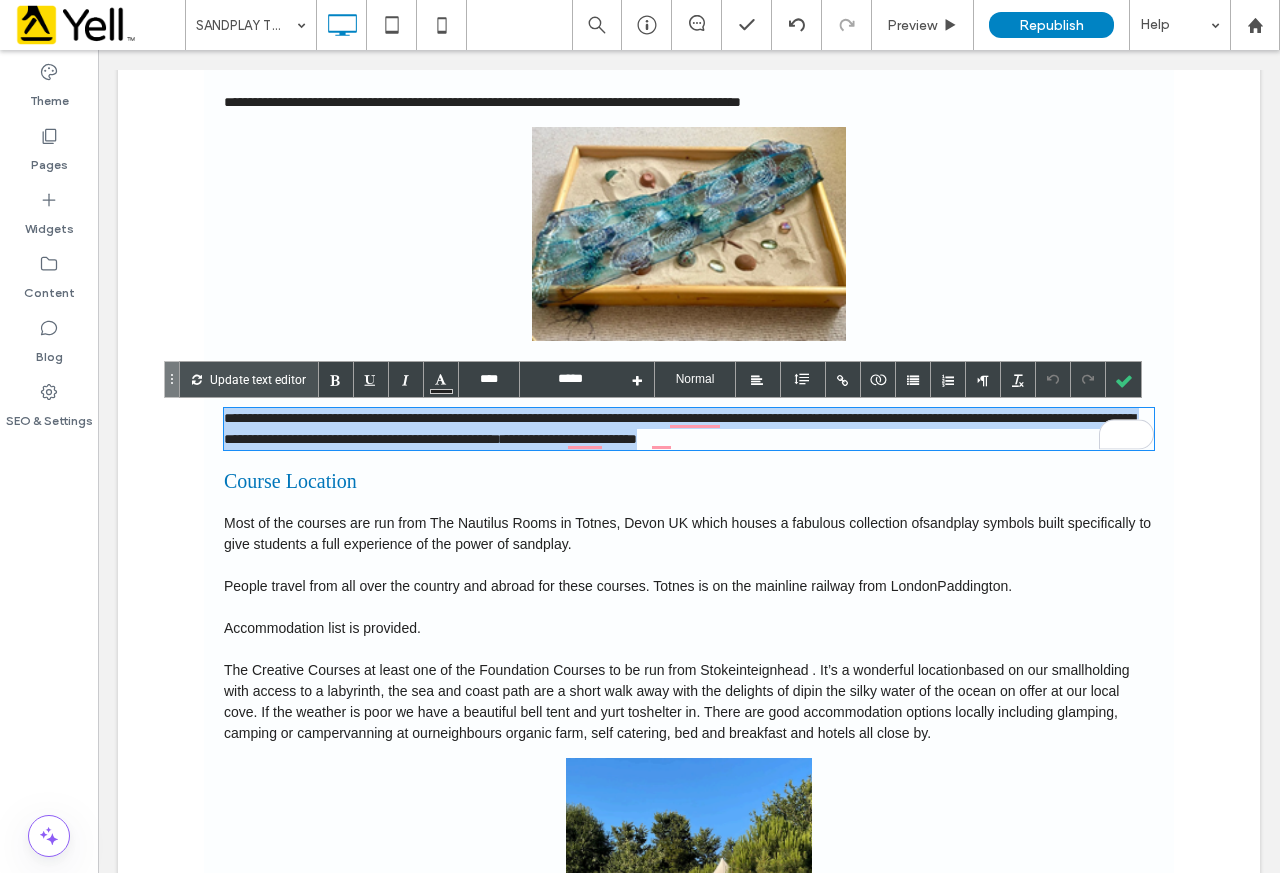 type 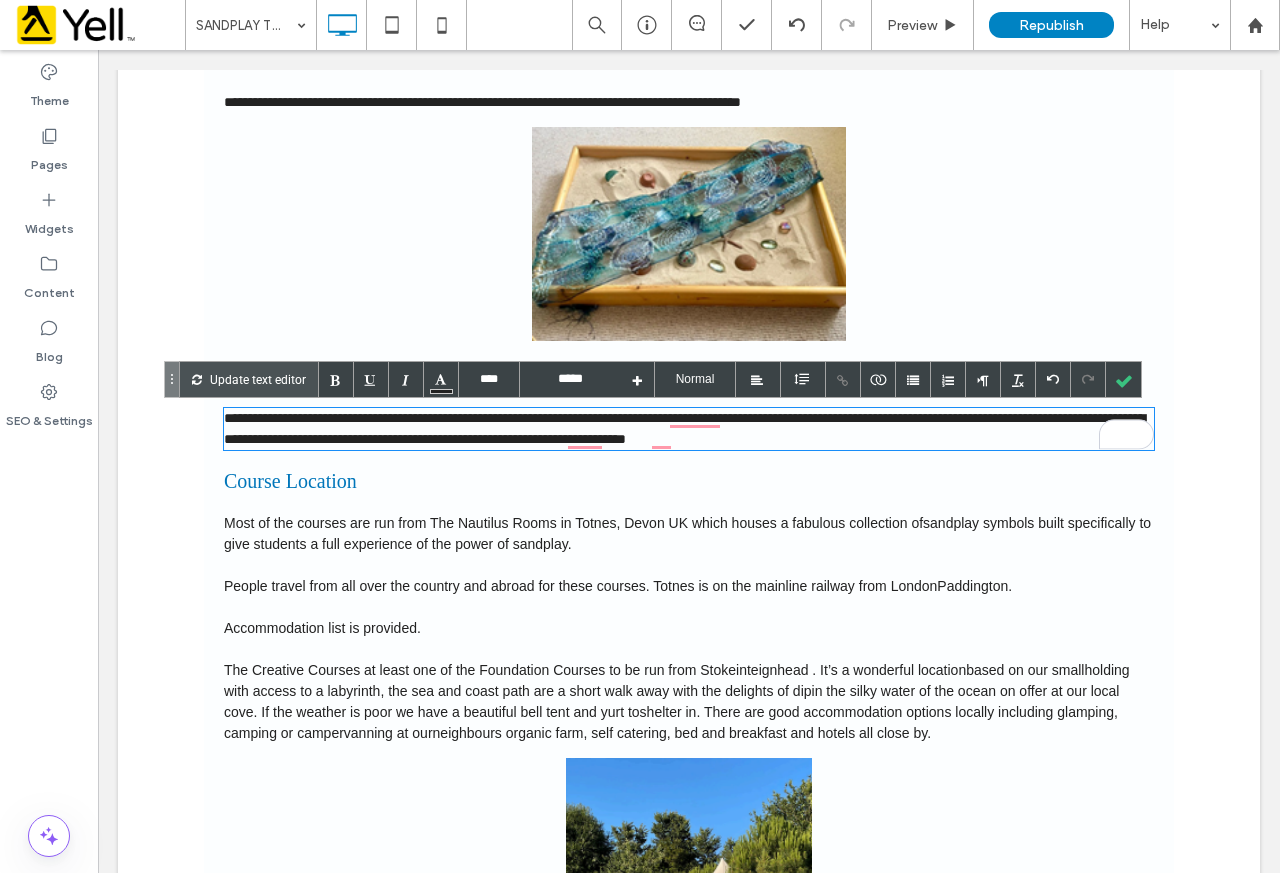 scroll, scrollTop: 3900, scrollLeft: 0, axis: vertical 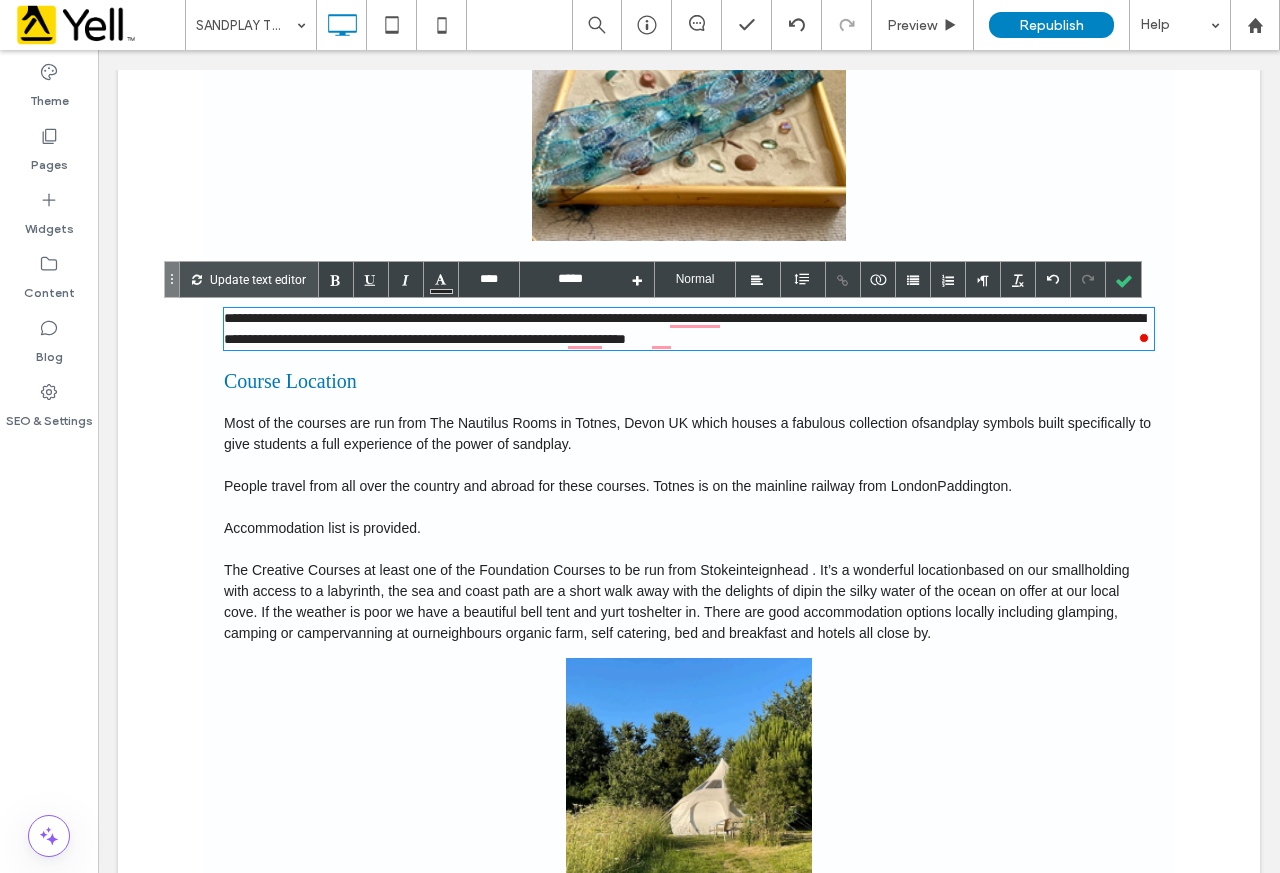 click on "People travel from all over the country and abroad for these courses. Totnes is on the mainline railway from London" at bounding box center [580, 486] 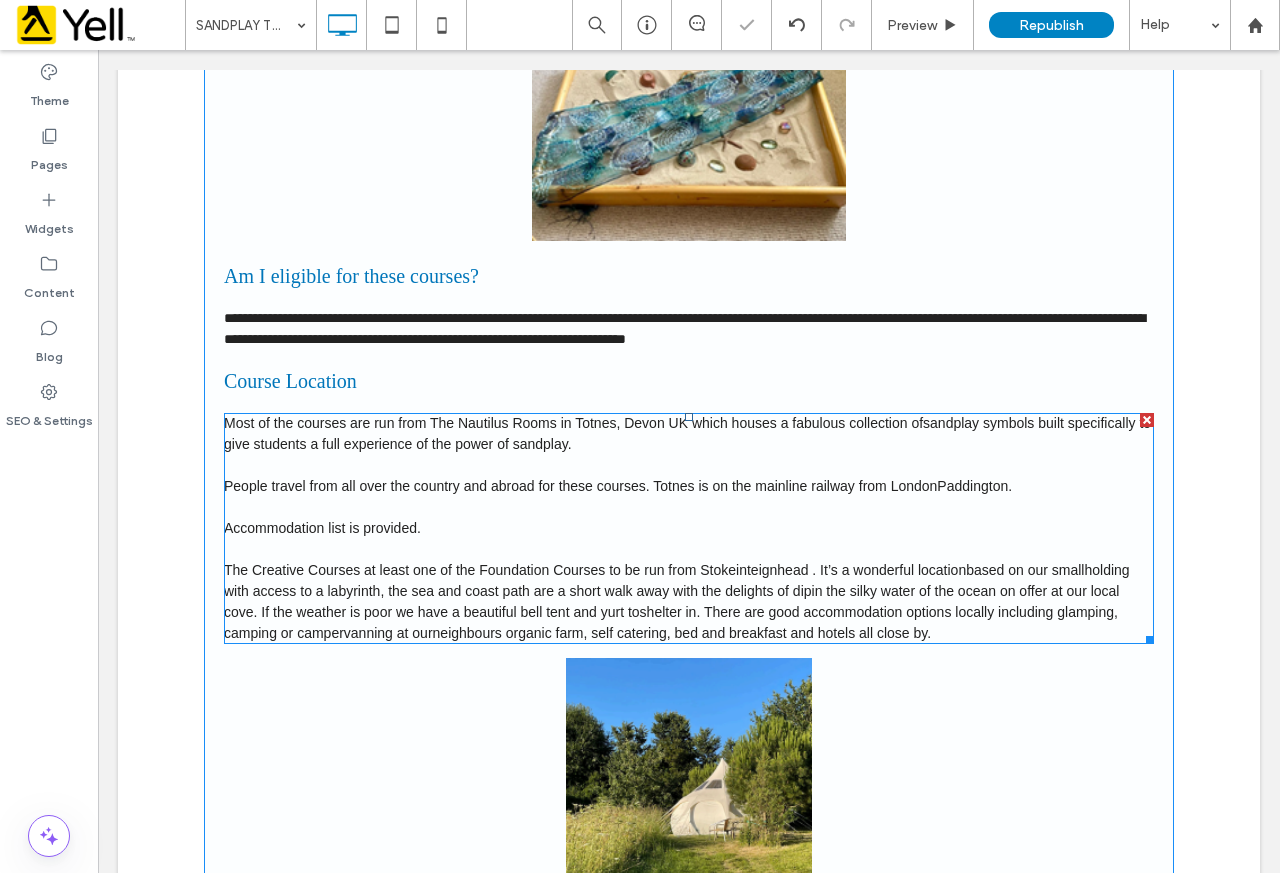 click on "based on our smallholding with access to a labyrinth, the sea and coast path are a short walk away with the delights of dip" at bounding box center (677, 580) 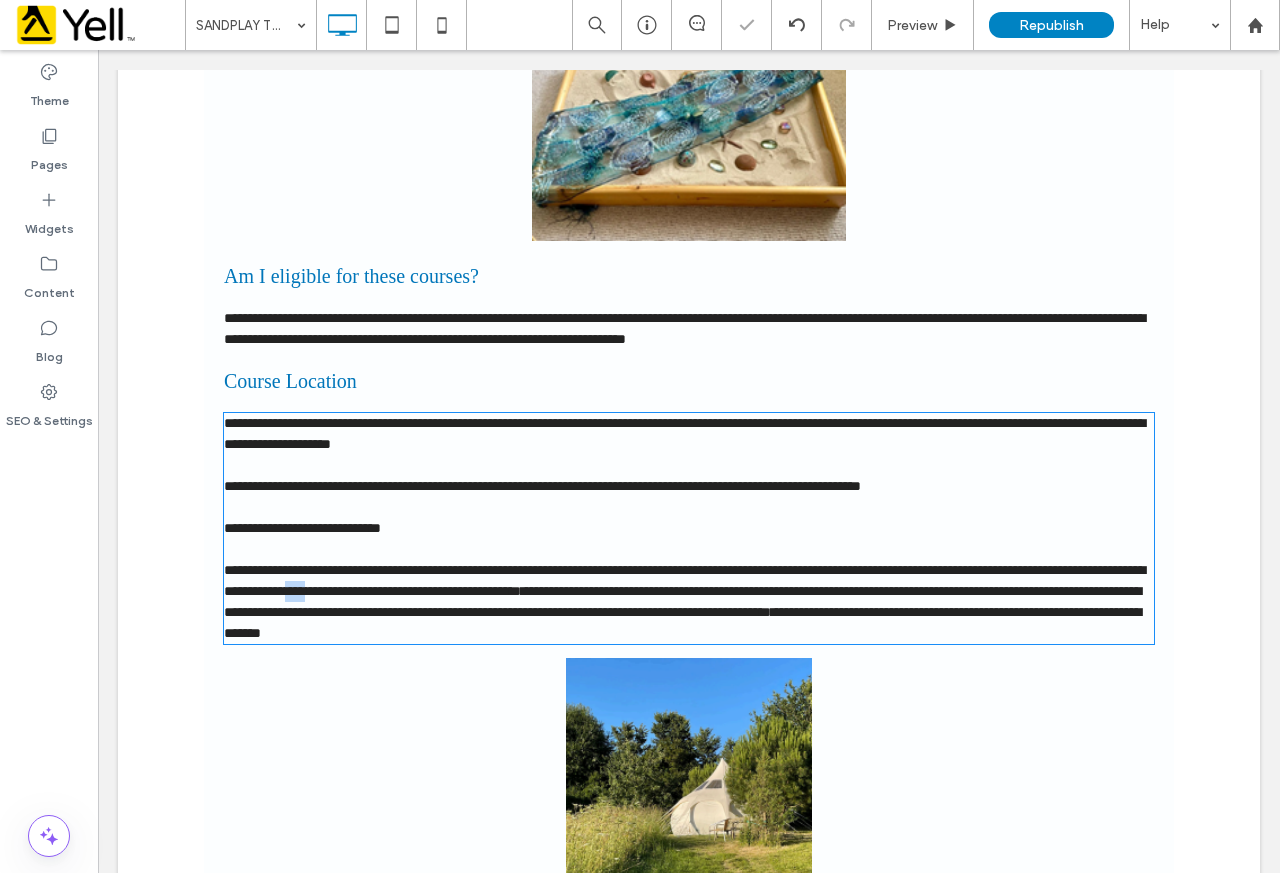click on "**********" at bounding box center (684, 580) 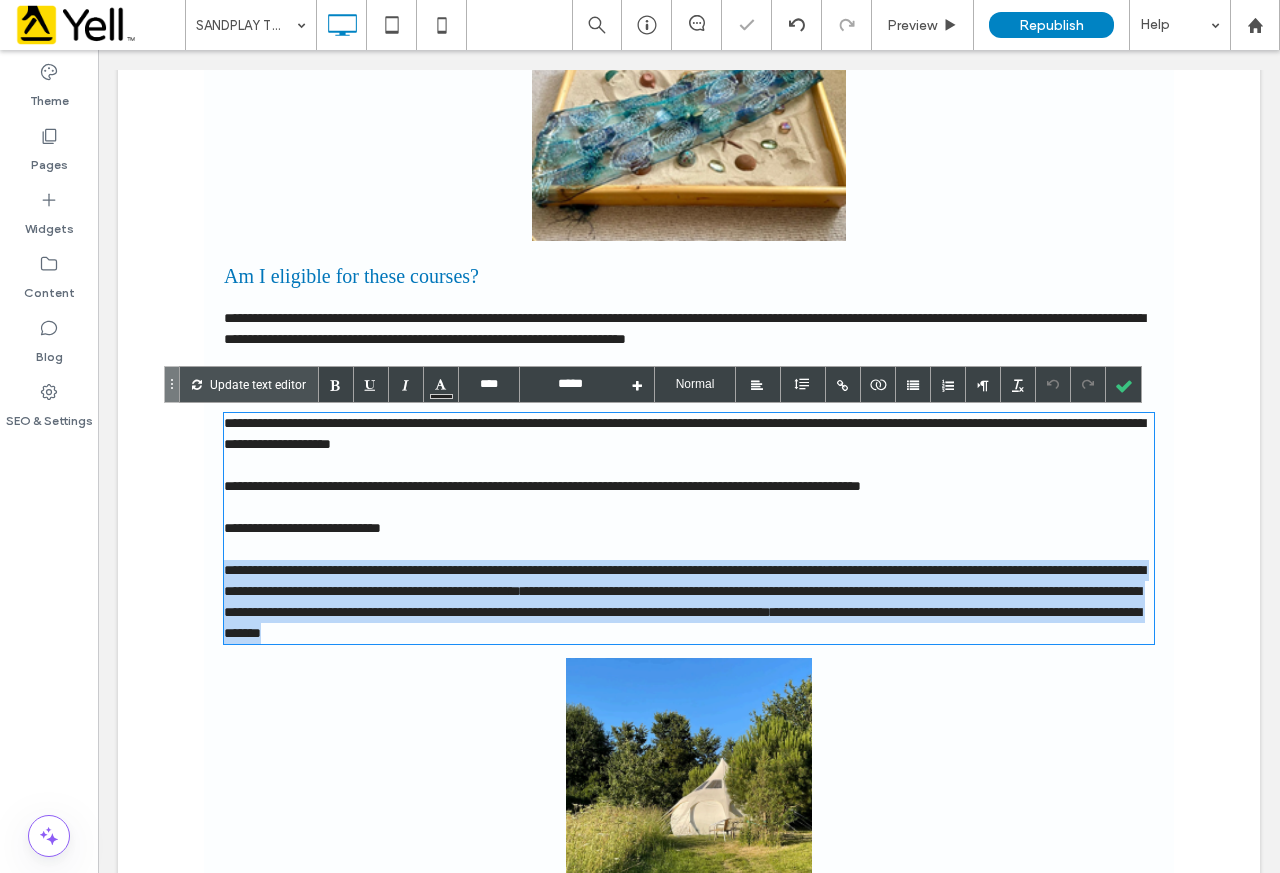 click on "**********" at bounding box center (684, 580) 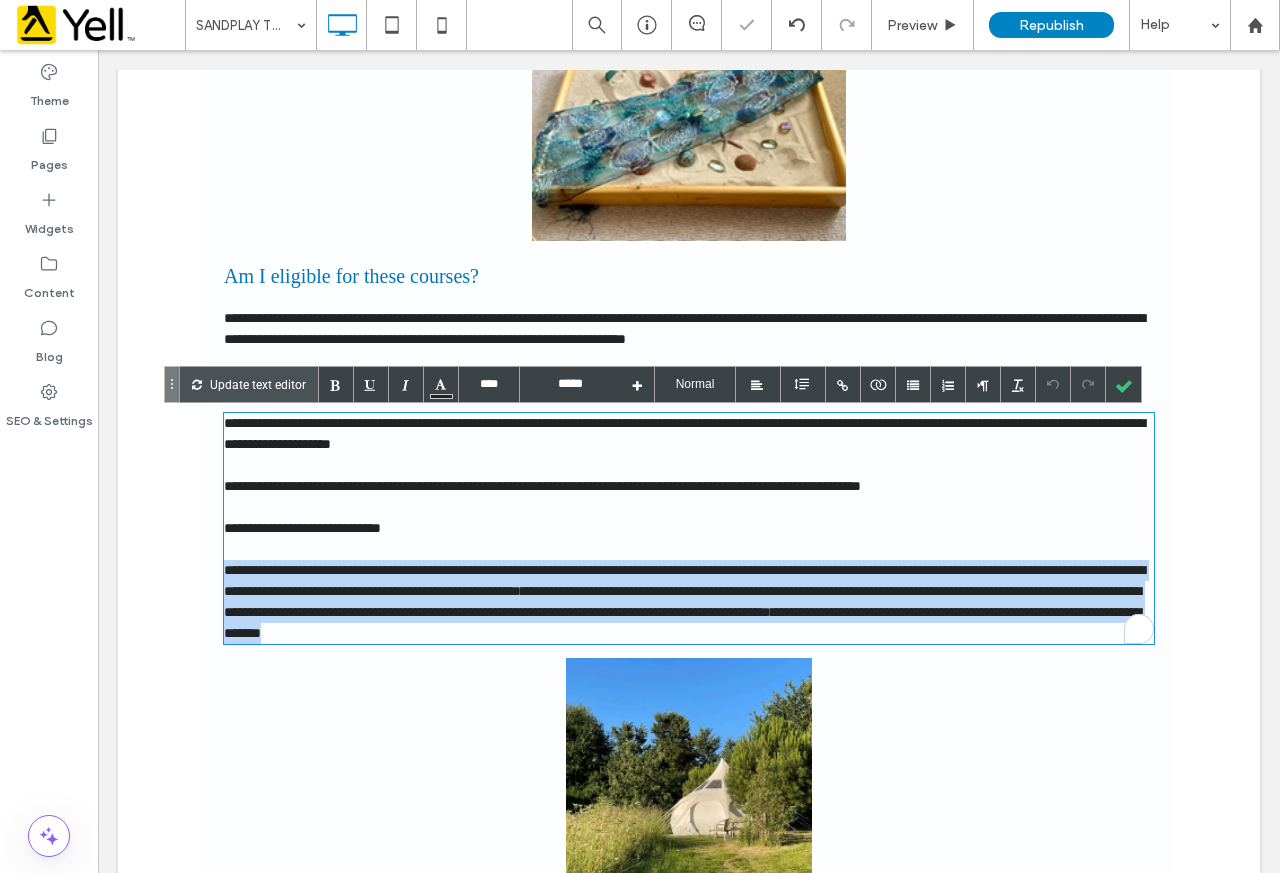 click on "**********" at bounding box center (684, 580) 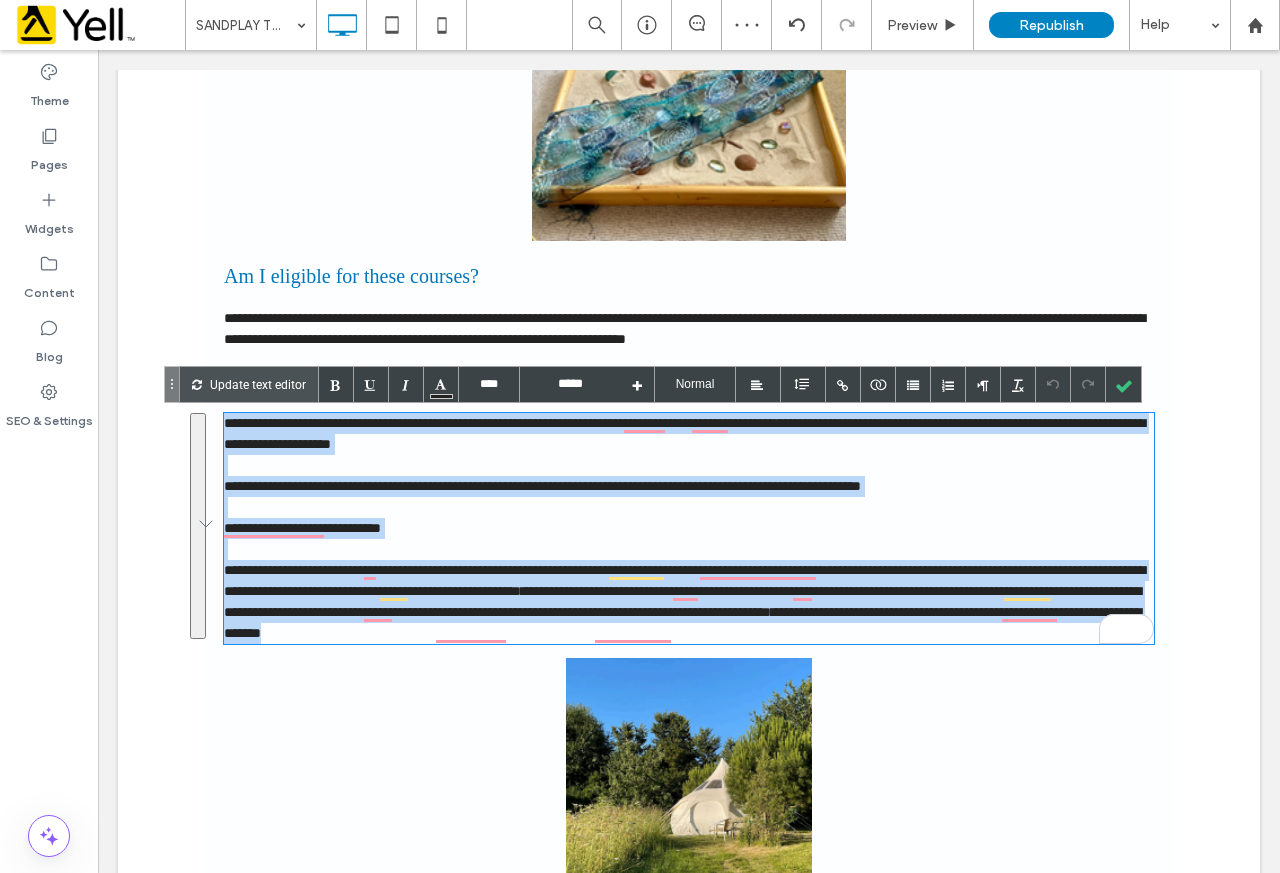 type 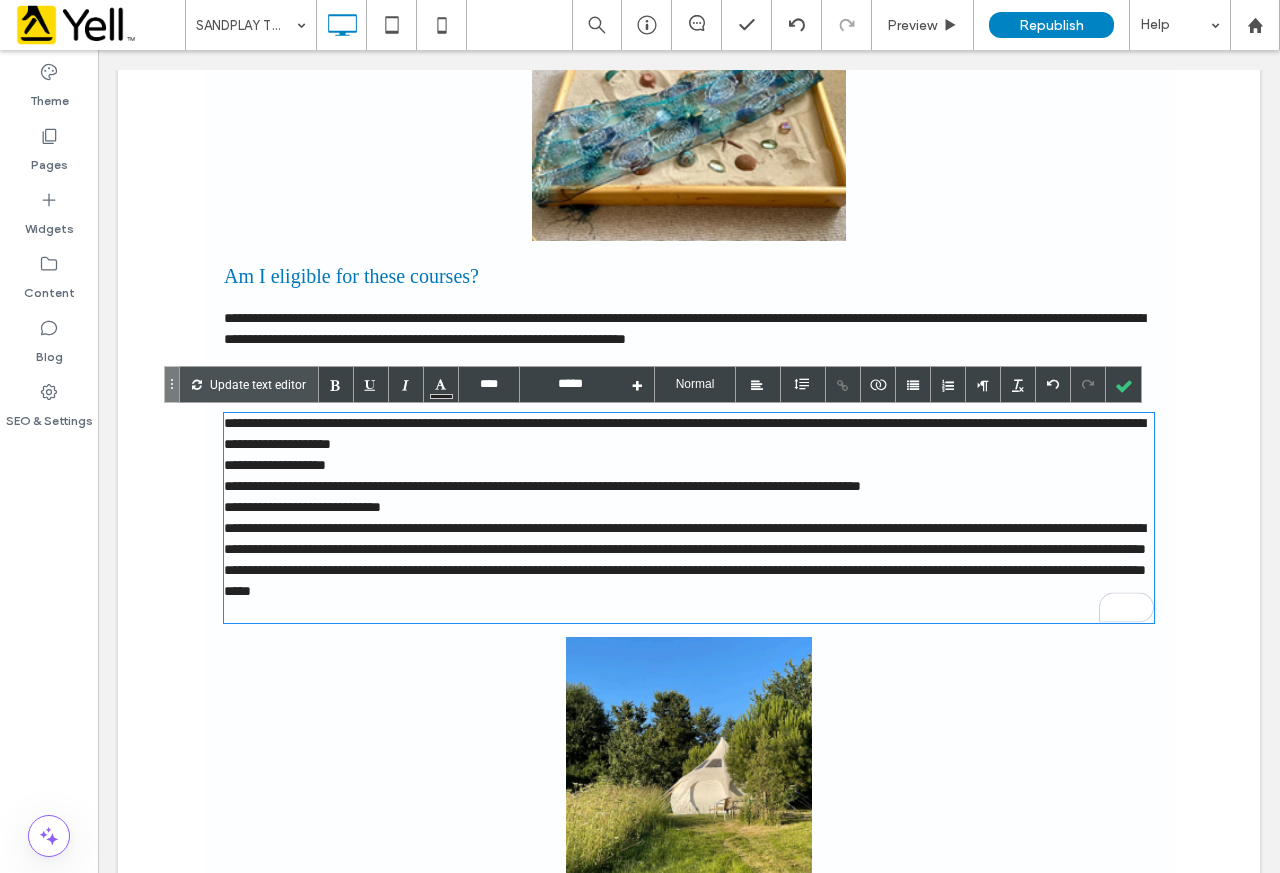 click on "**********" at bounding box center [689, 434] 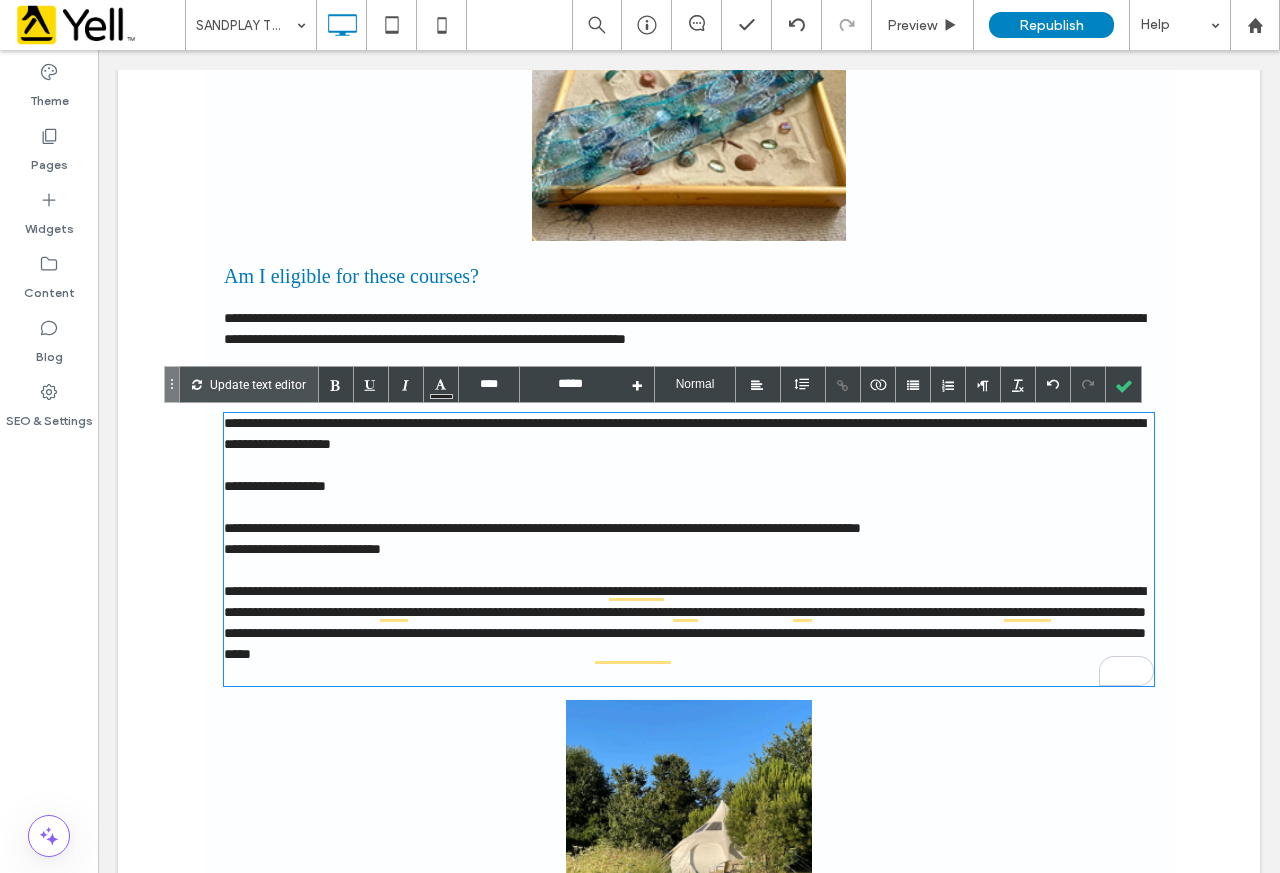 click on "Creative Therapy Courses South West www.sandplauuk.uk   Courses 2025 - 2026
So why do cultures come up with these differences? A common thought is that with the growth of Christianity in the west and the shift towards a patriarchal society it was convenient to see the masculine as the holder of the light, the shining, the radiance and for the feminine to hold the dark and mysterious and hidden.  It was a way of power being shifted through cultural influence.    The Chinese symbol of Yin and Yang represents the sun and moon. The Yin energy is governed by the moon and hold the qualities of receptivity and restorative energy. It moves downwards as in exhaling breath. It is the black aspect and linked to intuition and an ability to comprehend the complexities of our lives. As this yin energy moves inwards it converts to yang which is governed by the sun, it rises and moves outwards. It is characterised by the white side, upward energy and the inhaling of the breath." at bounding box center (689, -886) 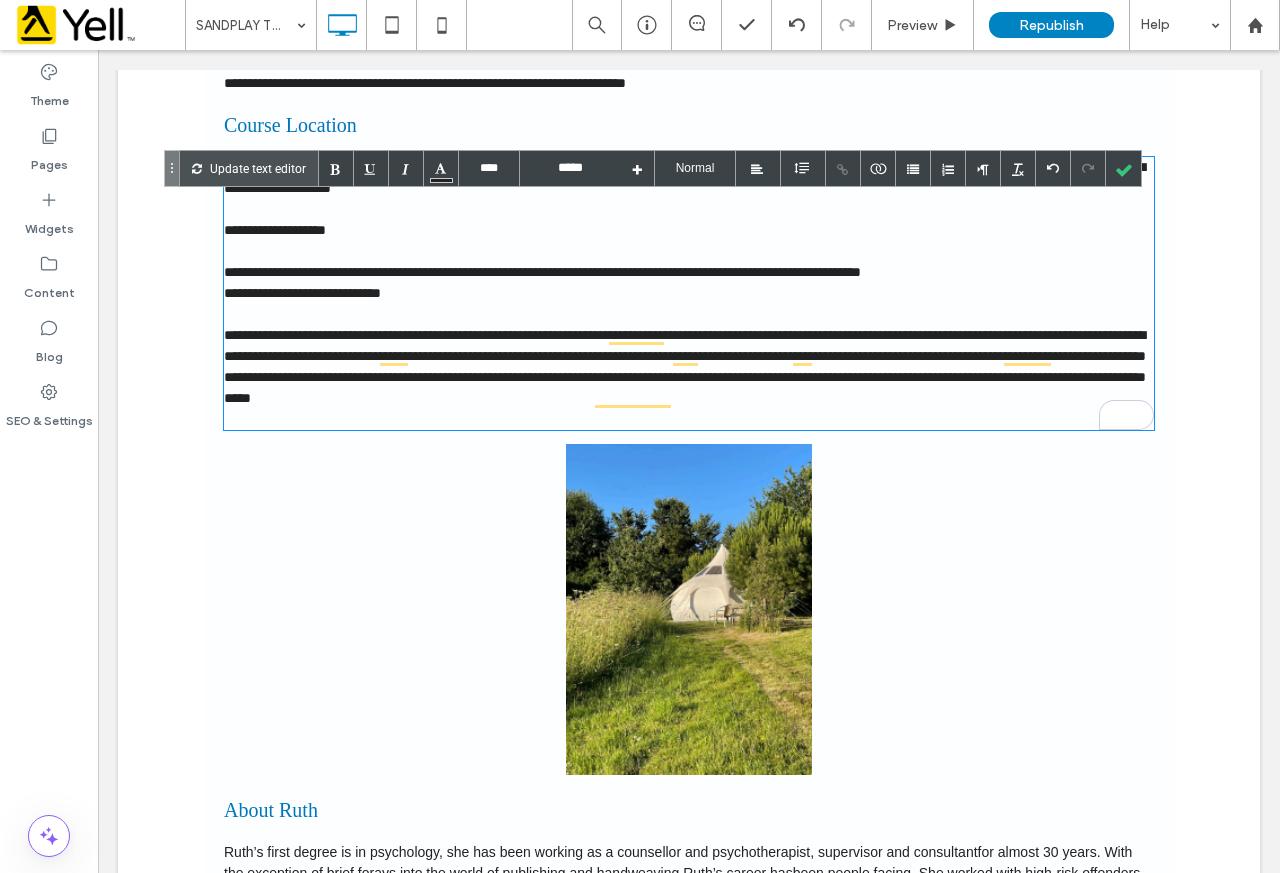 scroll, scrollTop: 4300, scrollLeft: 0, axis: vertical 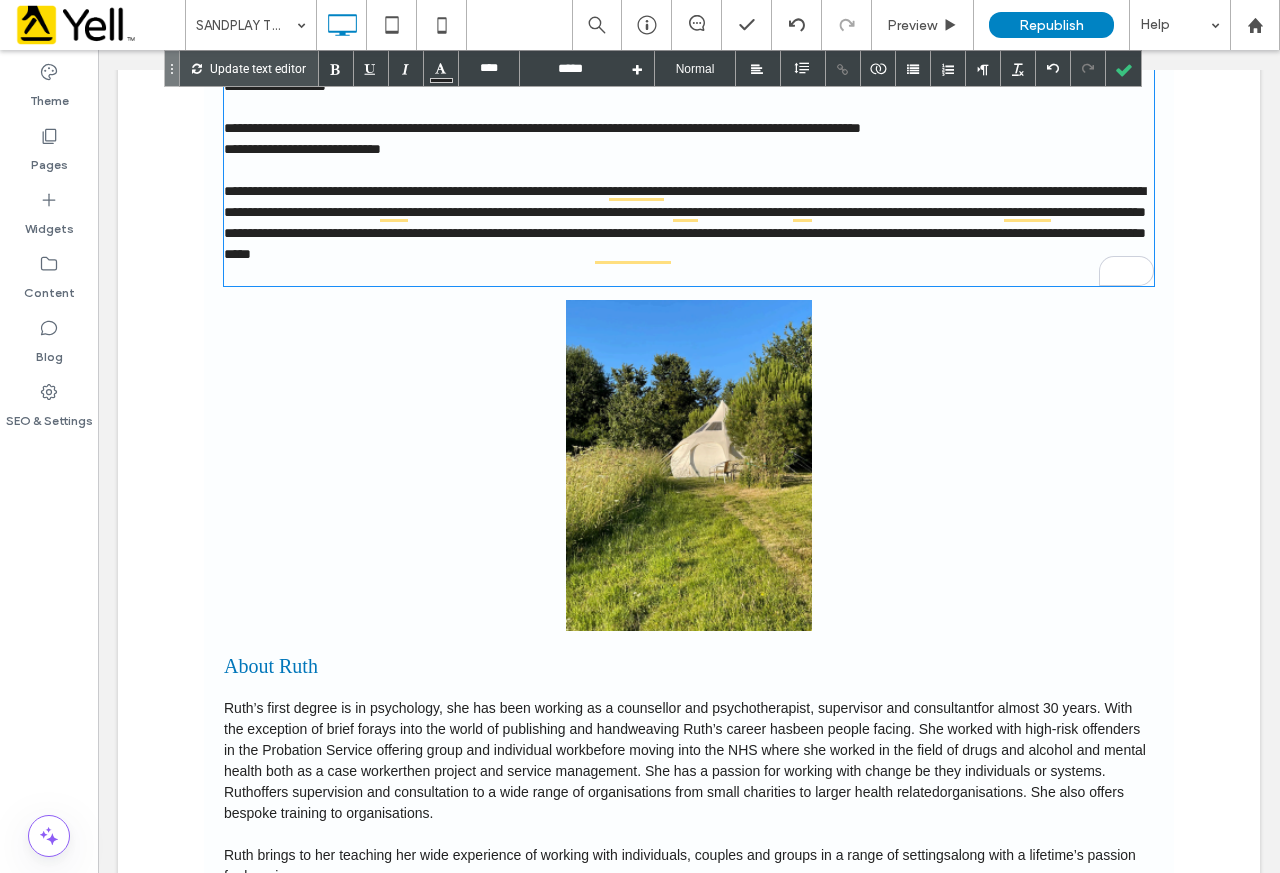 click at bounding box center (688, 466) 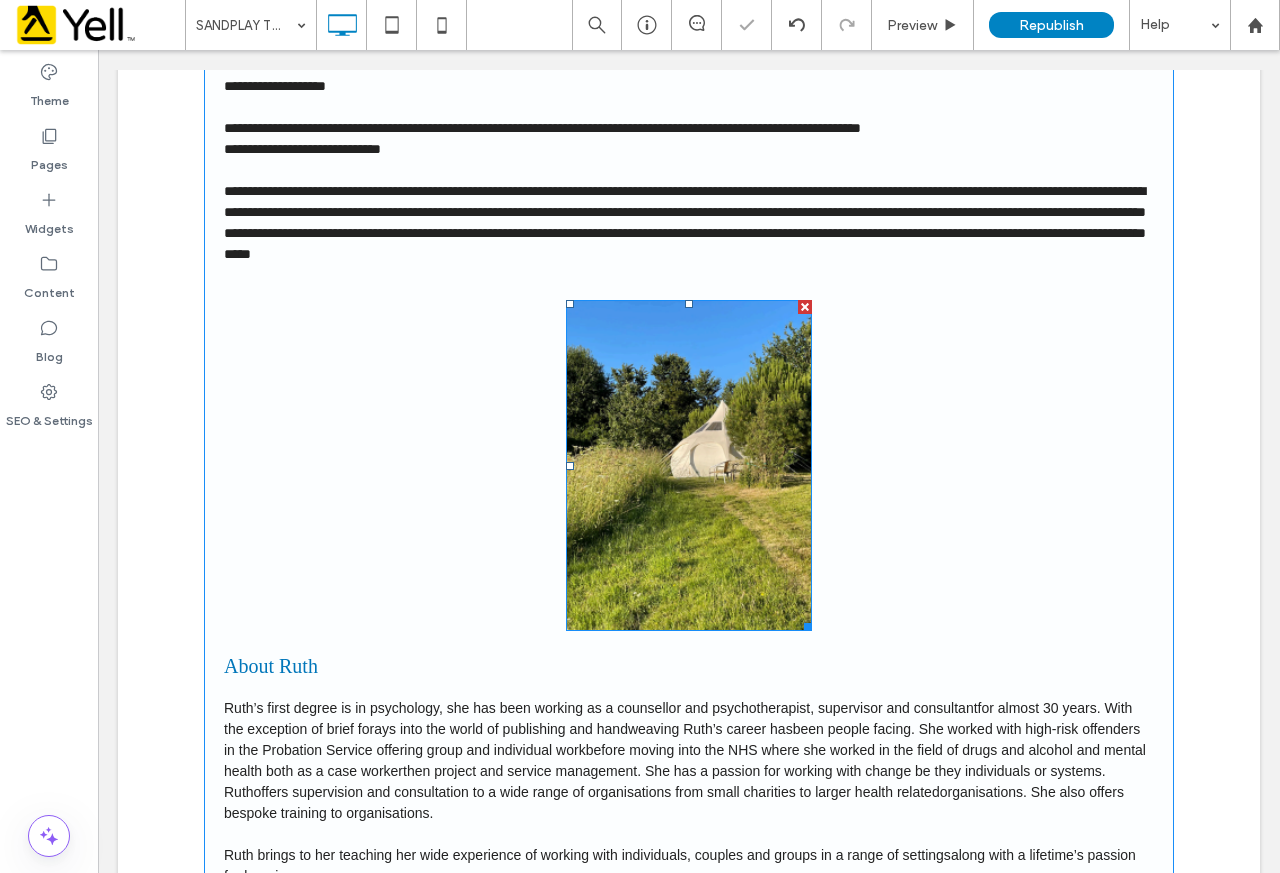 click at bounding box center (688, 466) 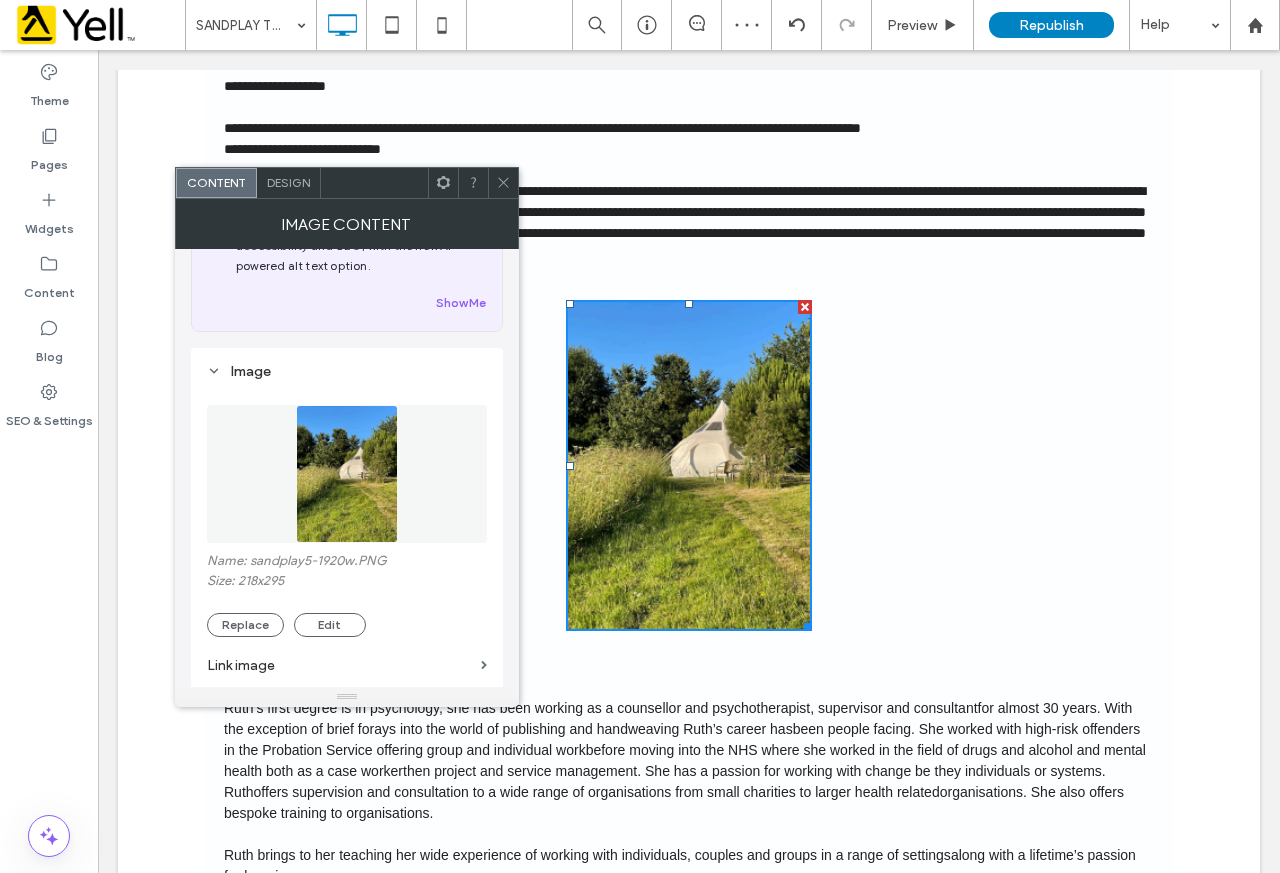 scroll, scrollTop: 200, scrollLeft: 0, axis: vertical 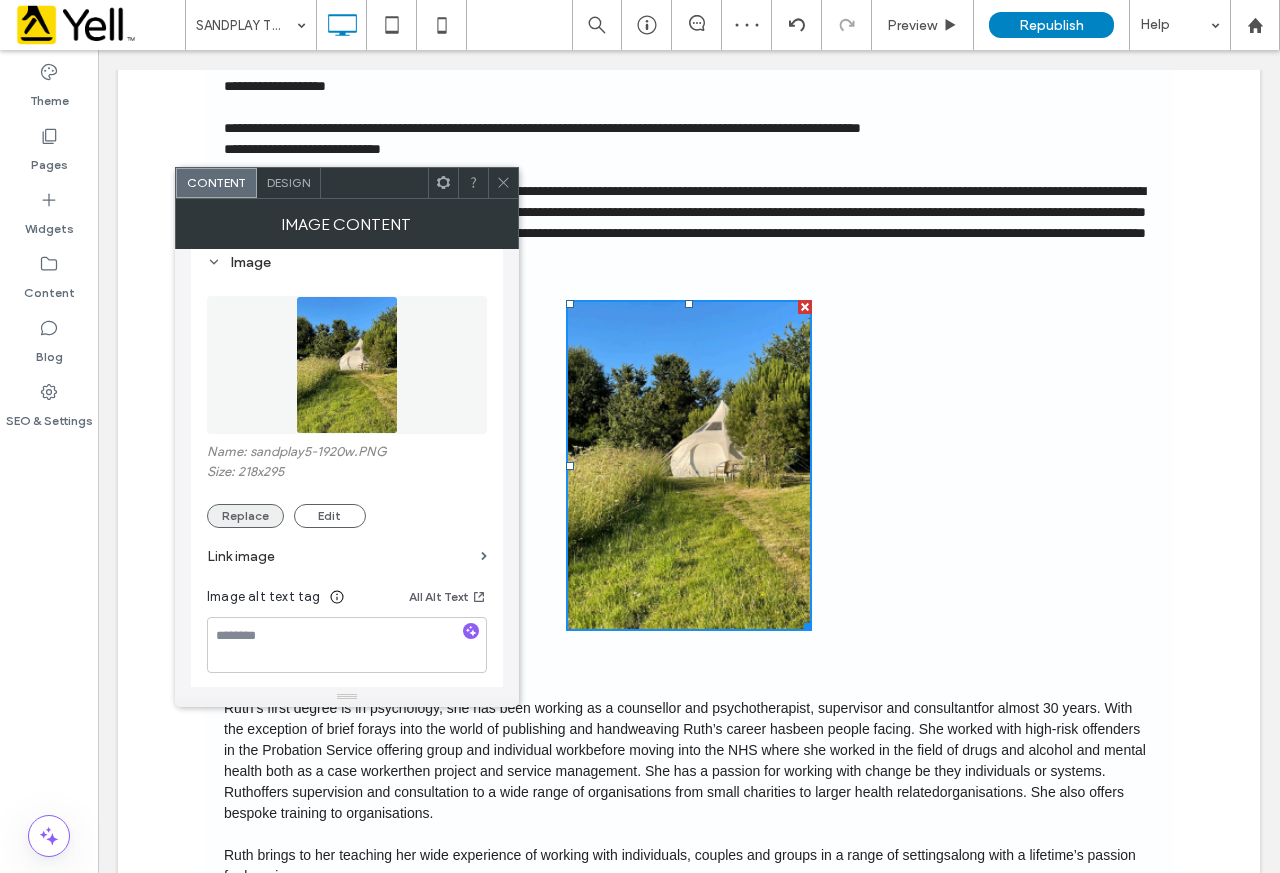 click on "Replace" at bounding box center (245, 516) 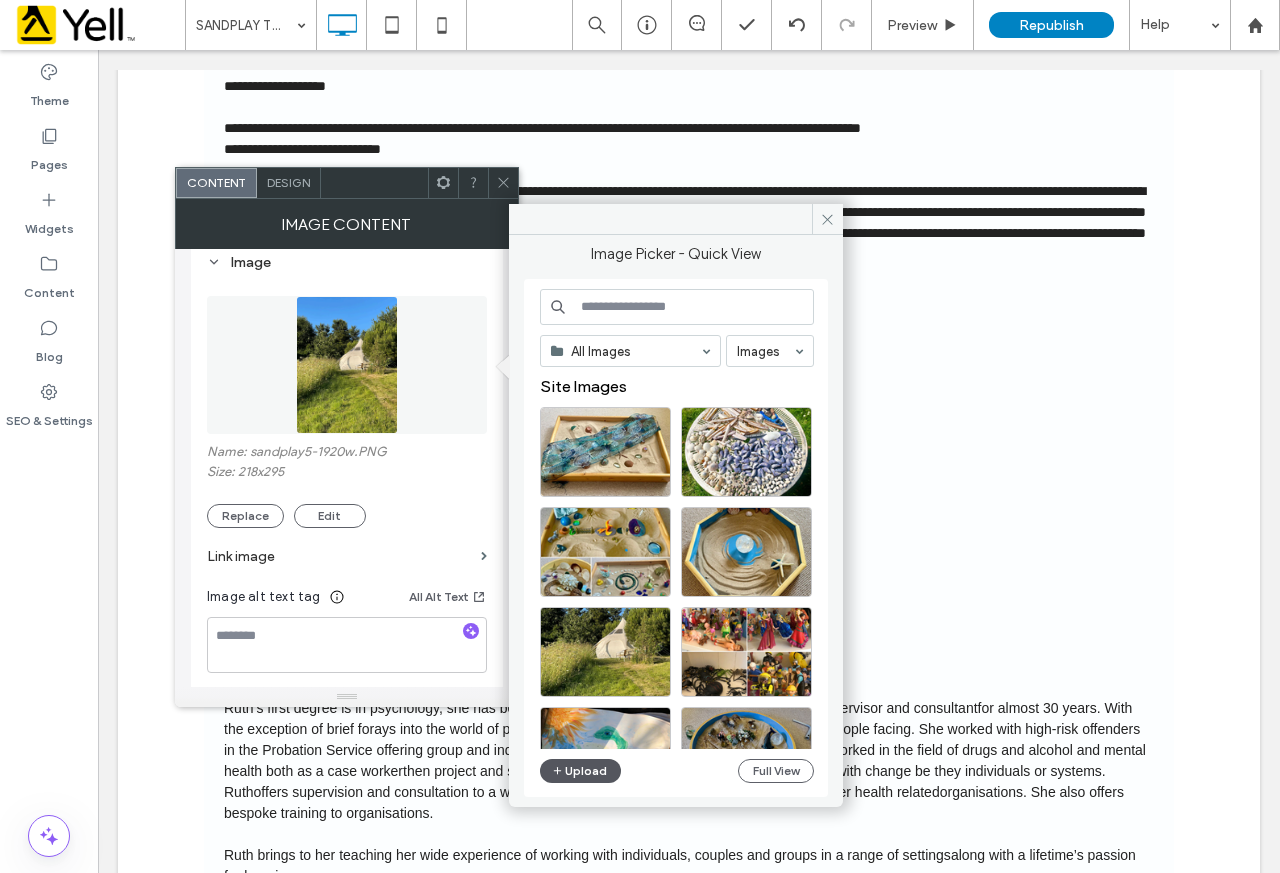 click on "Upload" at bounding box center [581, 771] 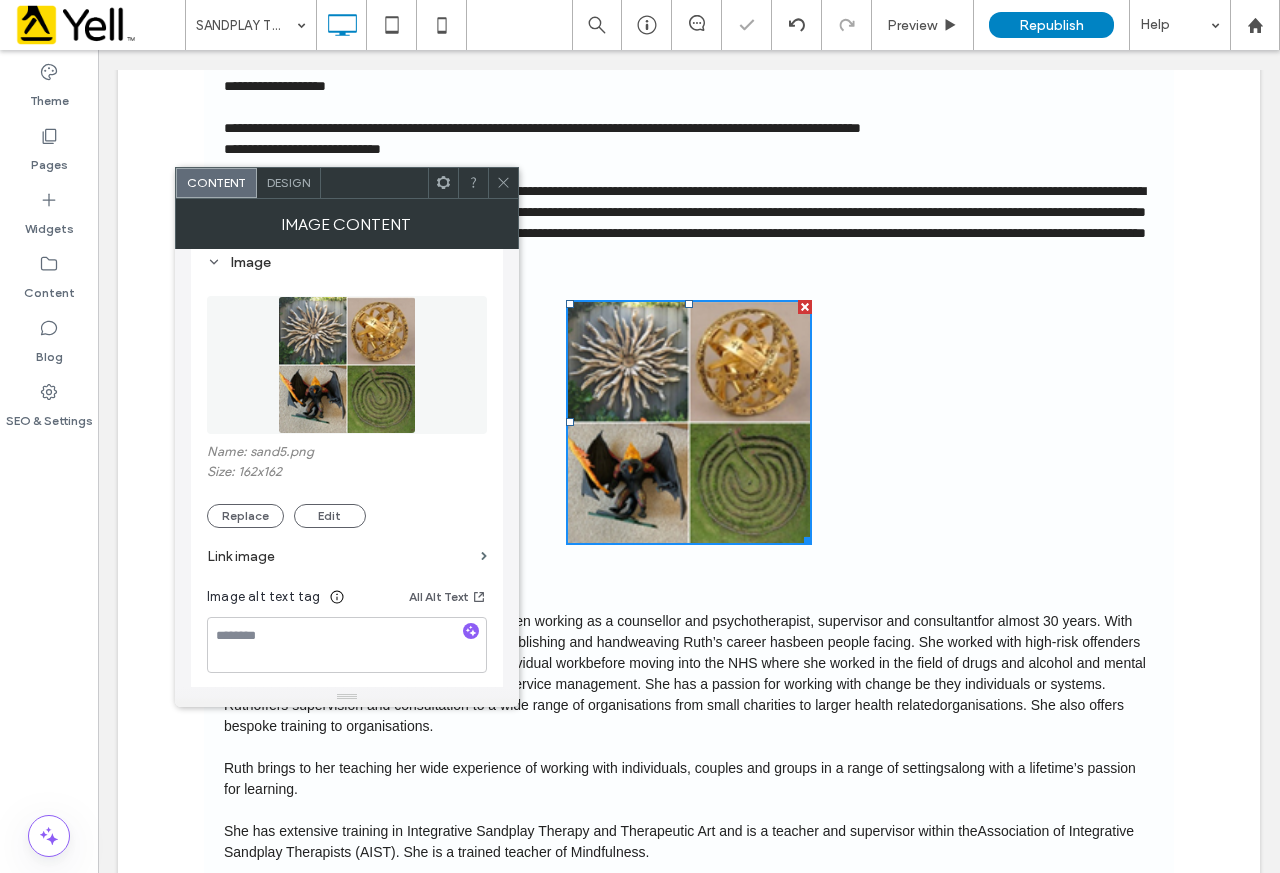 click at bounding box center [503, 183] 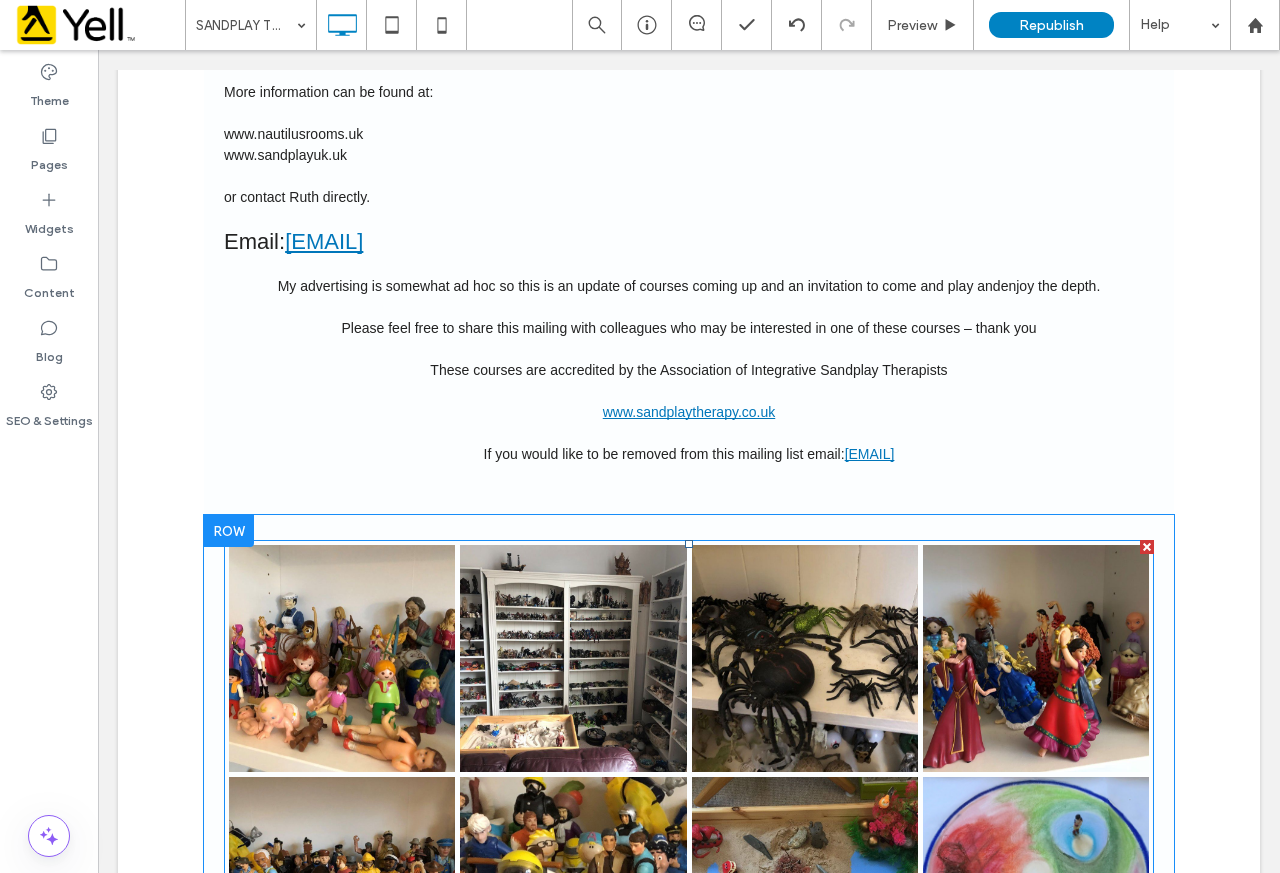 scroll, scrollTop: 5640, scrollLeft: 0, axis: vertical 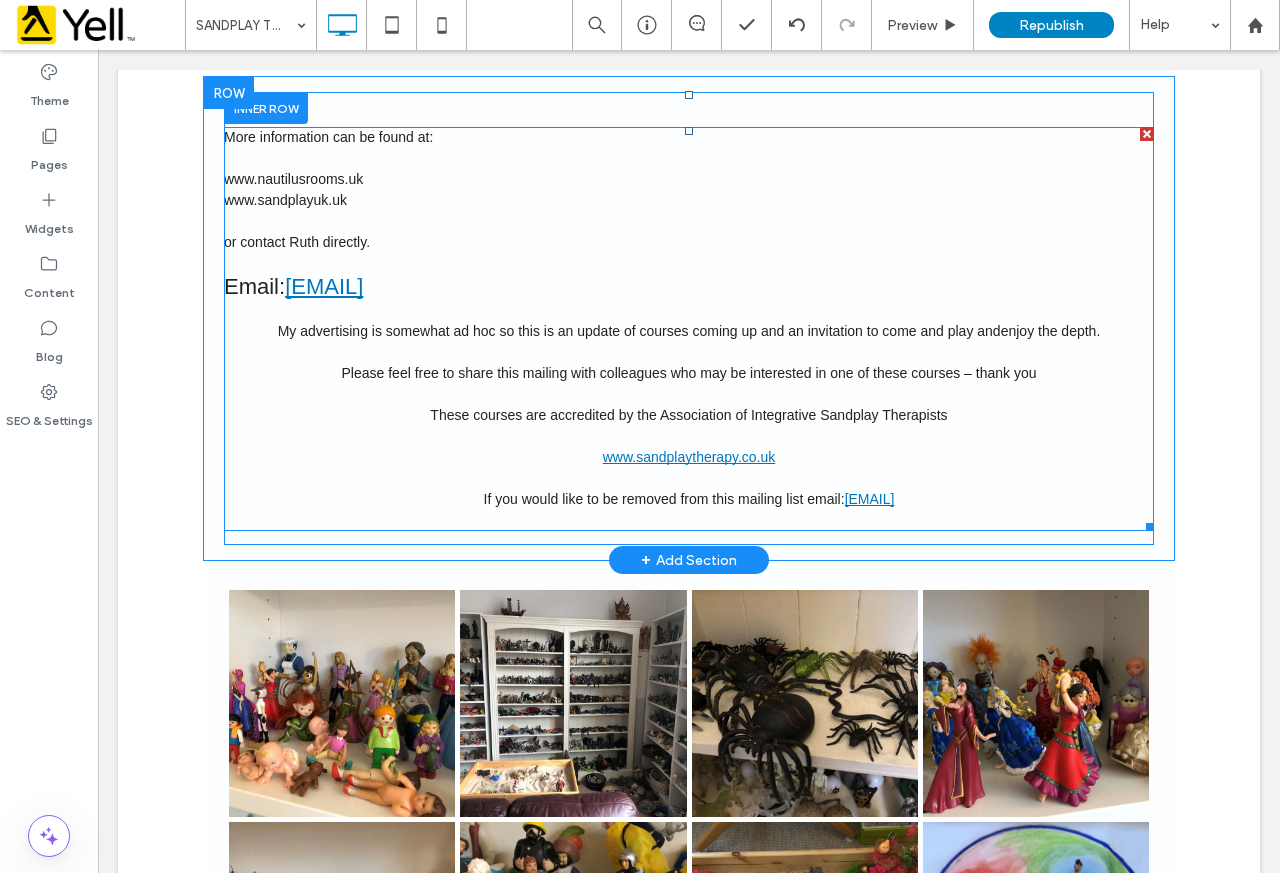 click on "If you would like to be removed from this mailing list email:  [EMAIL]" at bounding box center [689, 499] 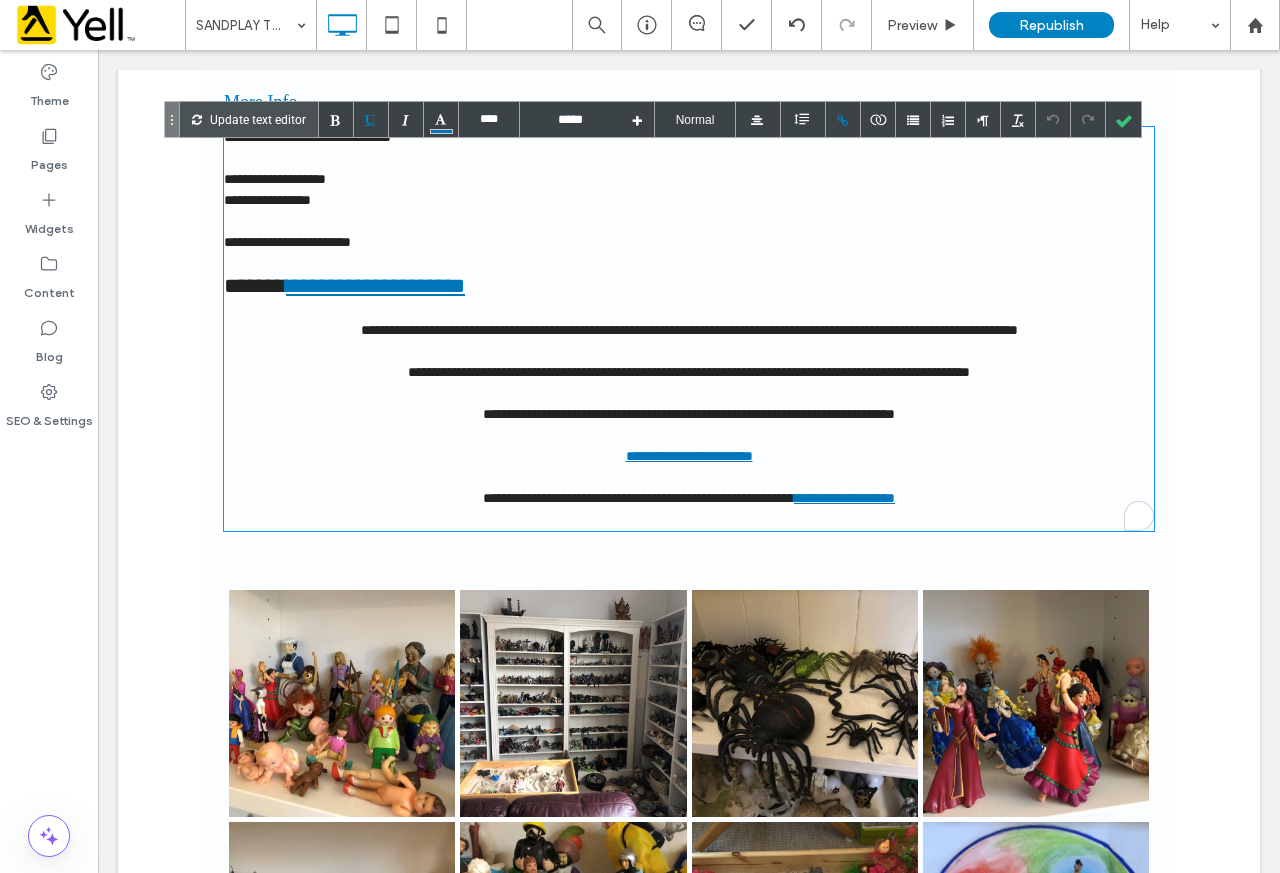 click on "**********" at bounding box center (689, 498) 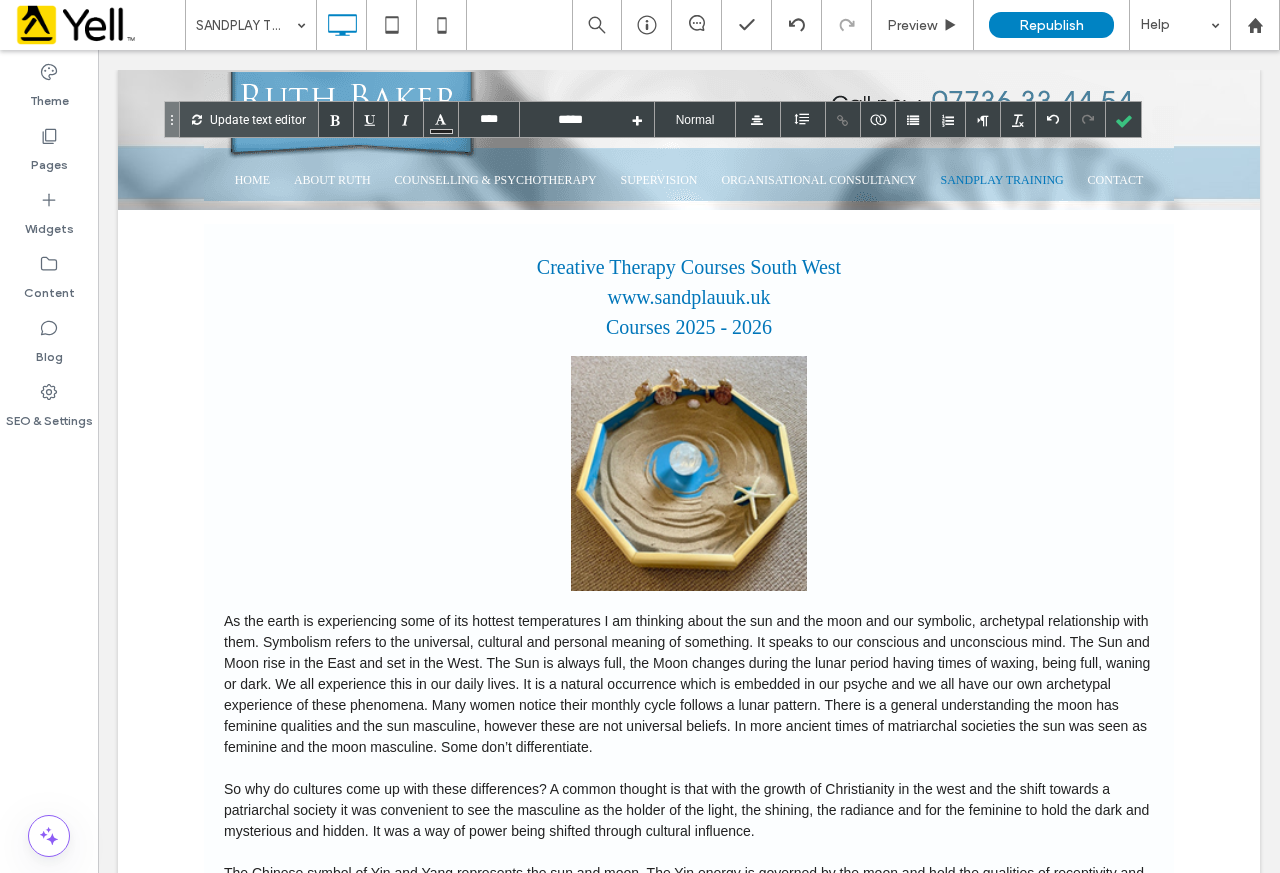 scroll, scrollTop: 5640, scrollLeft: 0, axis: vertical 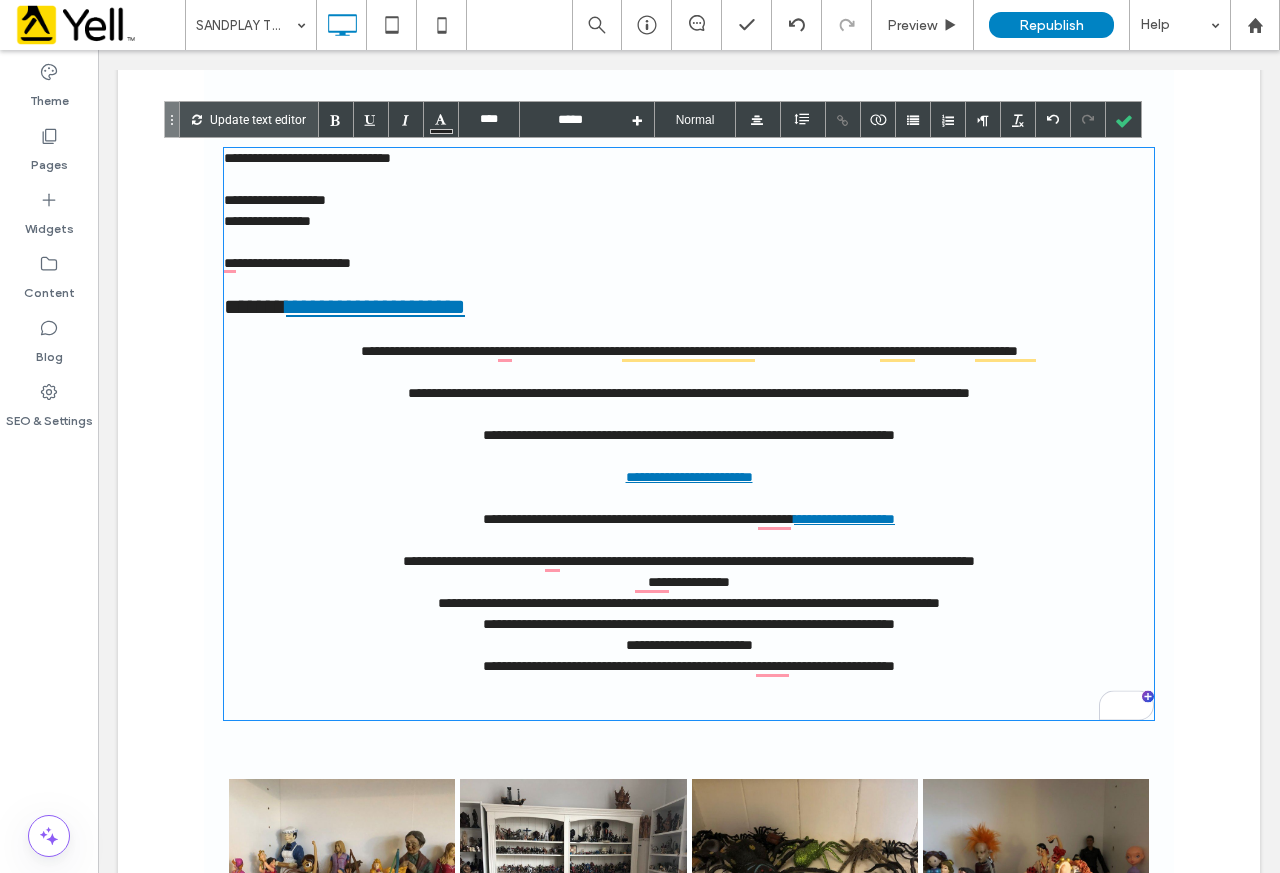 drag, startPoint x: 810, startPoint y: 582, endPoint x: 816, endPoint y: 569, distance: 14.3178215 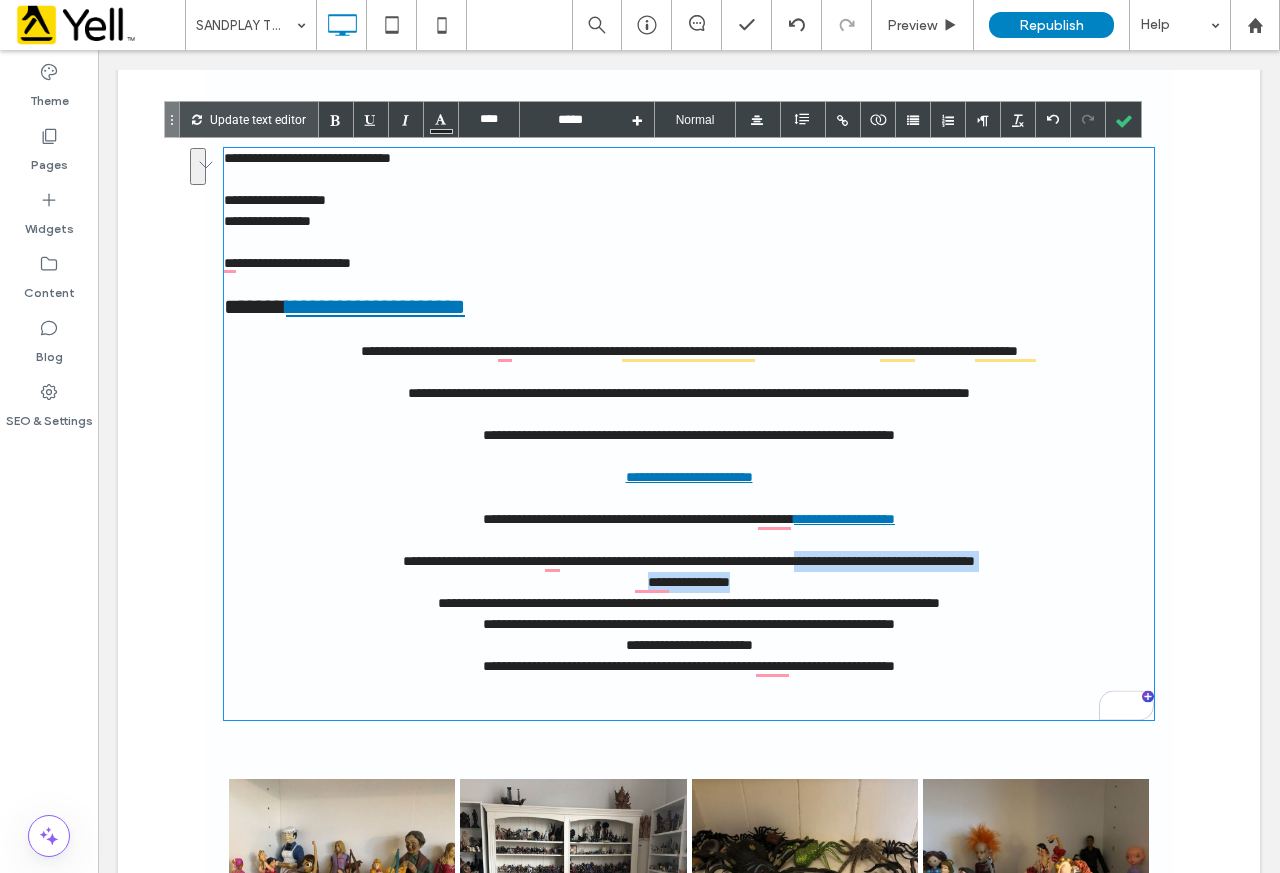 click on "**********" at bounding box center (689, 582) 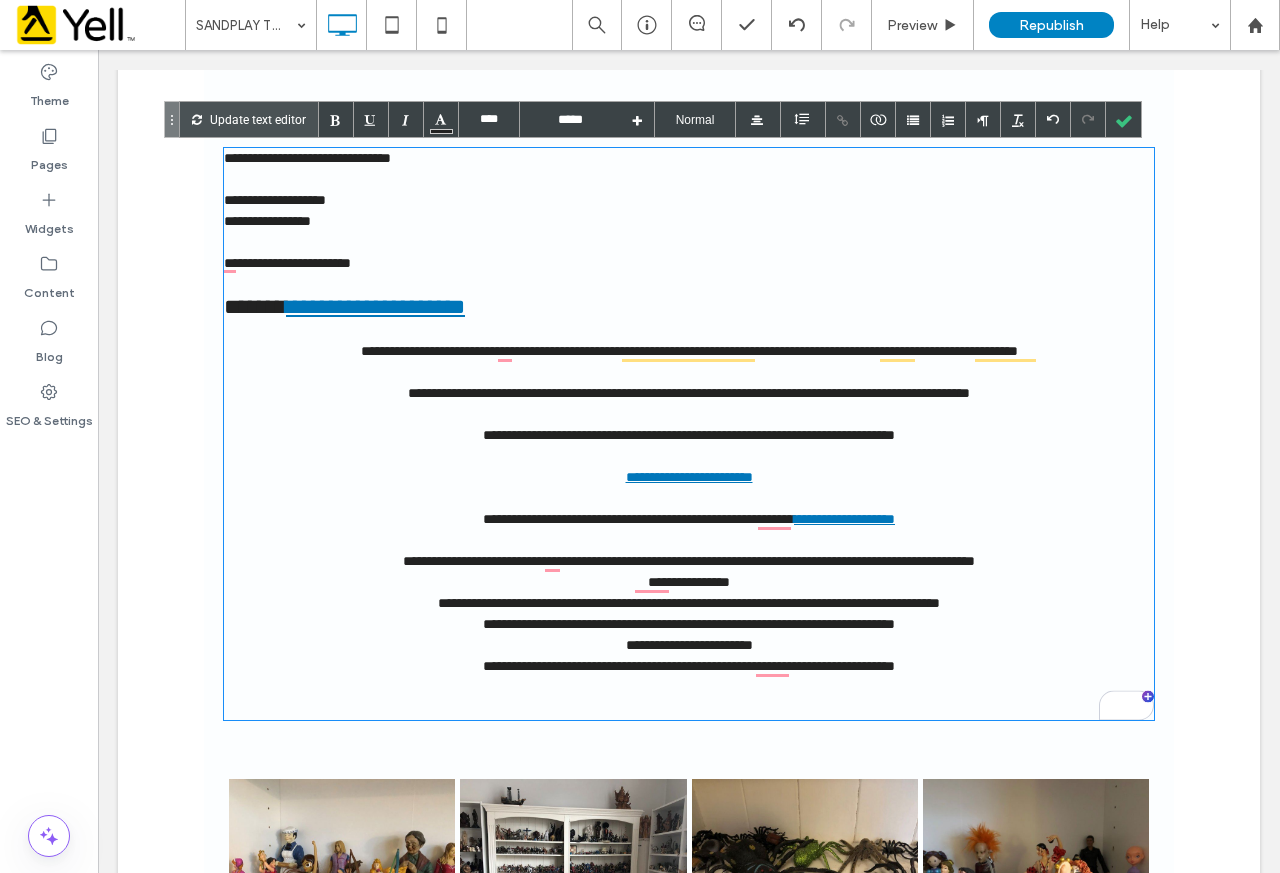 type 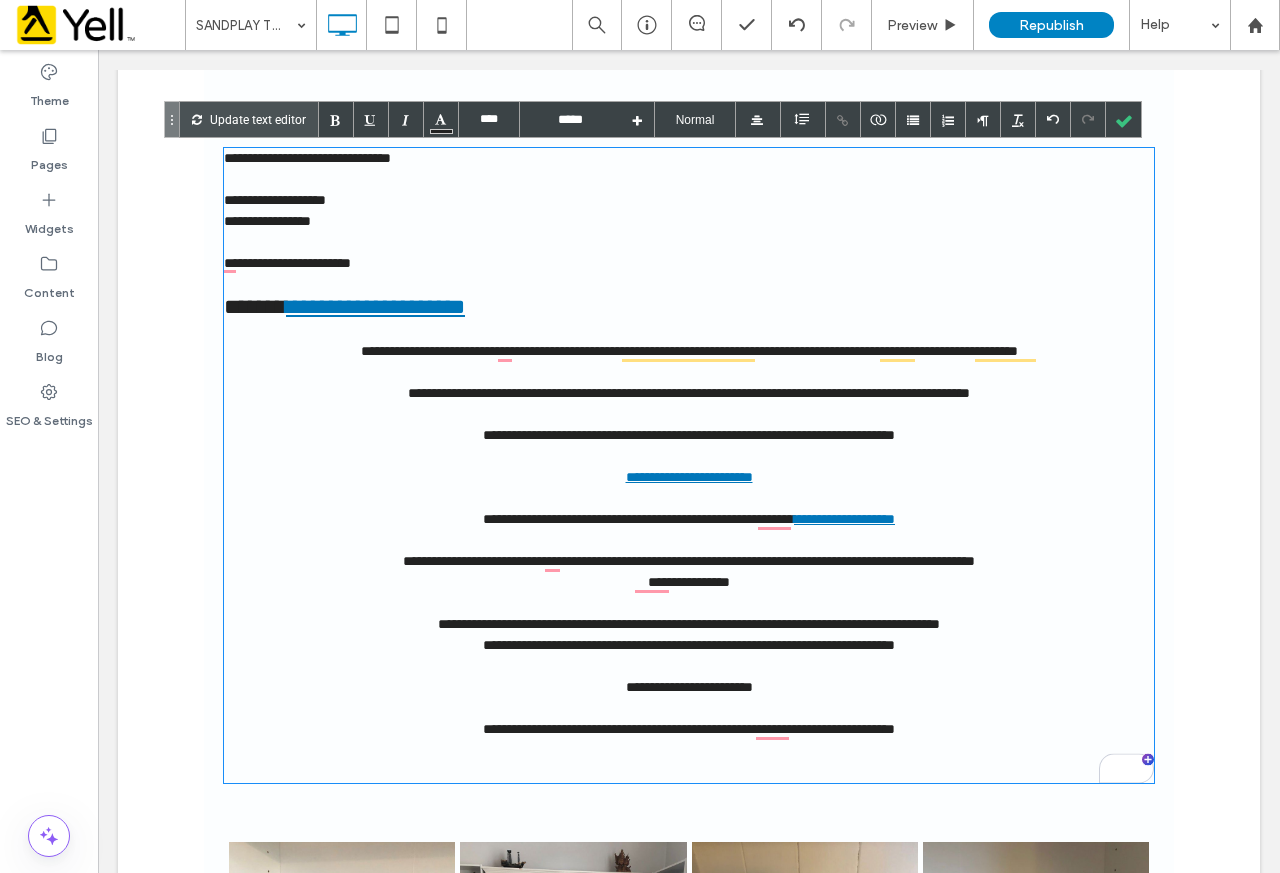 type on "**********" 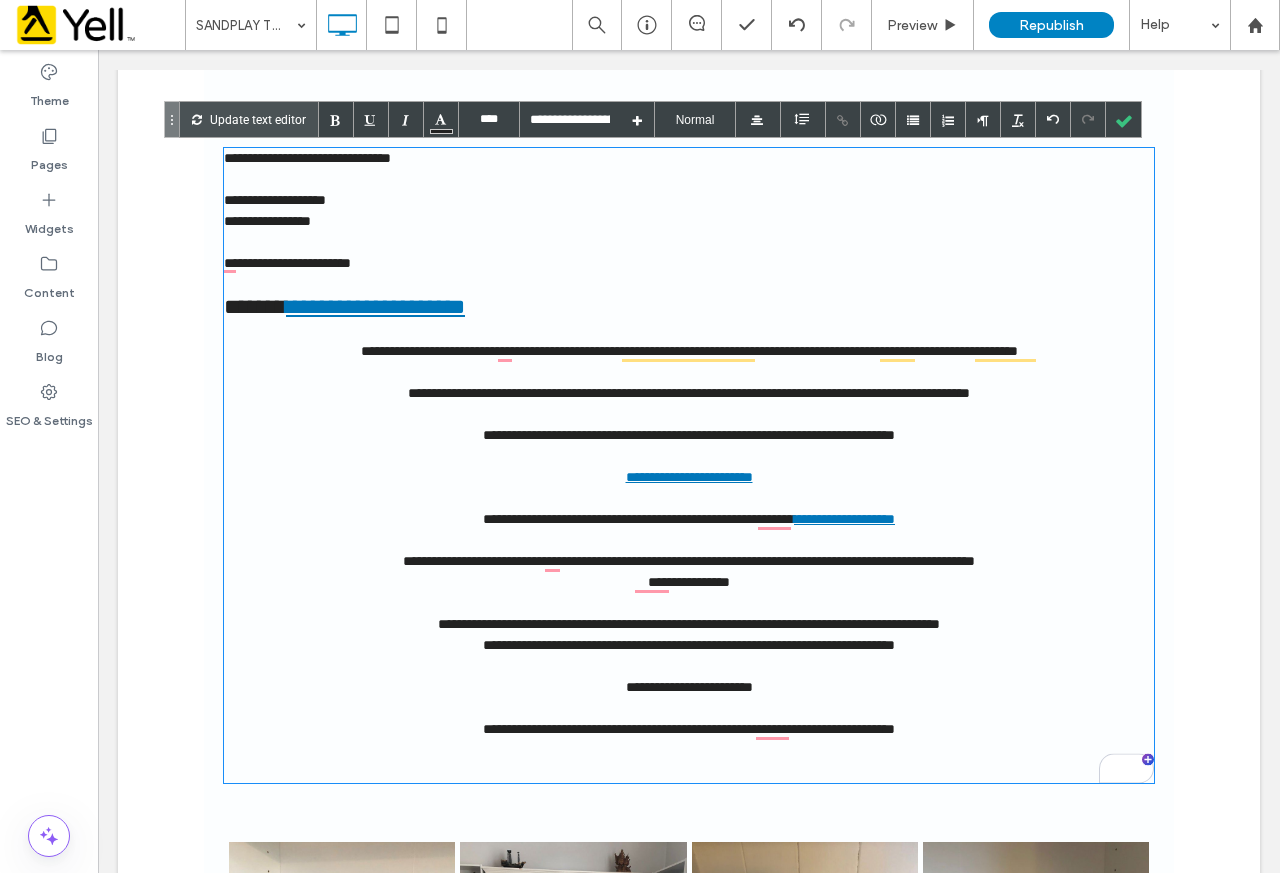 click on "Creative Therapy Courses South West www.sandplauuk.uk   Courses 2025 - 2026
So why do cultures come up with these differences? A common thought is that with the growth of Christianity in the west and the shift towards a patriarchal society it was convenient to see the masculine as the holder of the light, the shining, the radiance and for the feminine to hold the dark and mysterious and hidden.  It was a way of power being shifted through cultural influence.    The Chinese symbol of Yin and Yang represents the sun and moon. The Yin energy is governed by the moon and hold the qualities of receptivity and restorative energy. It moves downwards as in exhaling breath. It is the black aspect and linked to intuition and an ability to comprehend the complexities of our lives. As this yin energy moves inwards it converts to yang which is governed by the sun, it rises and moves outwards. It is characterised by the white side, upward energy and the inhaling of the breath." at bounding box center (689, -1812) 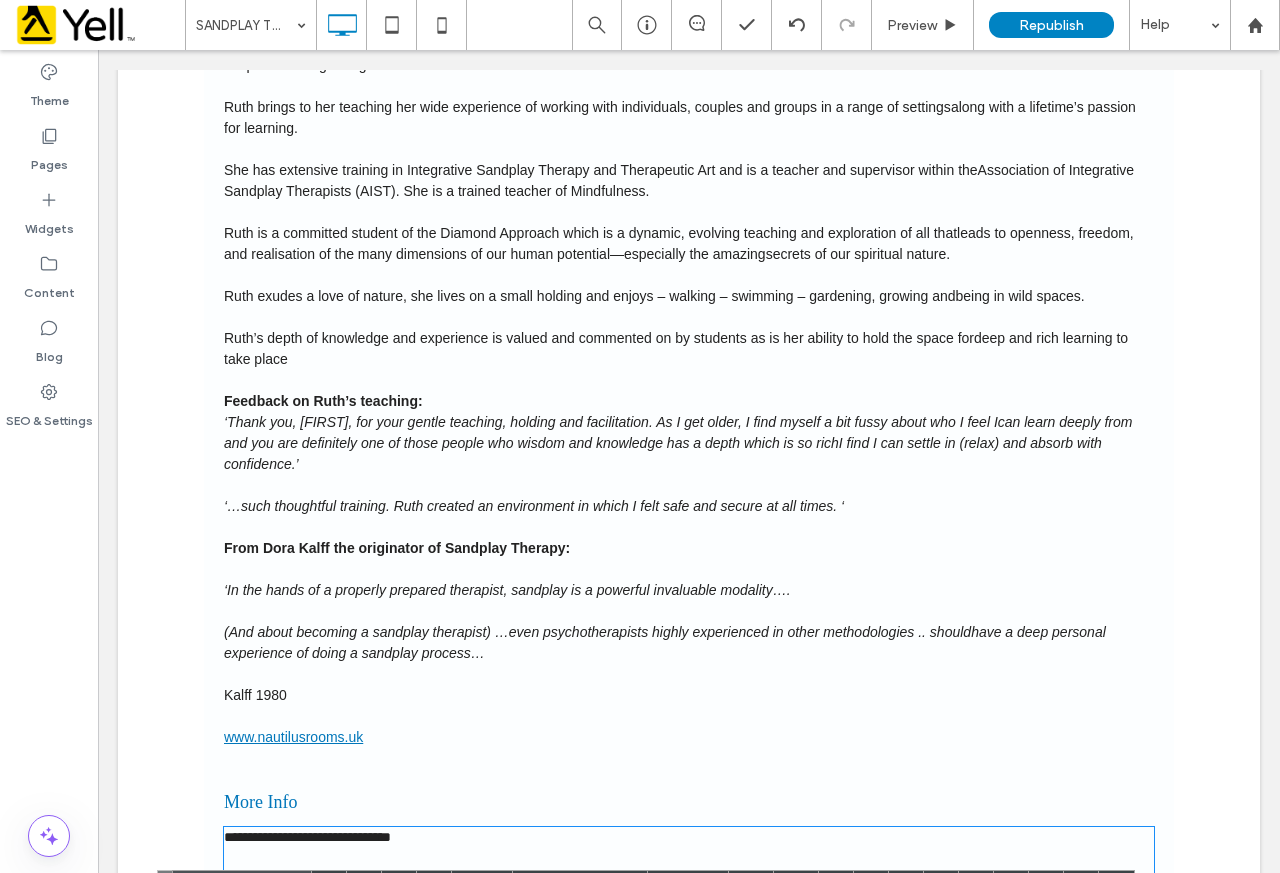 scroll, scrollTop: 4871, scrollLeft: 0, axis: vertical 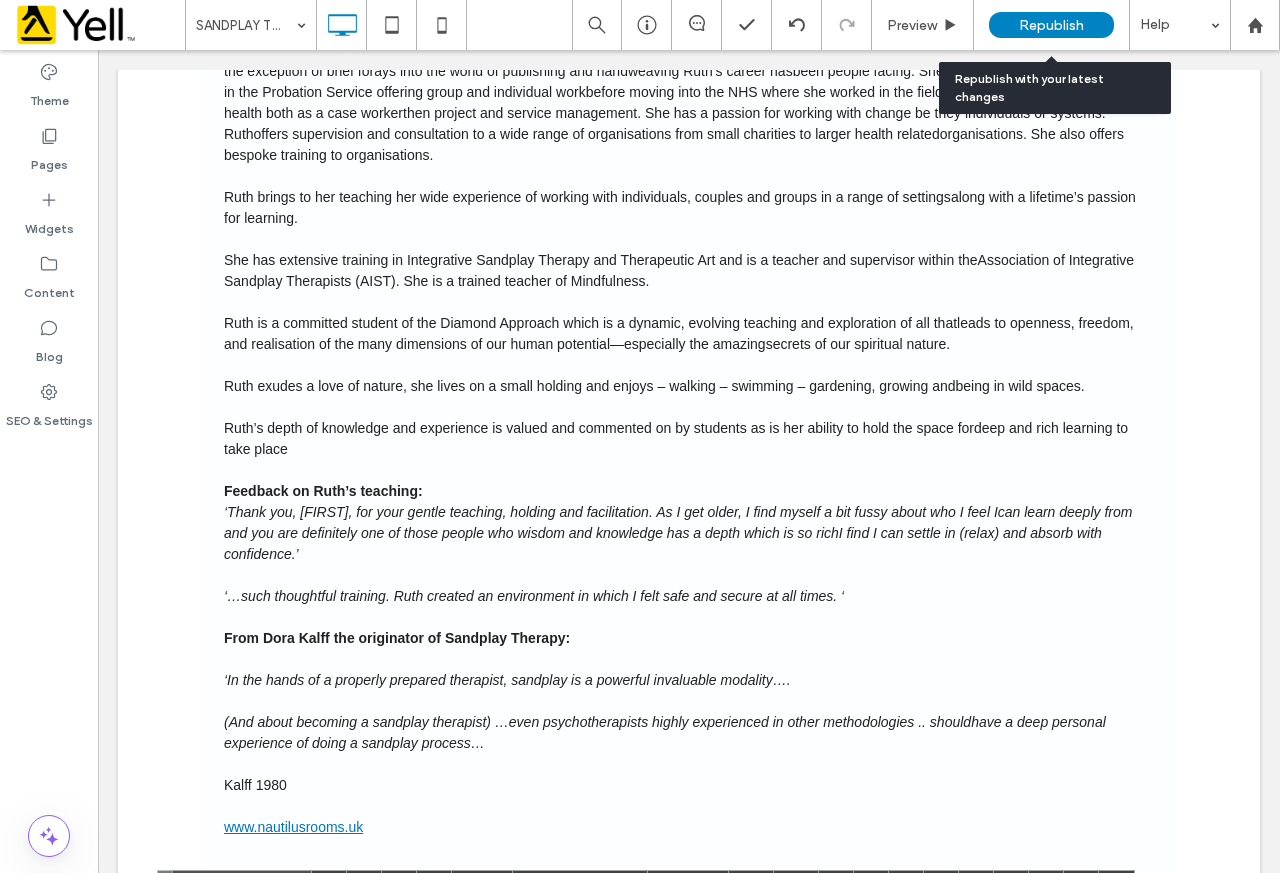 click on "Republish" at bounding box center [1051, 25] 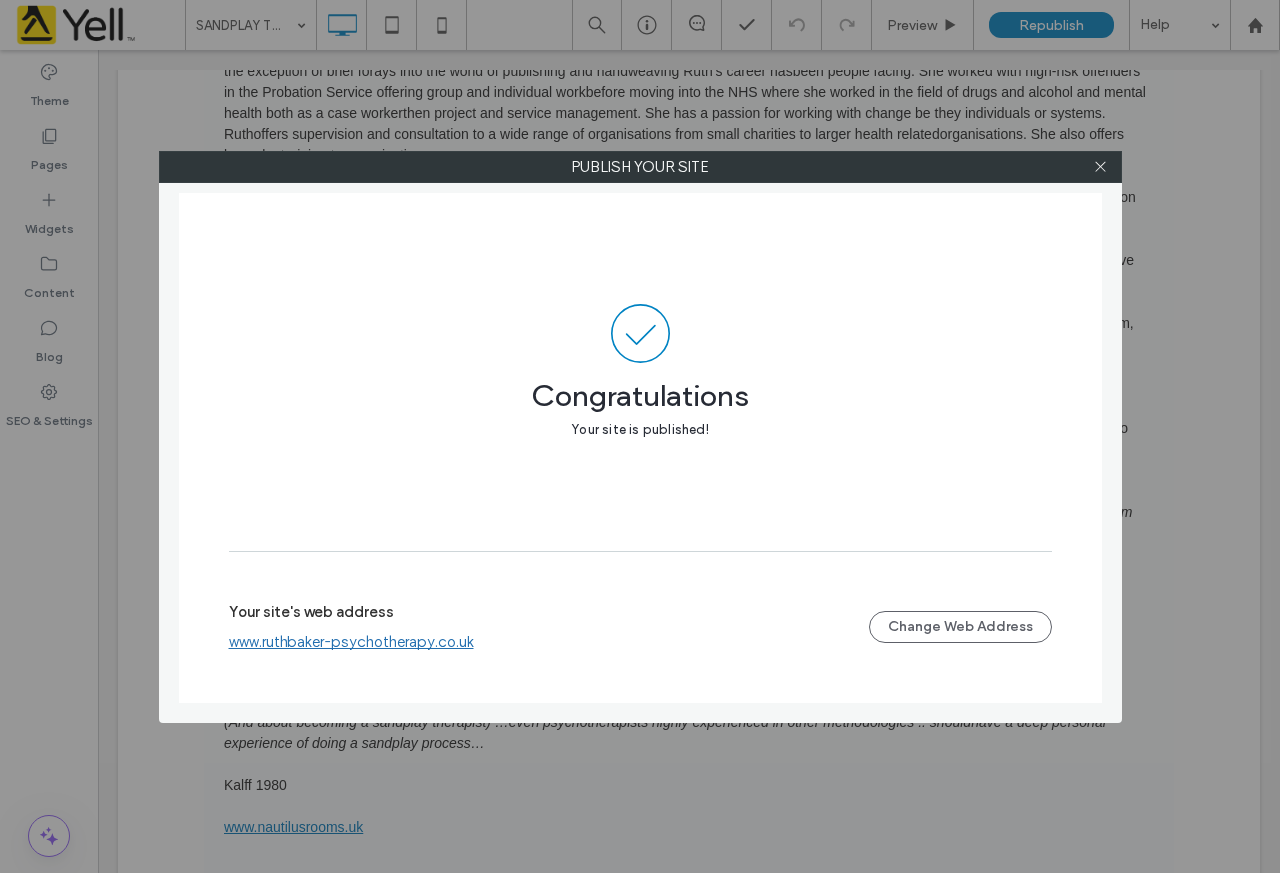 click at bounding box center (1101, 167) 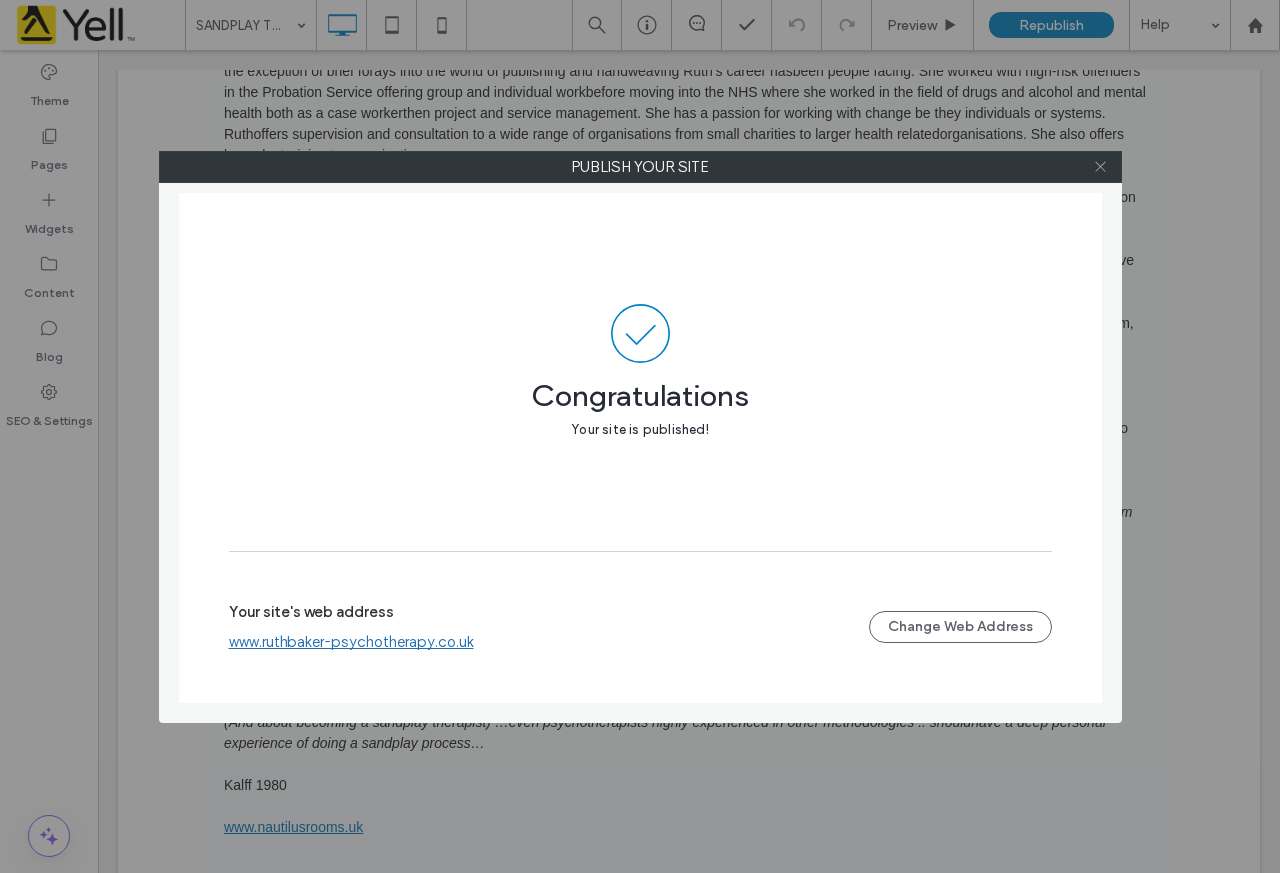 click 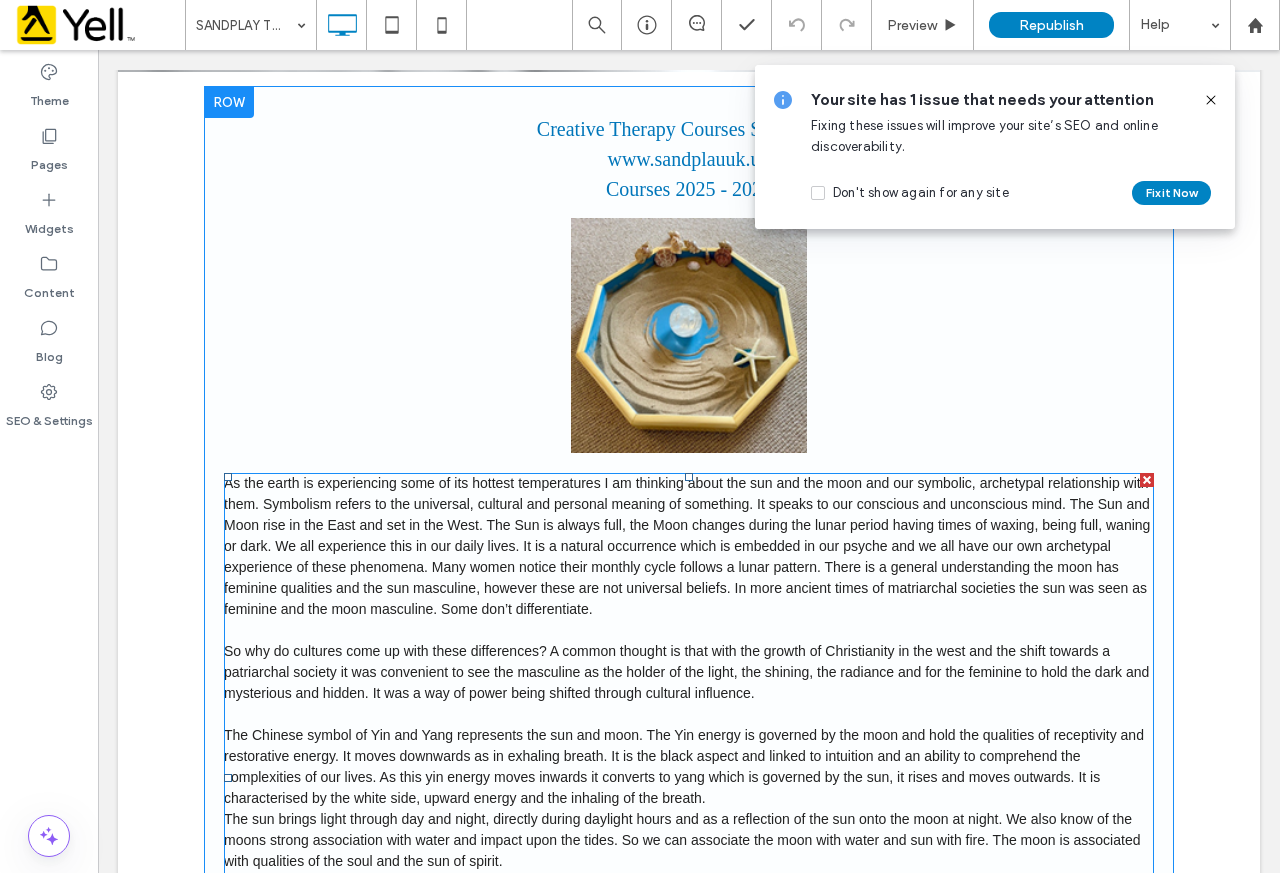 scroll, scrollTop: 0, scrollLeft: 0, axis: both 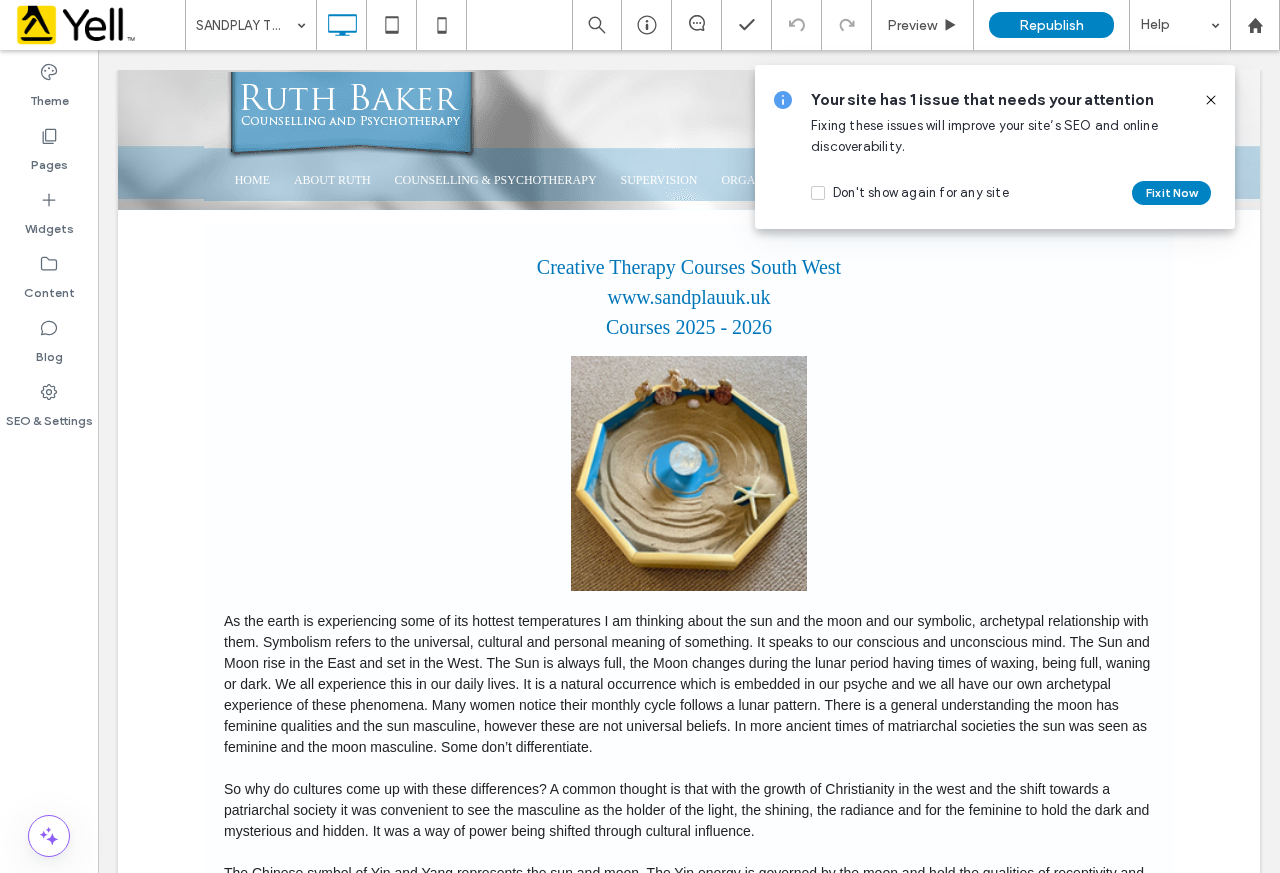 click 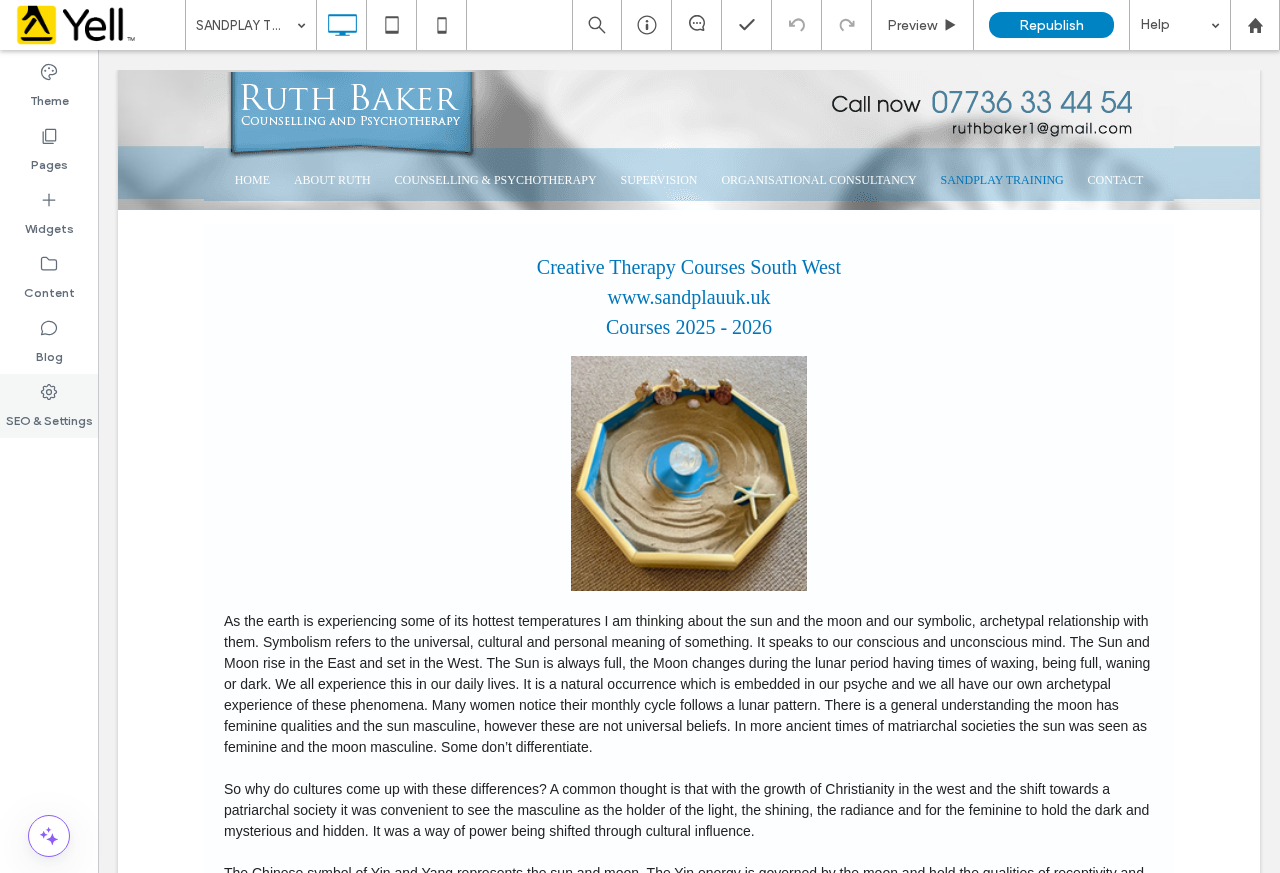click on "SEO & Settings" at bounding box center [49, 406] 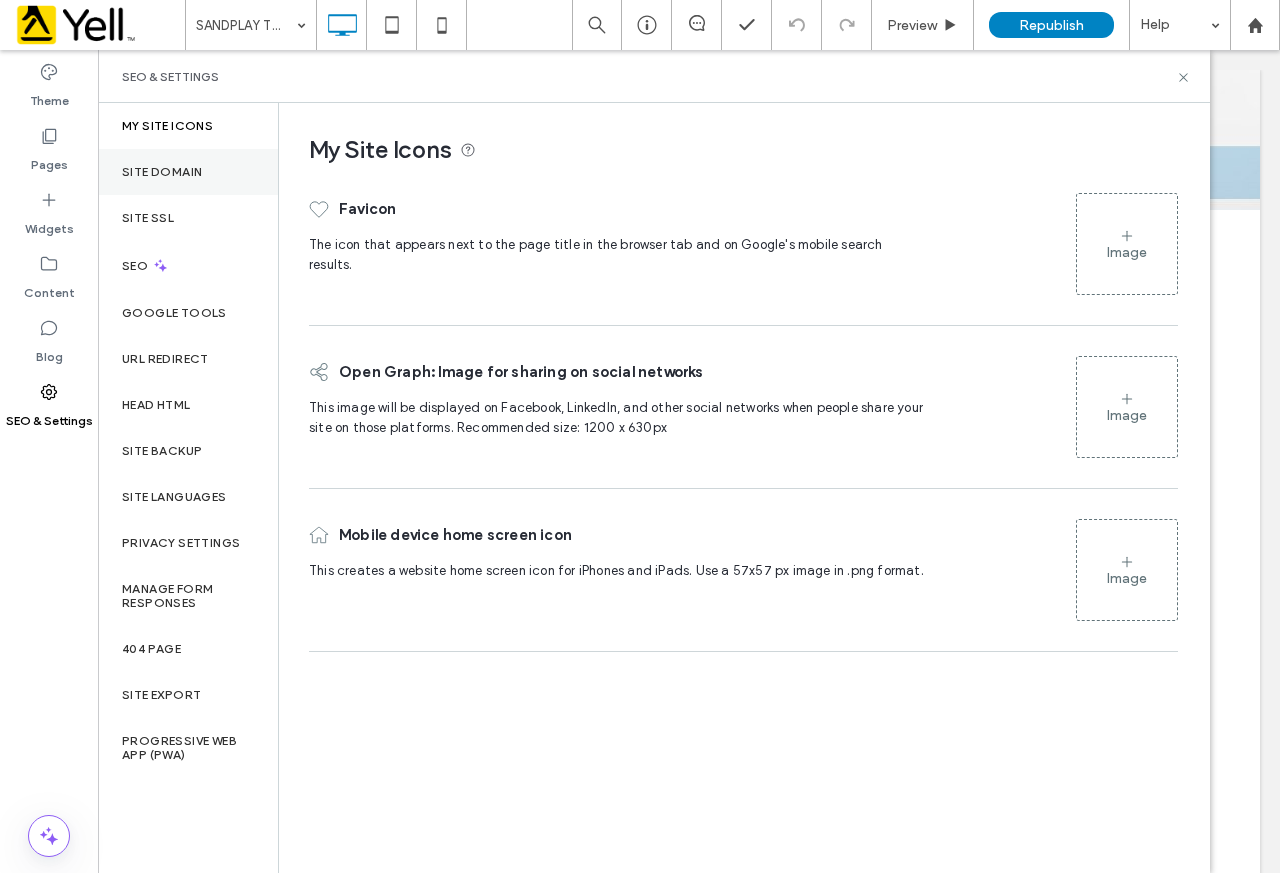 click on "Site Domain" at bounding box center [162, 172] 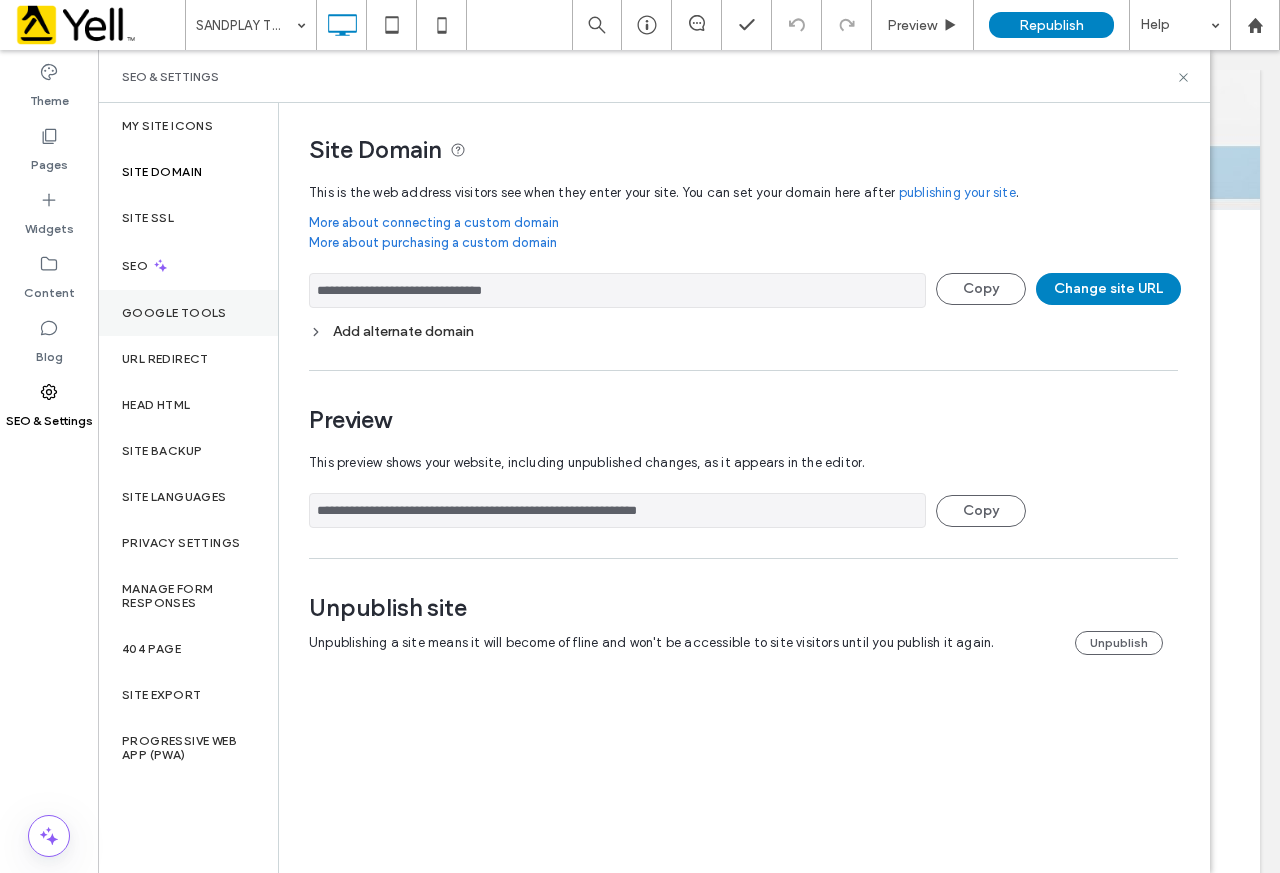 drag, startPoint x: 606, startPoint y: 295, endPoint x: 253, endPoint y: 294, distance: 353.0014 